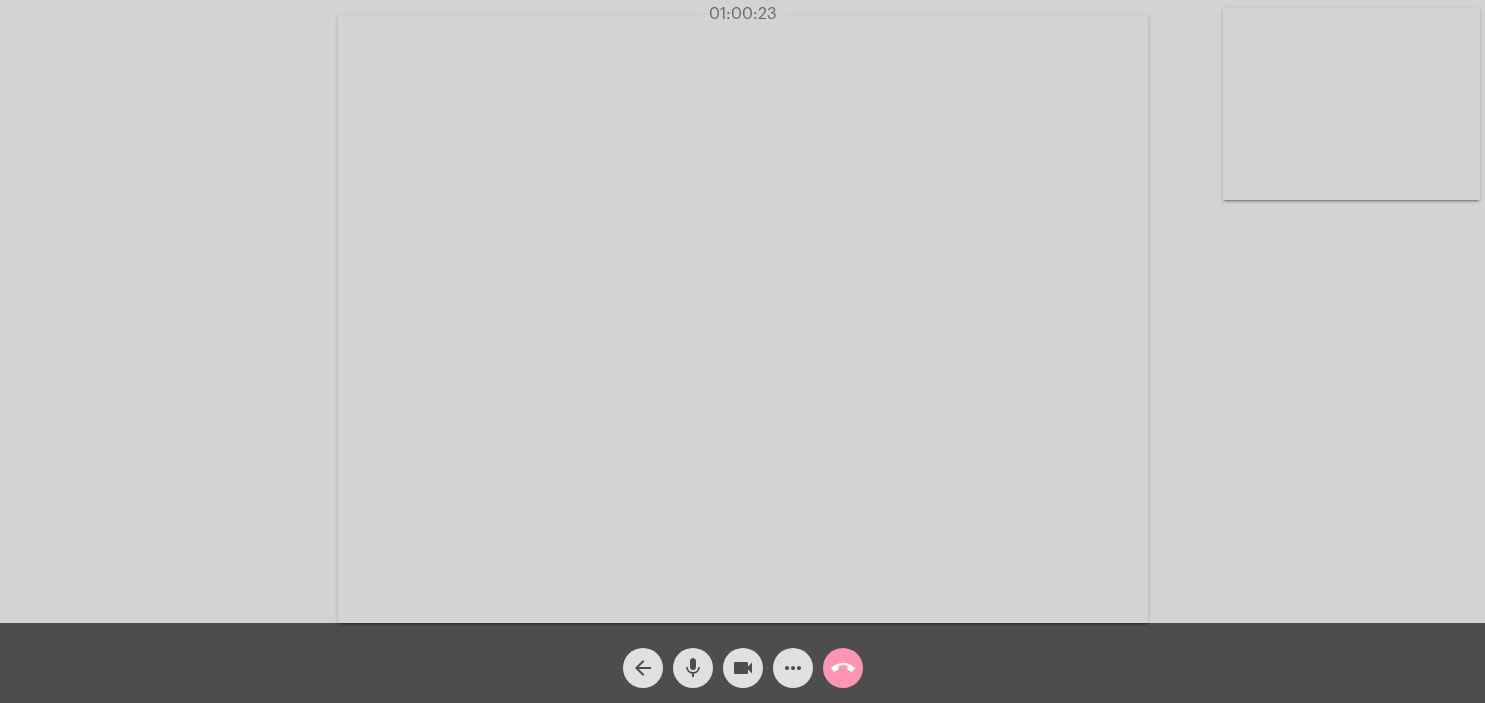 scroll, scrollTop: 0, scrollLeft: 0, axis: both 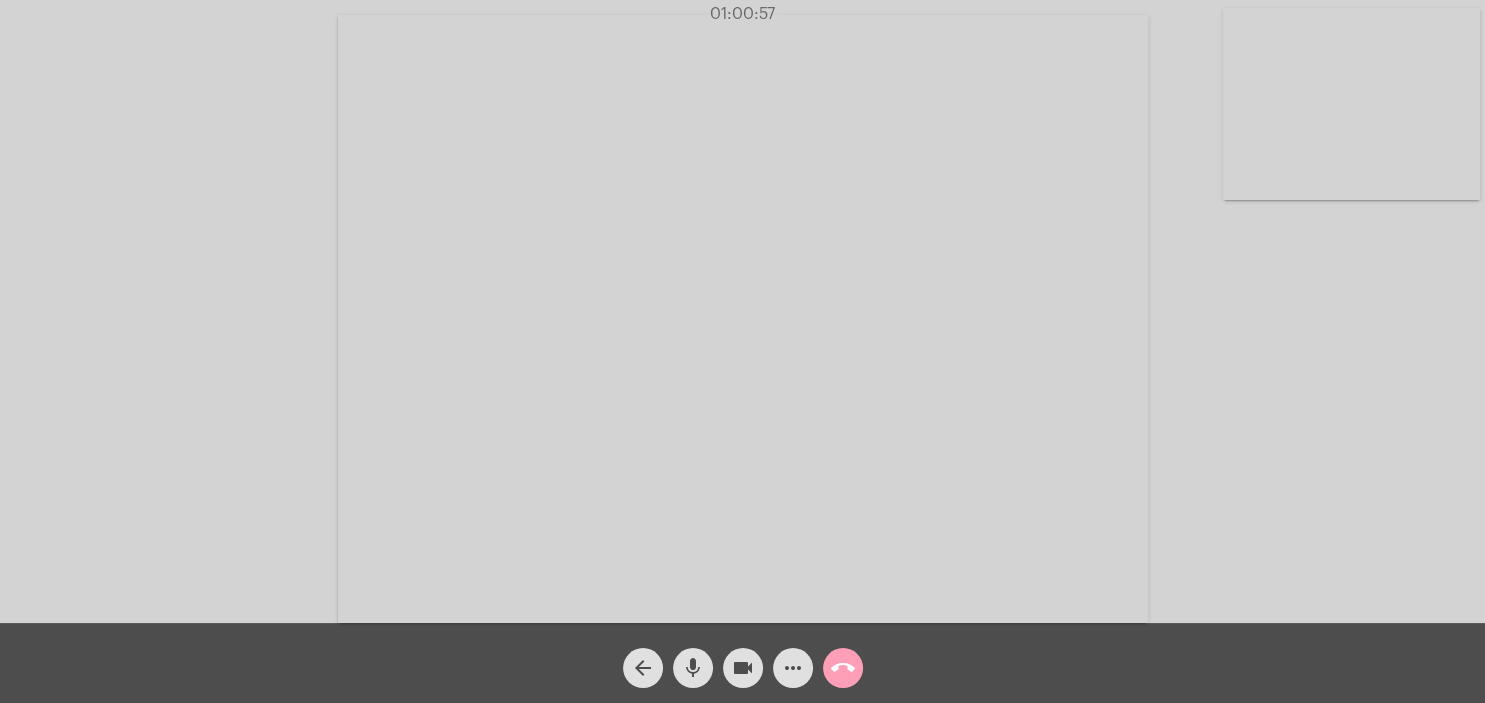 click on "call_end" 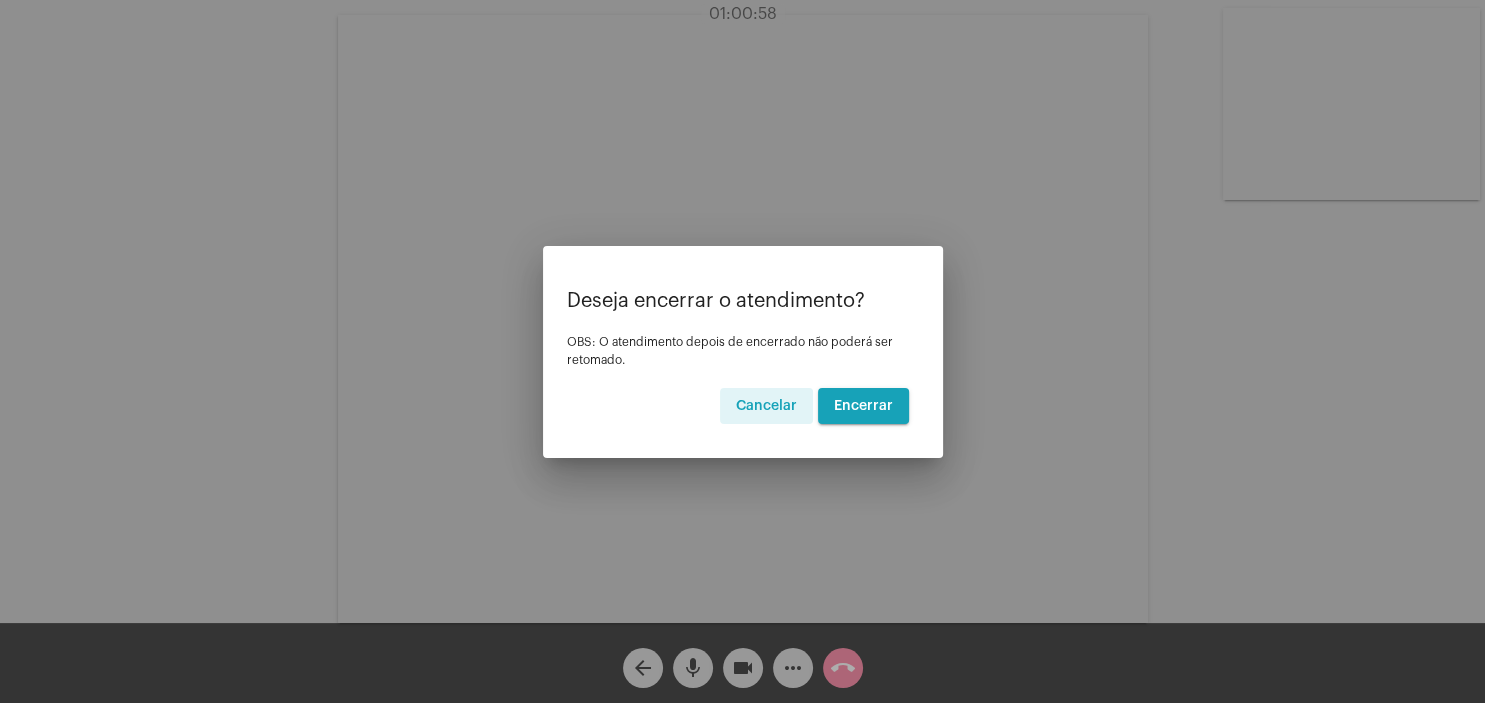 click on "Encerrar" at bounding box center [863, 406] 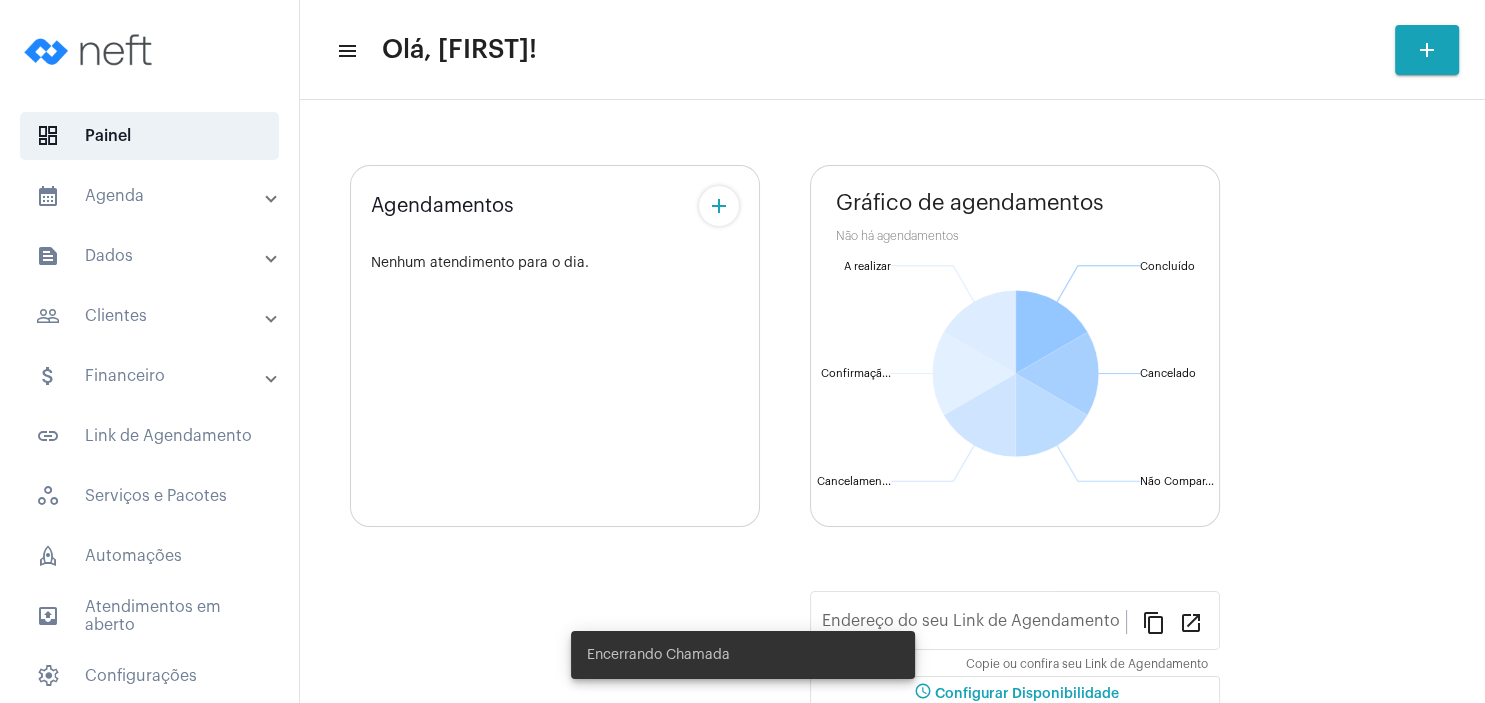 type on "https://neft.com.br/tania-regina-aosani" 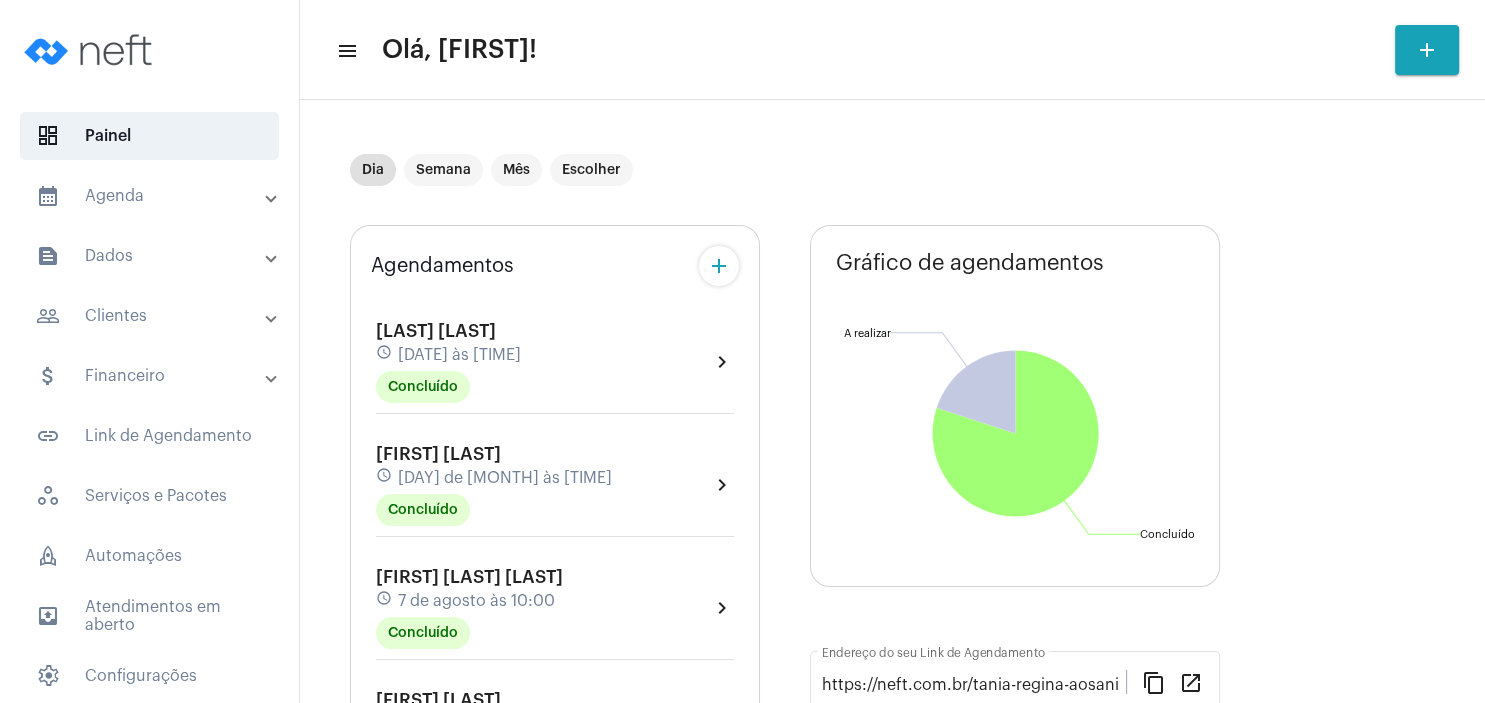scroll, scrollTop: 384, scrollLeft: 0, axis: vertical 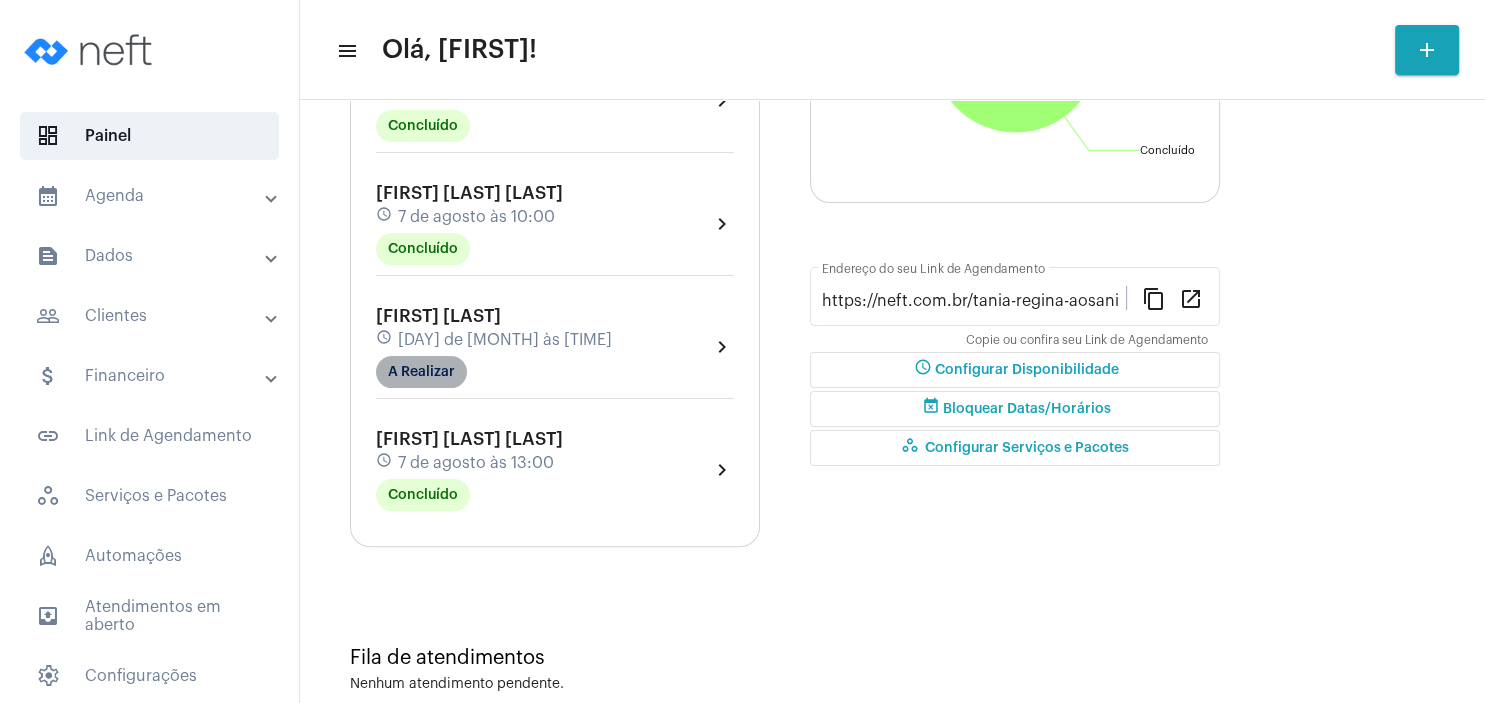 click on "A Realizar" 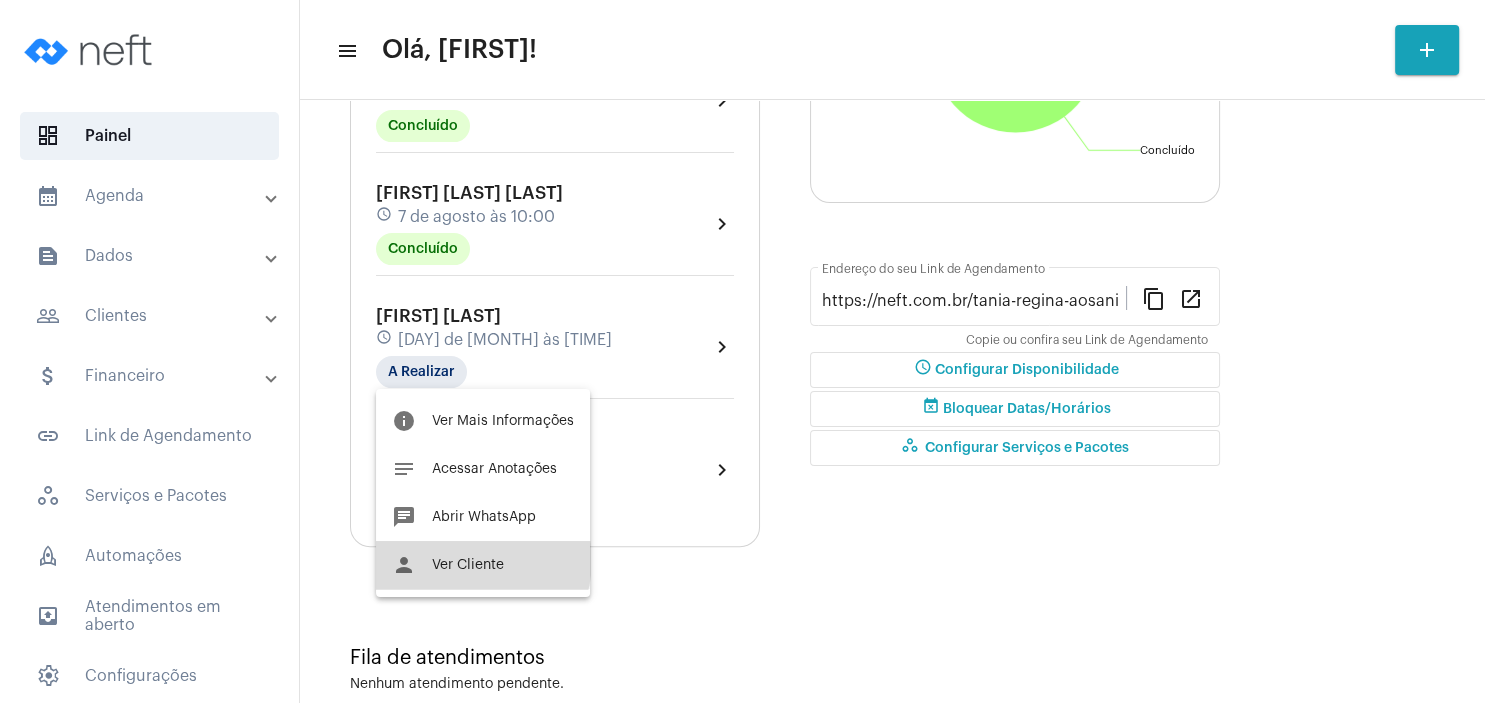 click on "Ver Cliente" at bounding box center (468, 565) 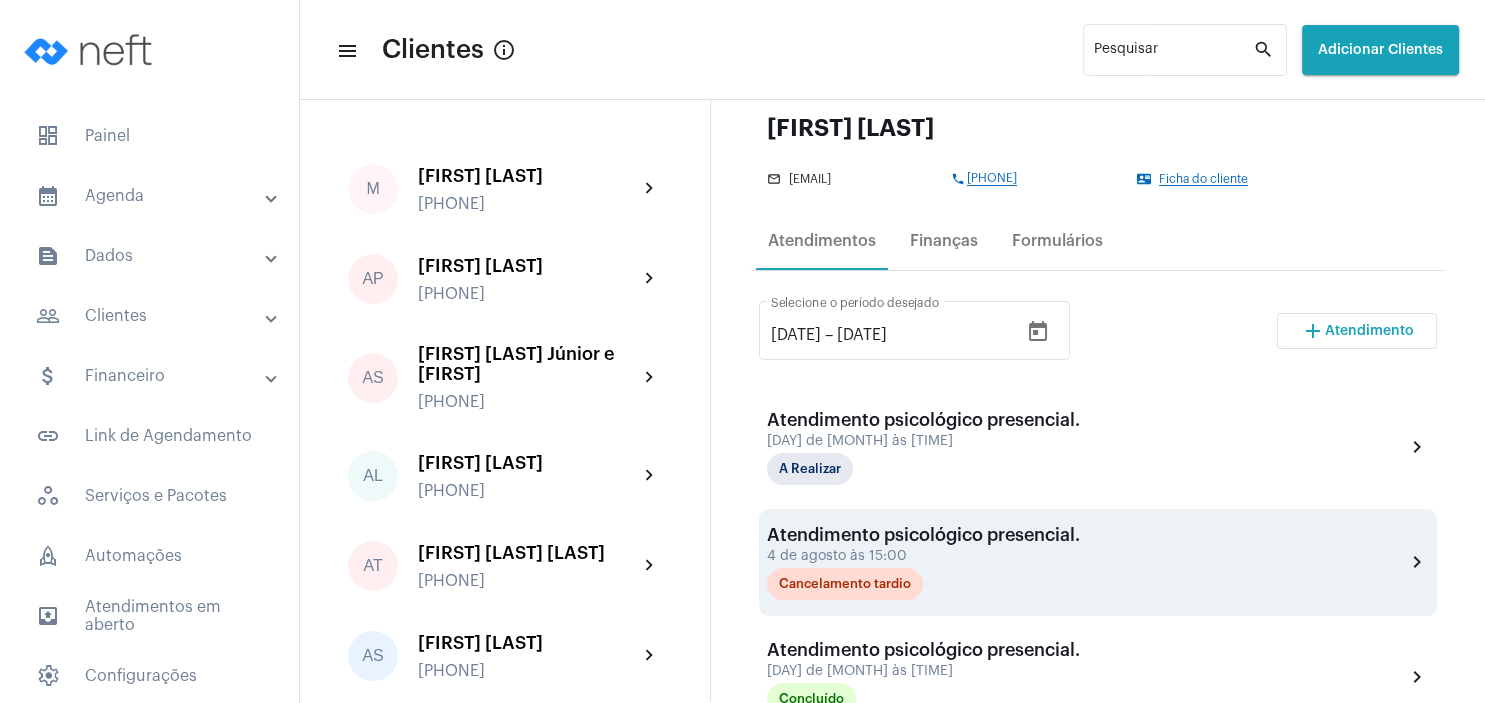 scroll, scrollTop: 384, scrollLeft: 0, axis: vertical 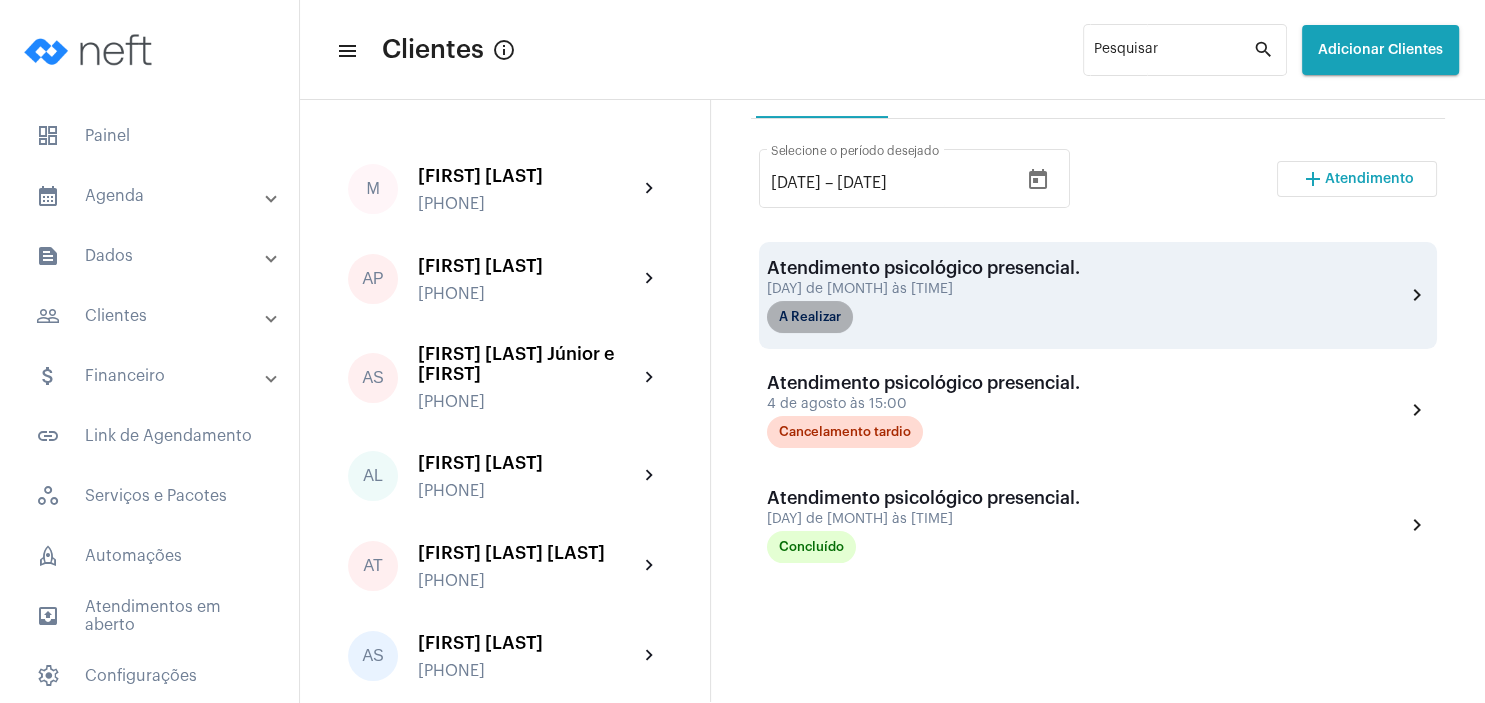 click on "A Realizar" at bounding box center [810, 317] 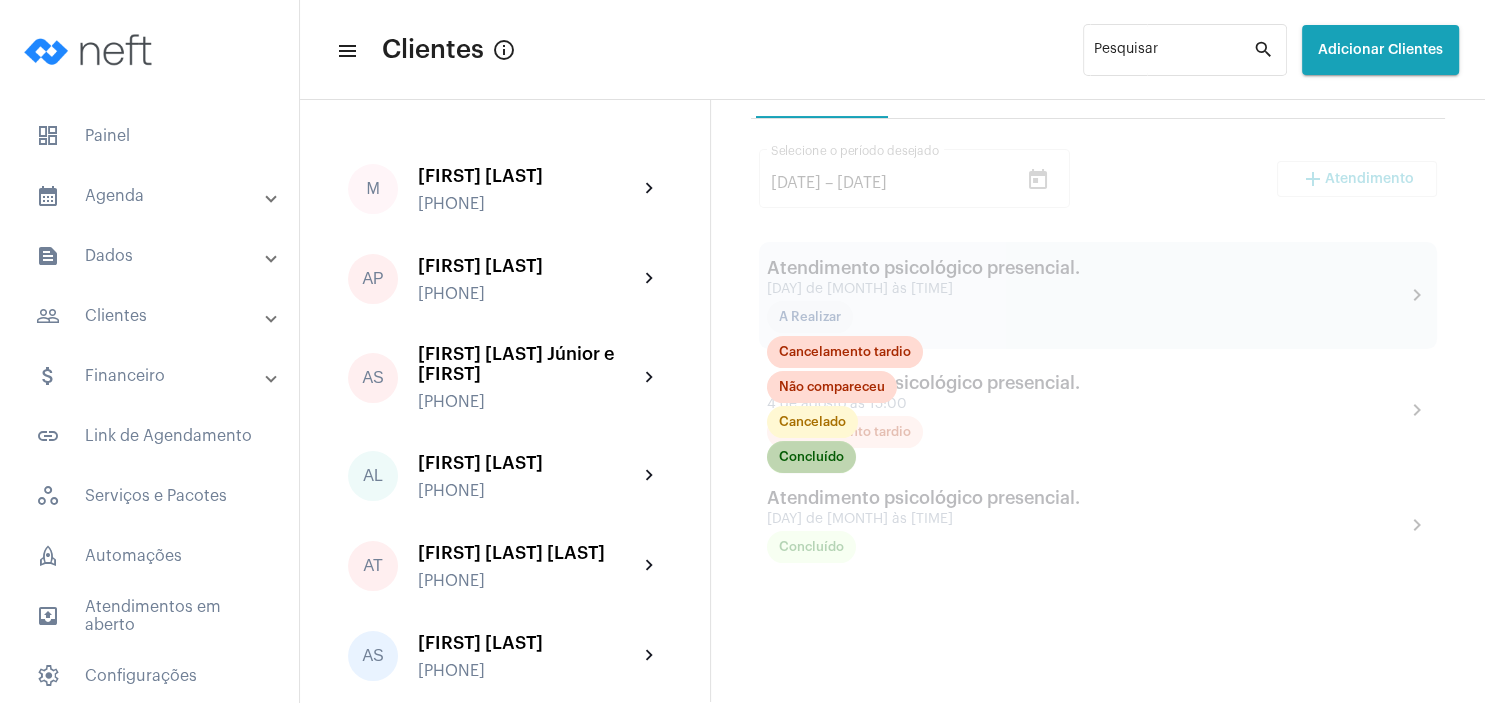 click on "Concluído" 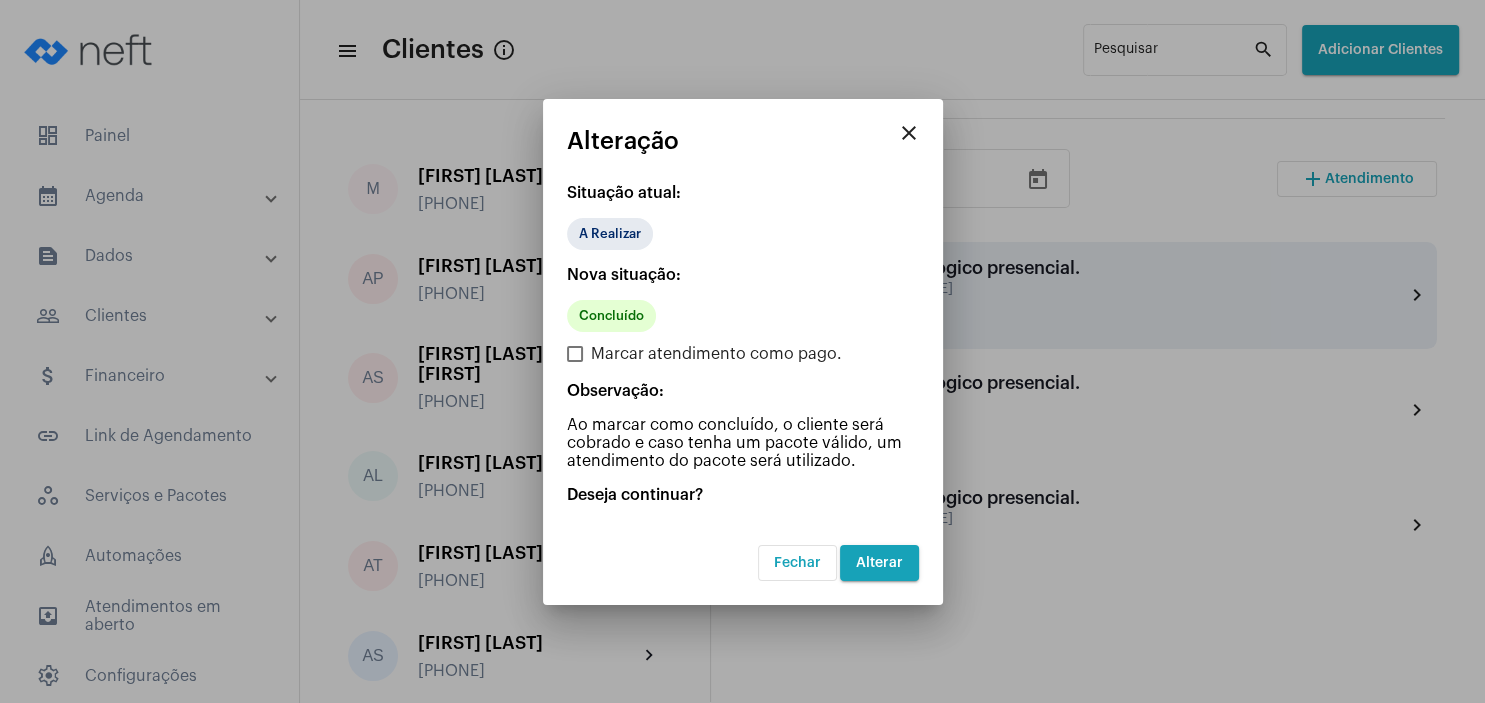 click on "Alterar" at bounding box center [879, 563] 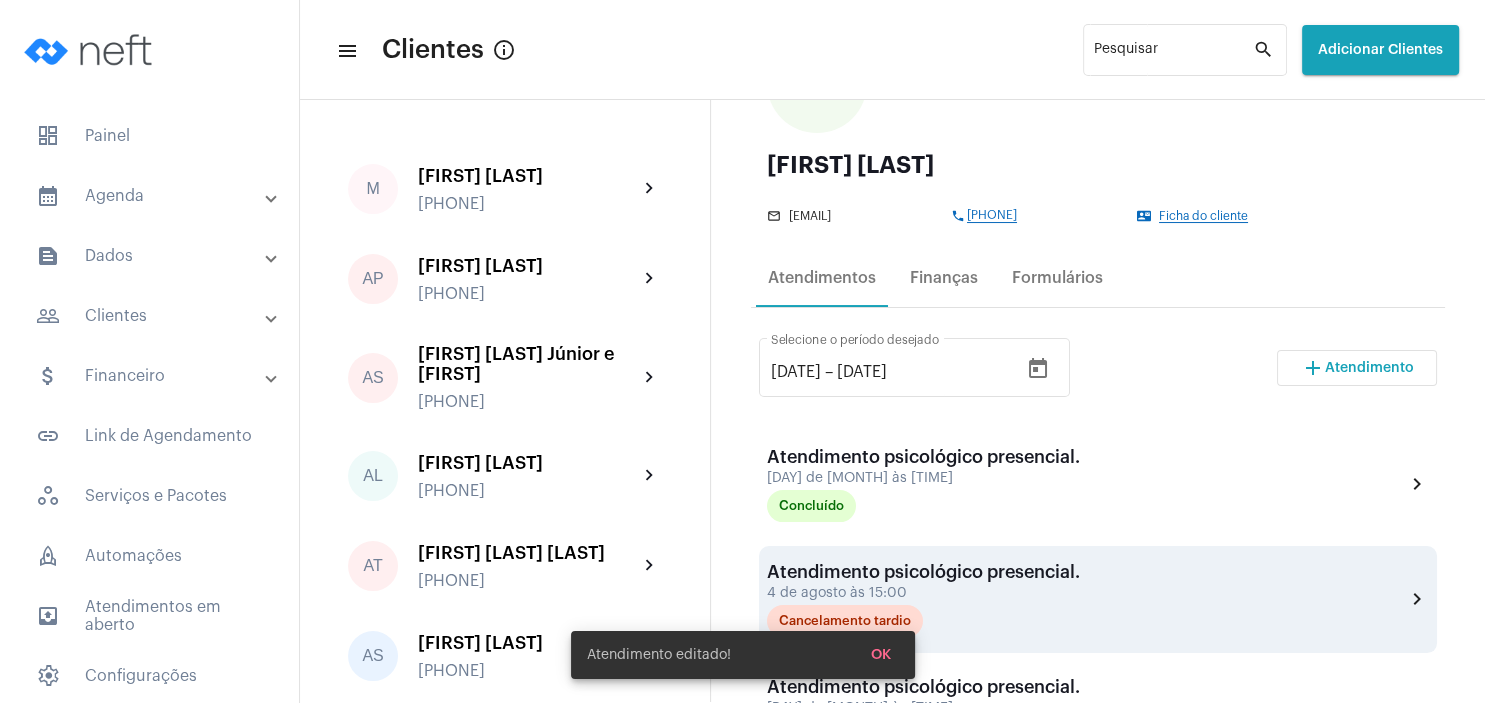 scroll, scrollTop: 192, scrollLeft: 0, axis: vertical 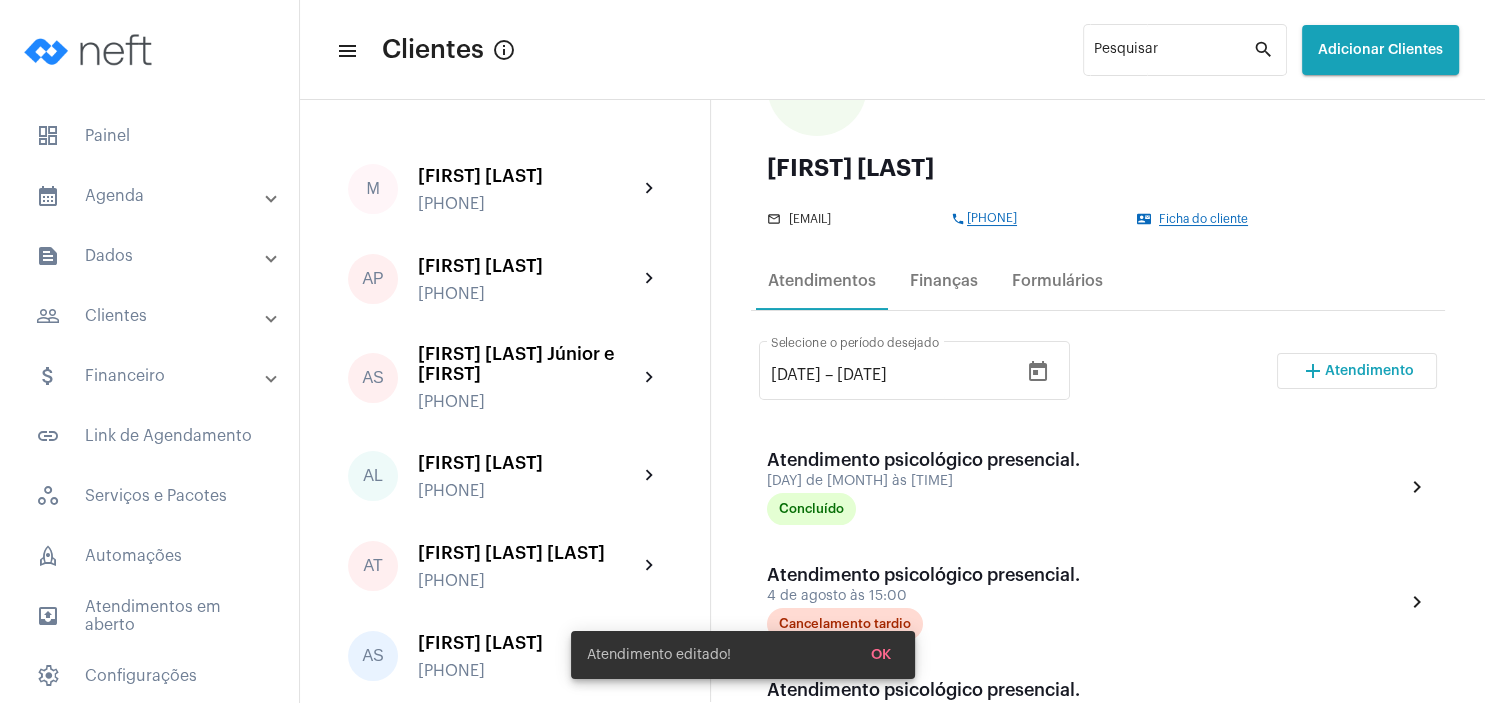 click on "Atendimento" at bounding box center [1369, 371] 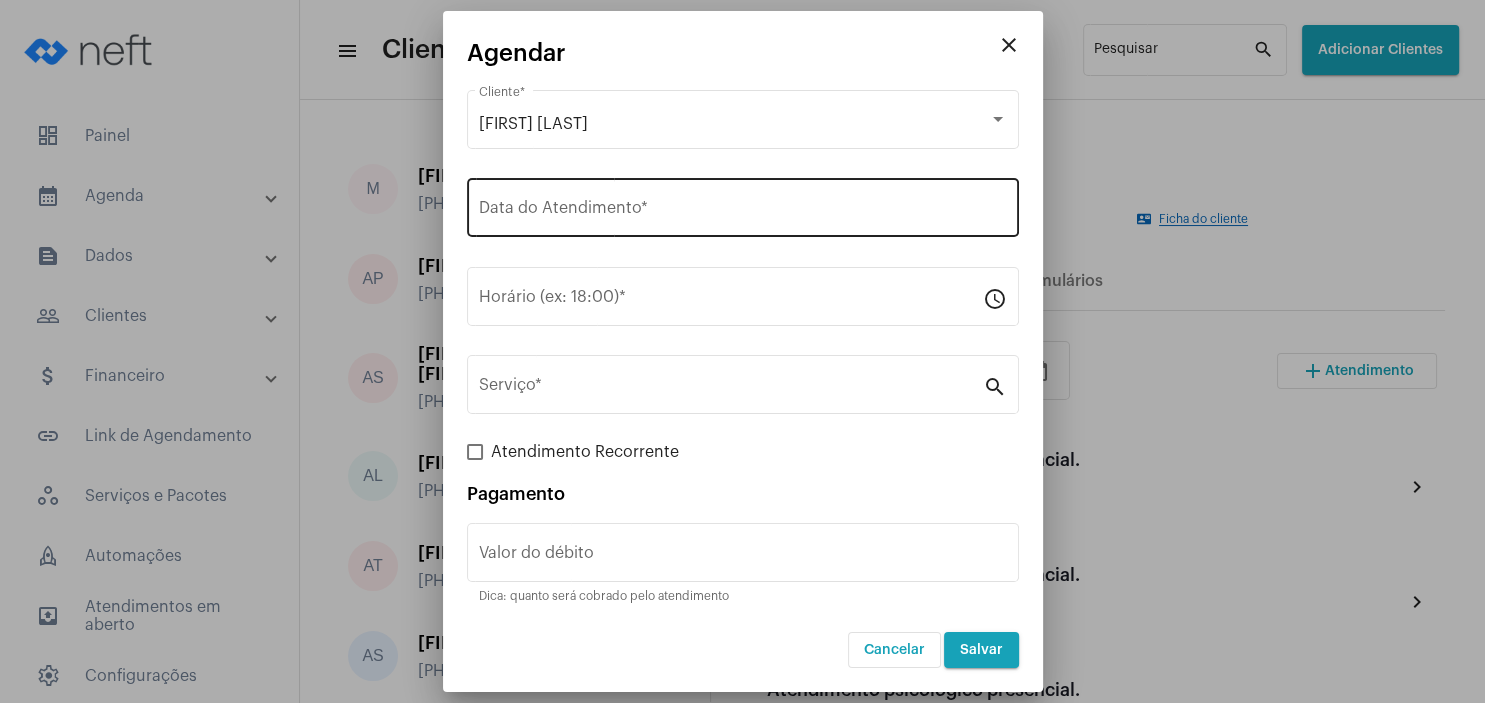 click on "Data do Atendimento  *" at bounding box center (743, 205) 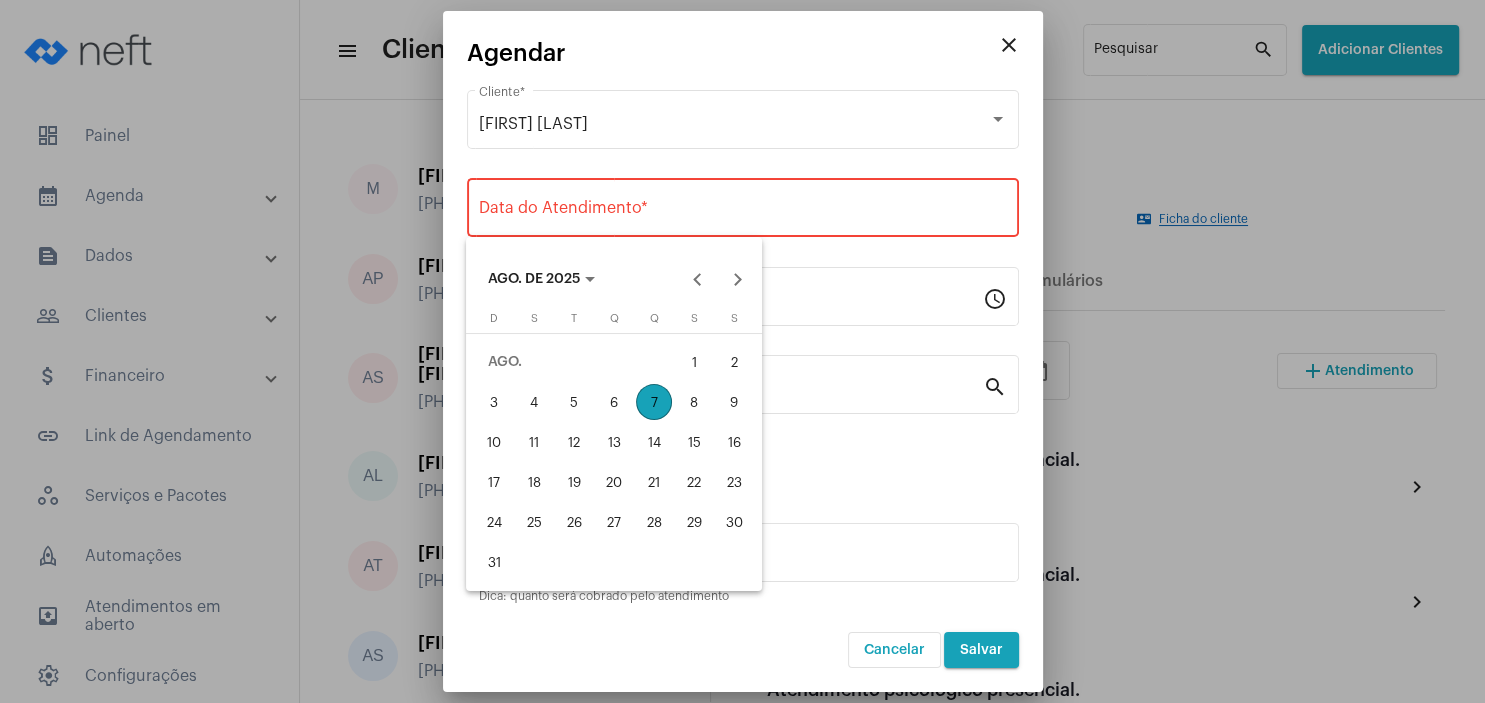 click on "25" at bounding box center (534, 522) 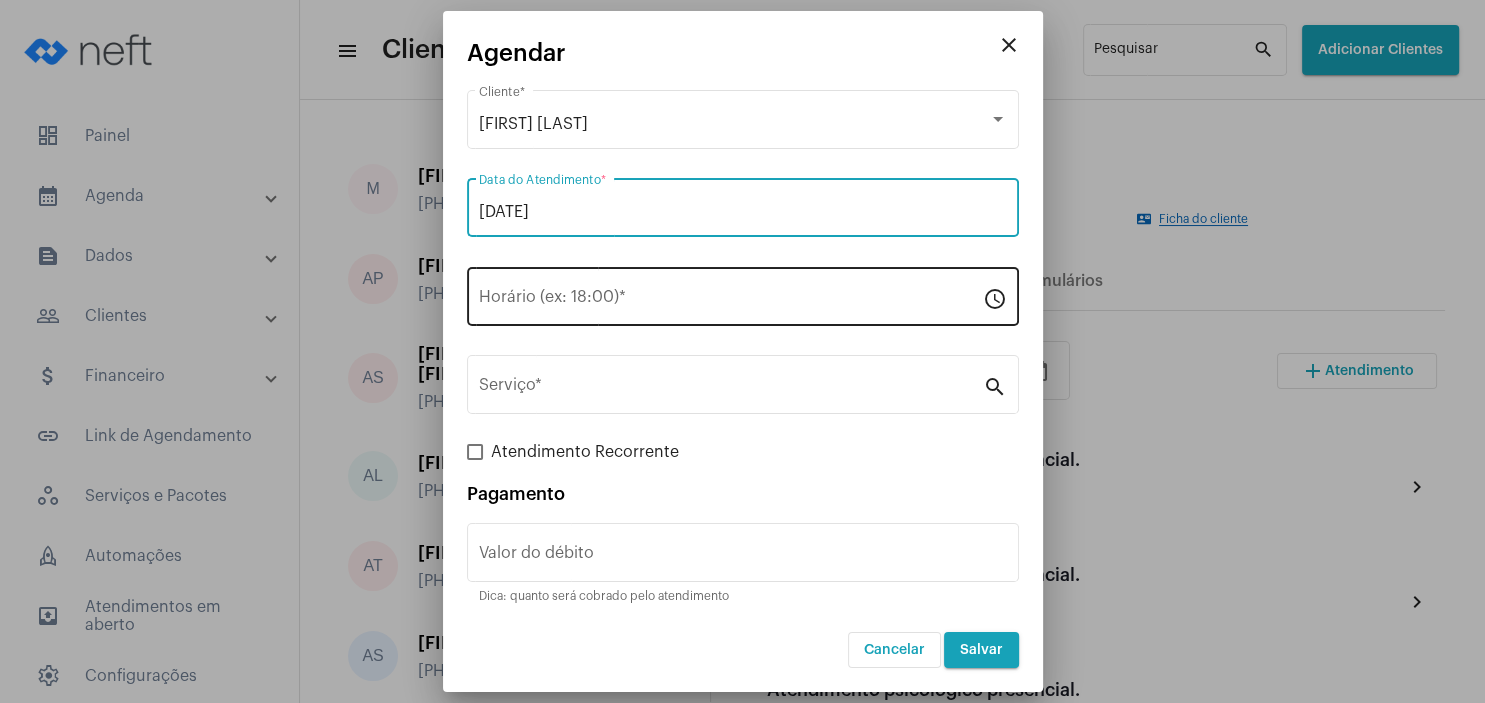 click on "Horário (ex: 18:00)  *" at bounding box center (731, 301) 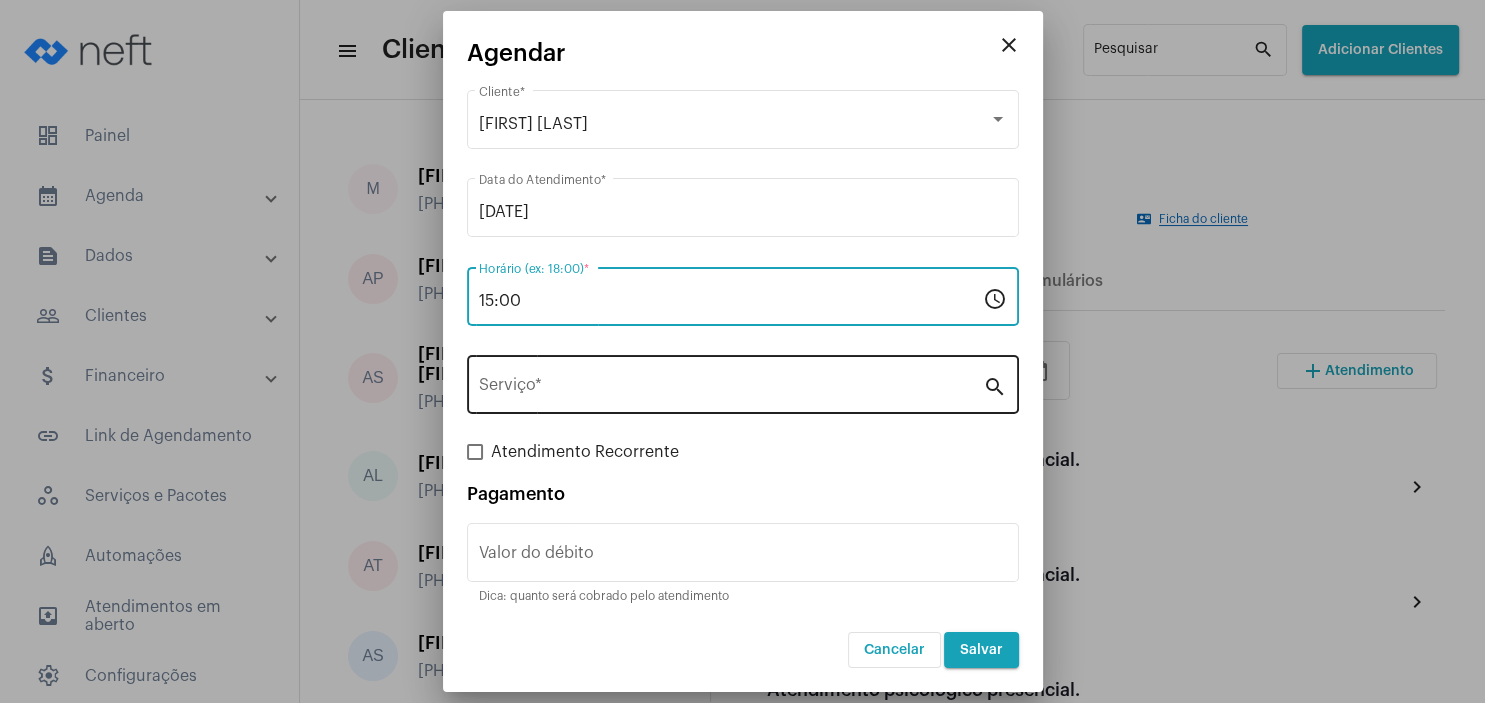 type on "15:00" 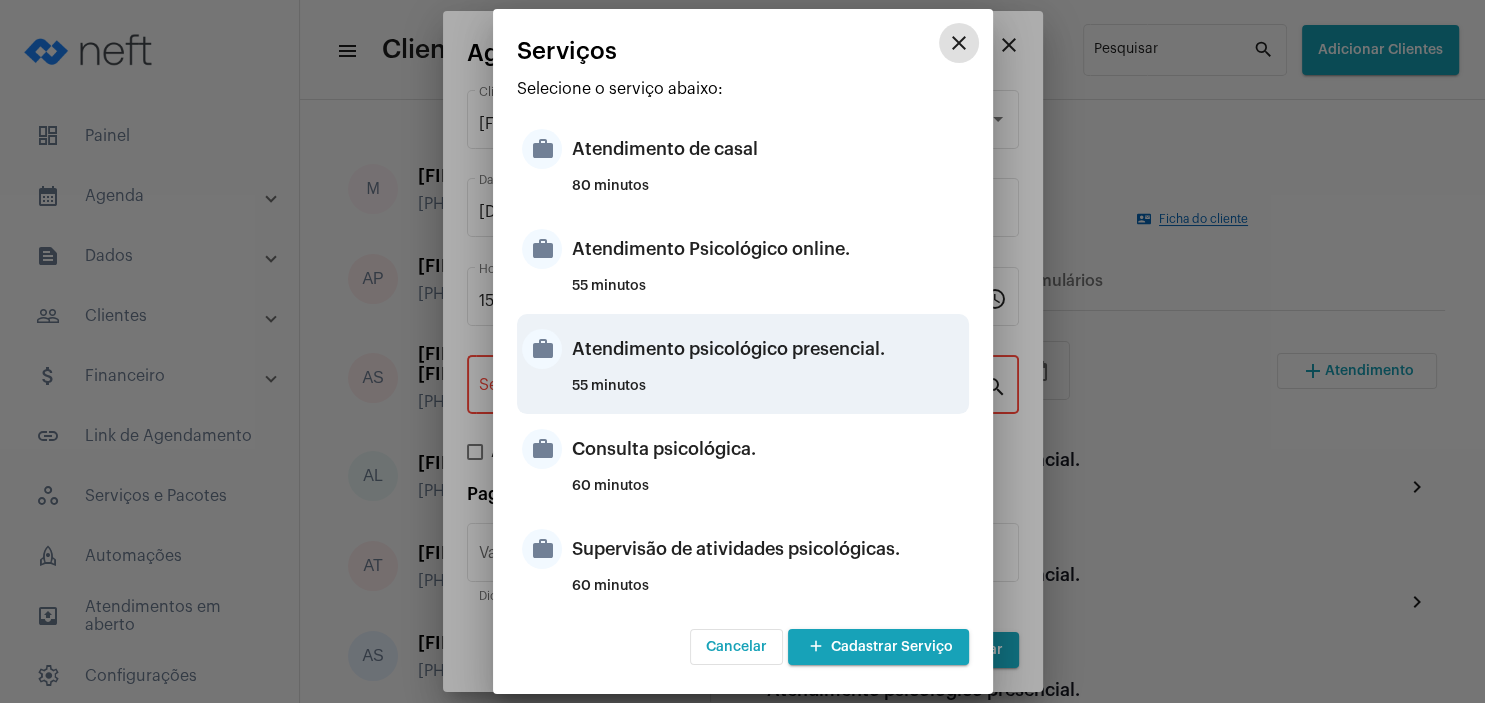 click on "Atendimento psicológico presencial." at bounding box center [768, 349] 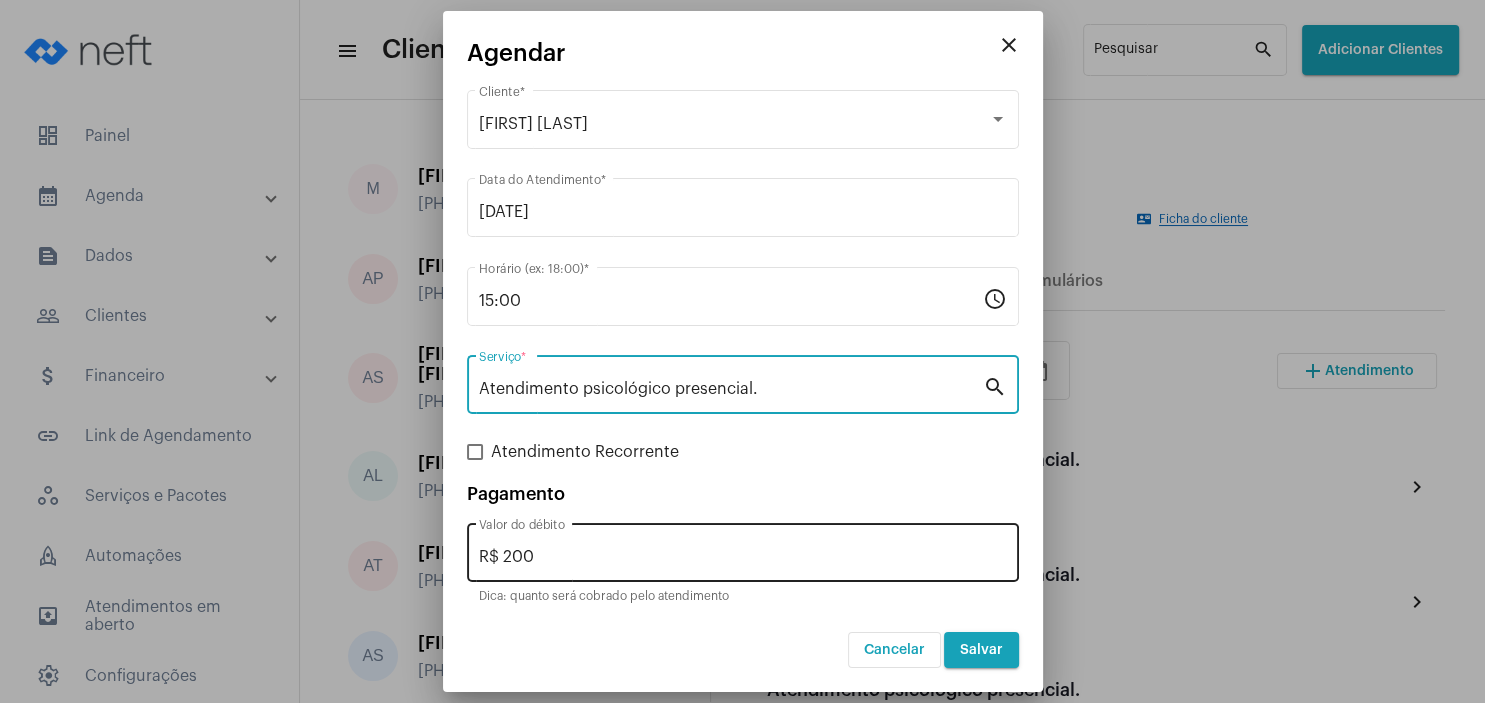 click on "R$ 200" at bounding box center (743, 557) 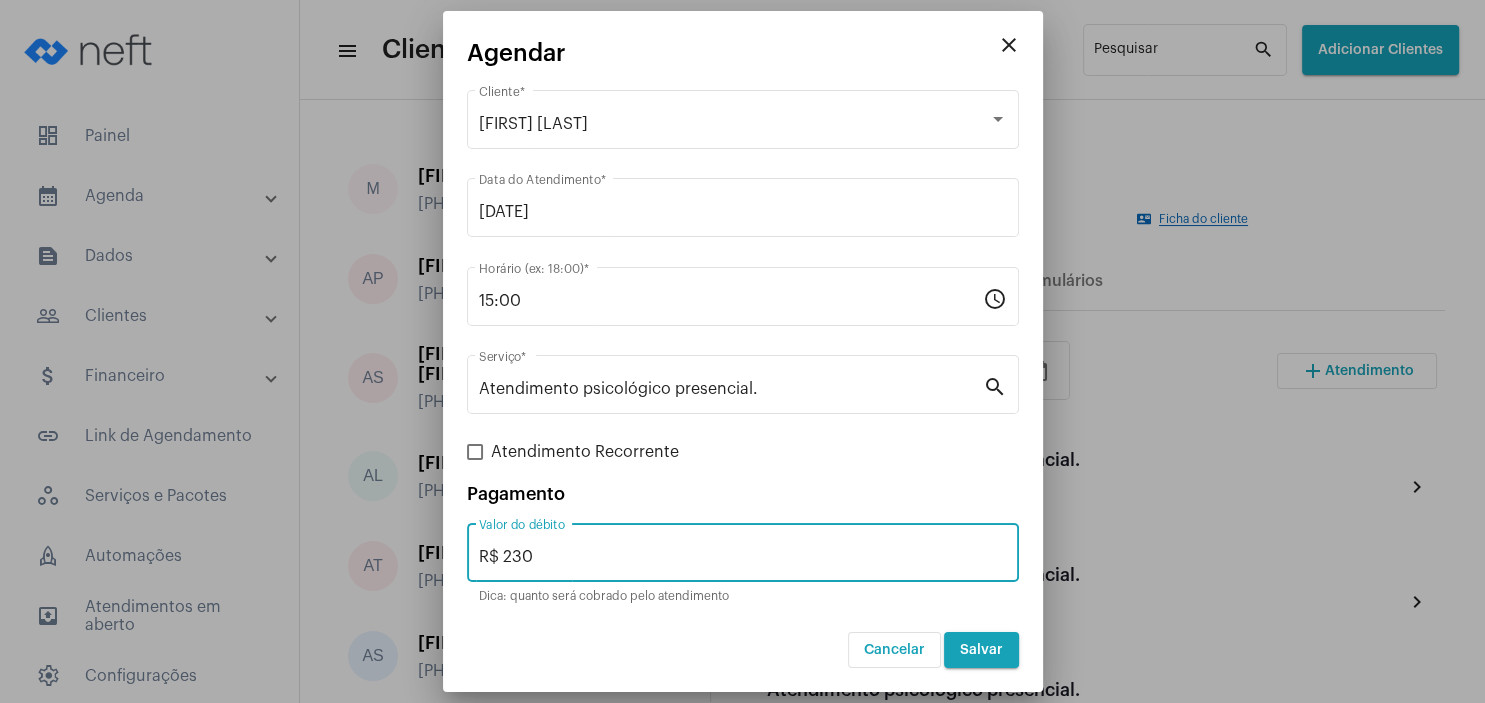 type on "R$ 230" 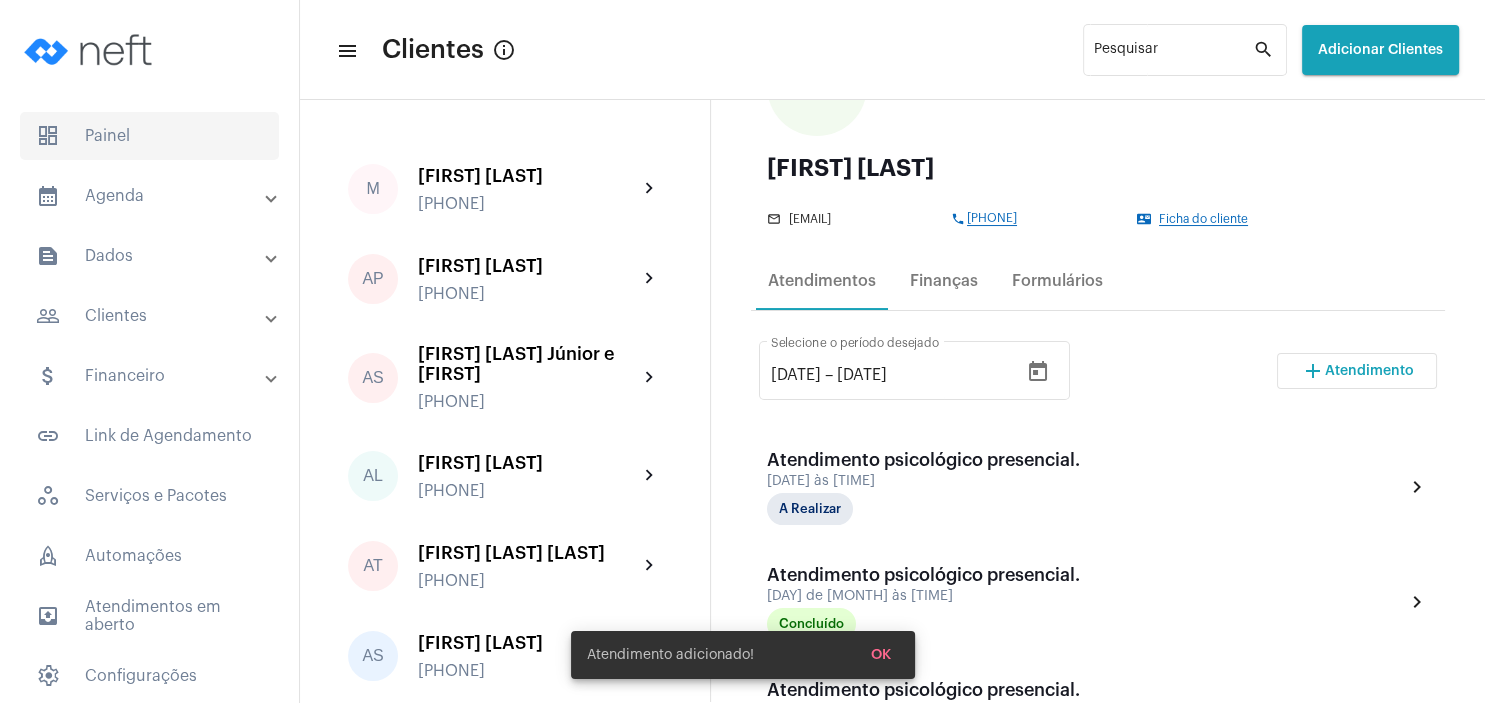 click on "dashboard   Painel" 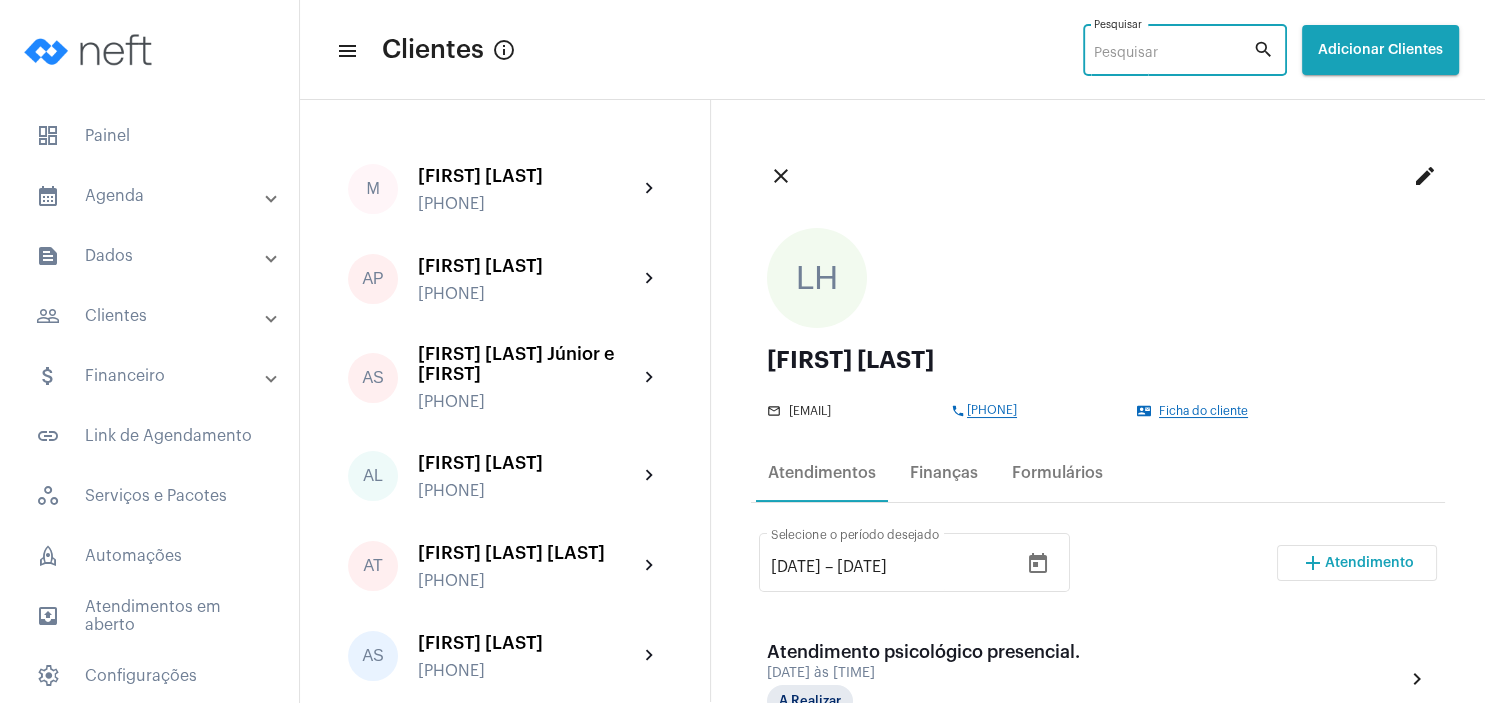 click on "Pesquisar" at bounding box center (1173, 54) 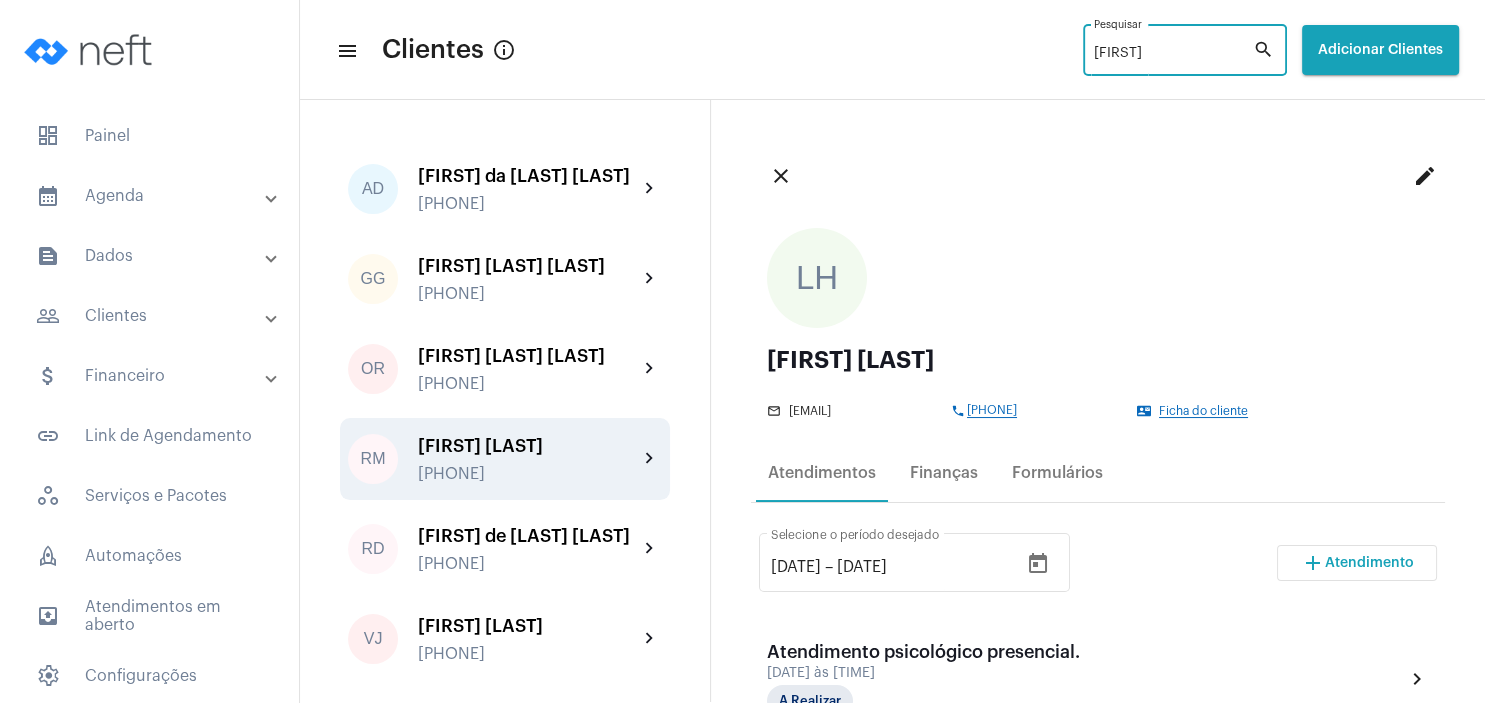 type on "[FIRST]" 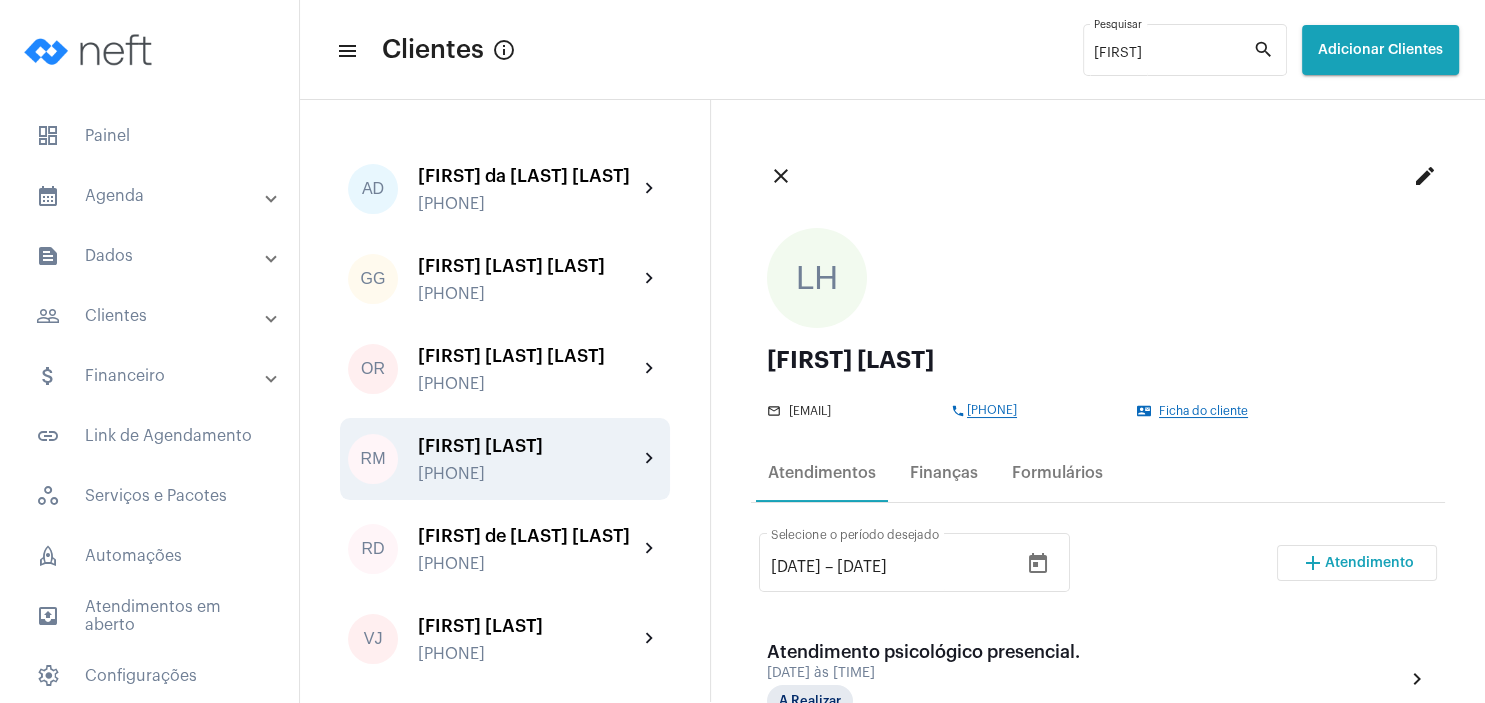 click on "[FIRST] [LAST]" 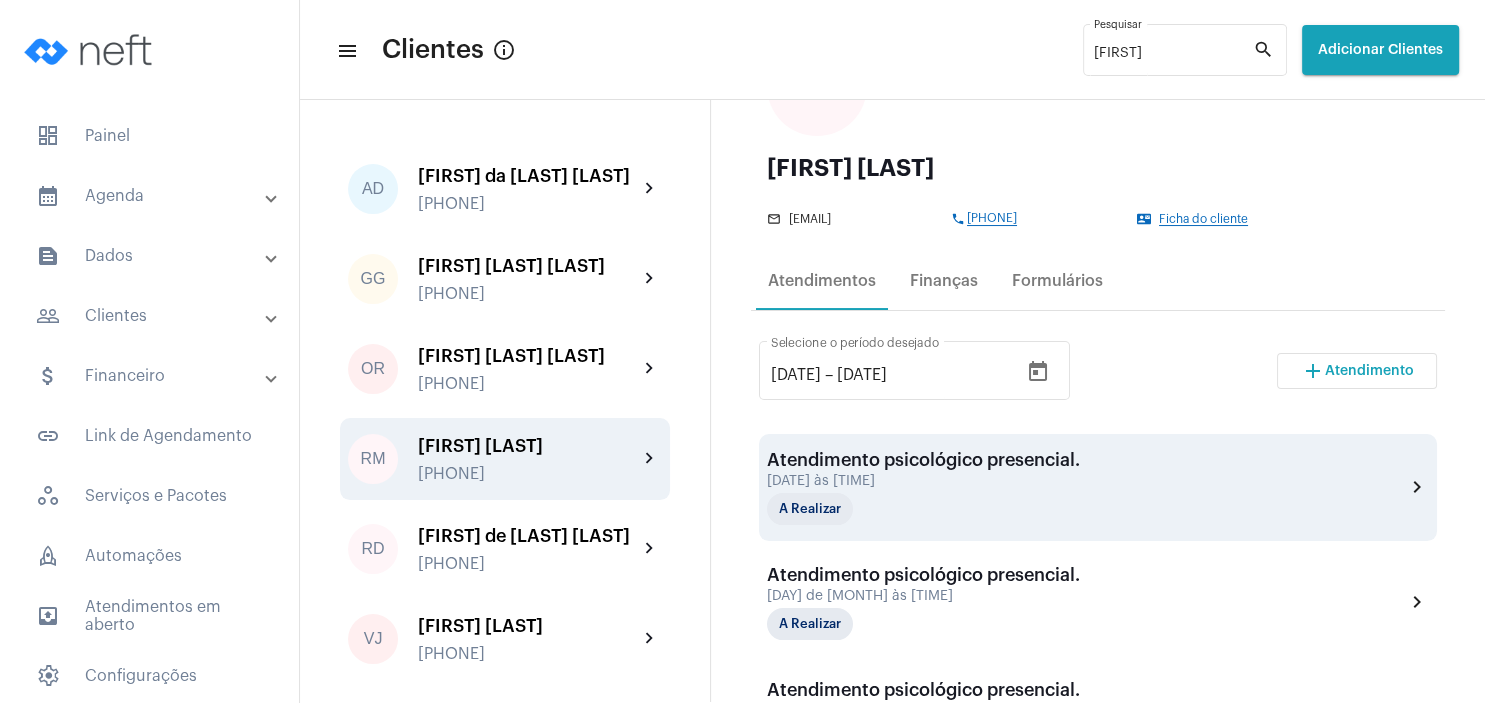 scroll, scrollTop: 288, scrollLeft: 0, axis: vertical 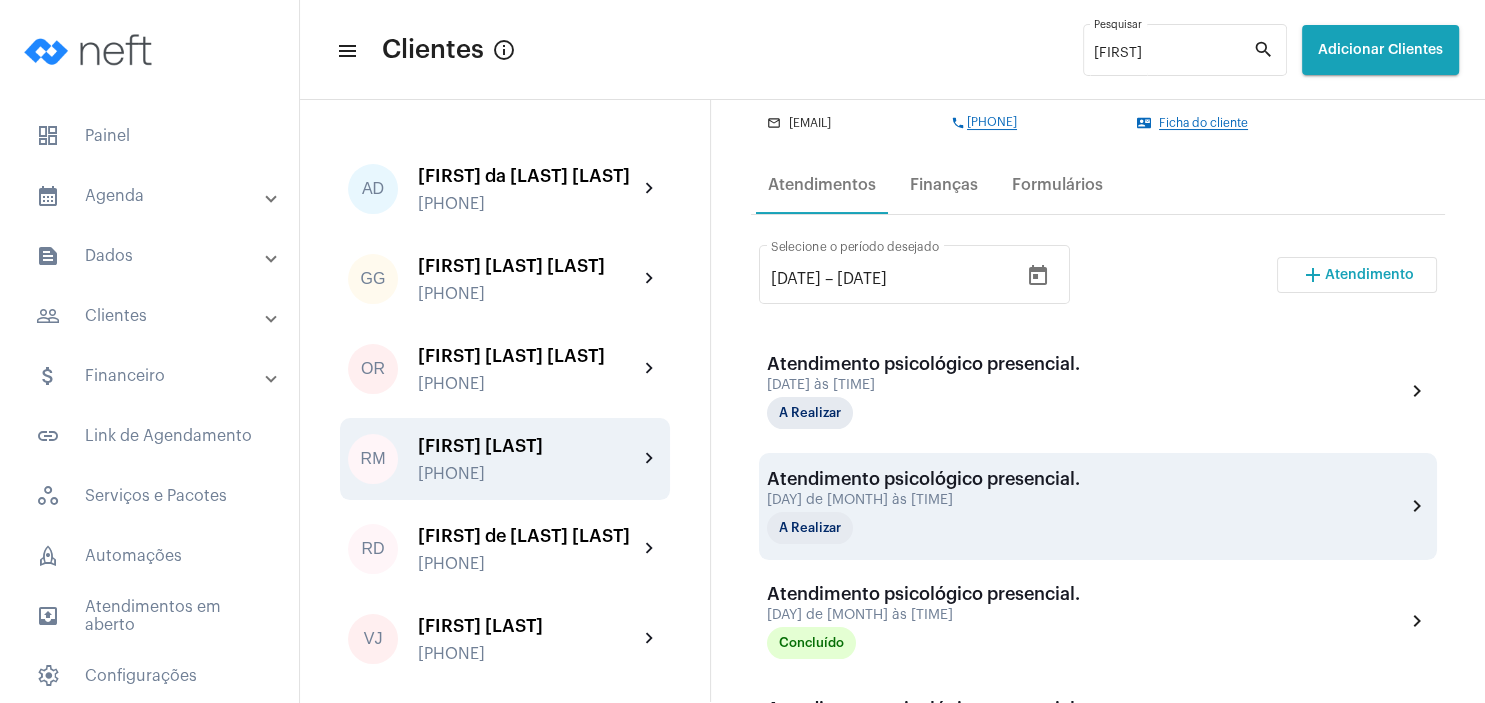 click on "Atendimento psicológico presencial." at bounding box center [923, 479] 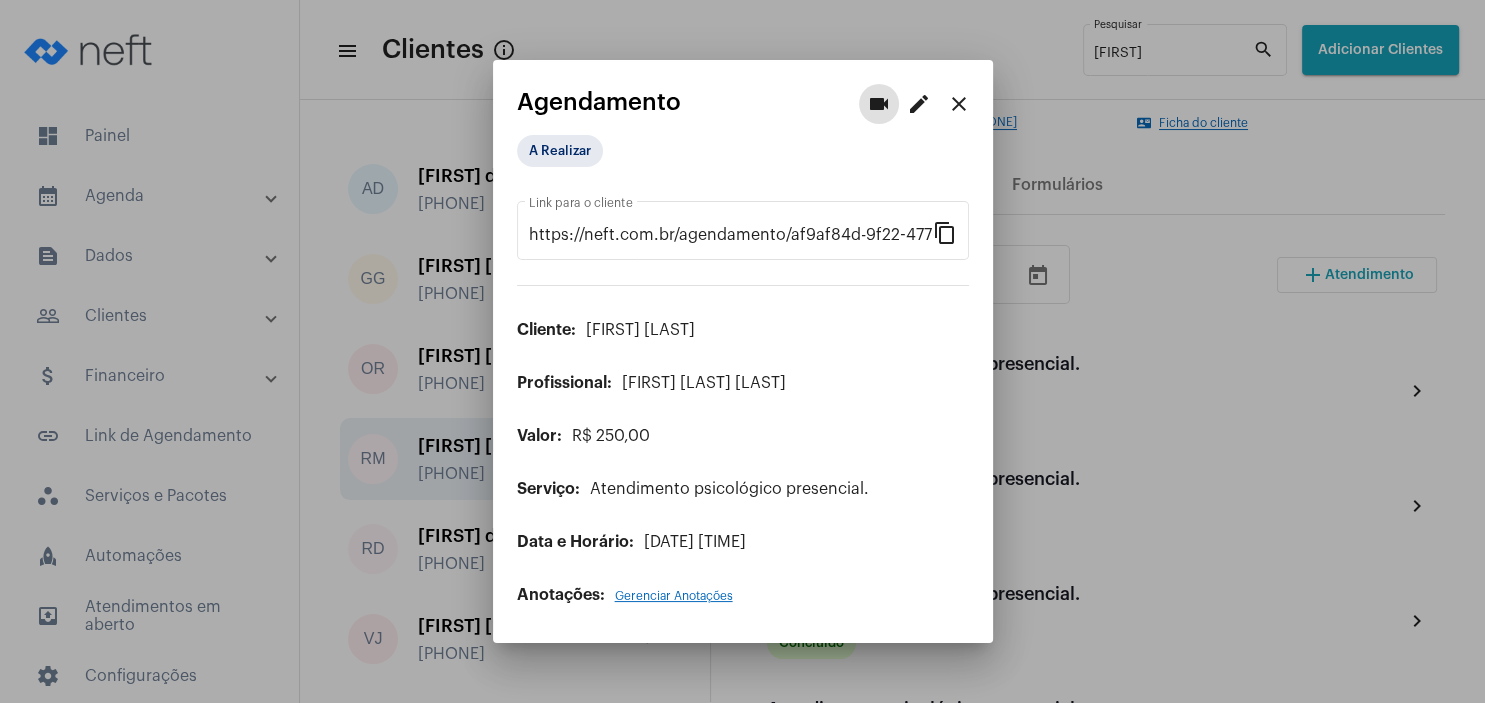 click on "close" at bounding box center (959, 104) 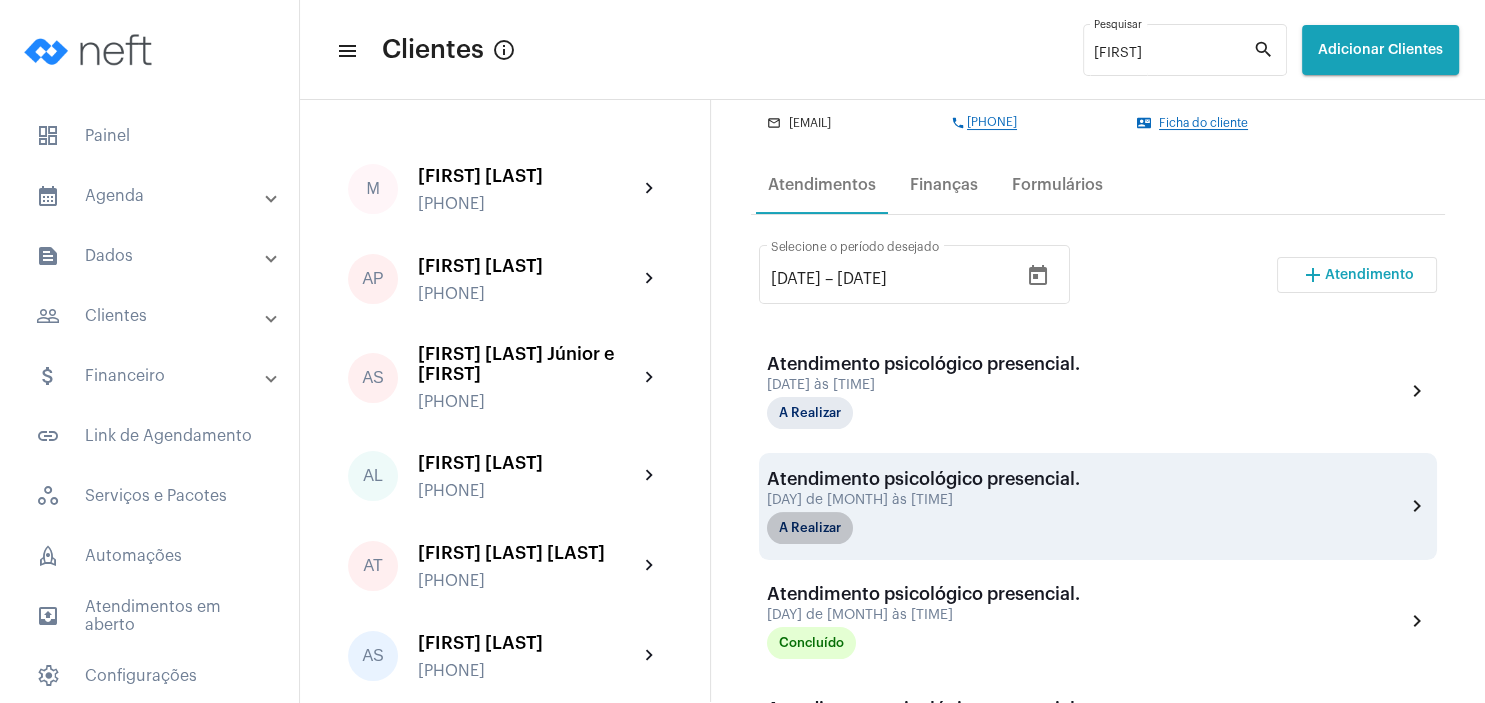click on "A Realizar" at bounding box center (810, 528) 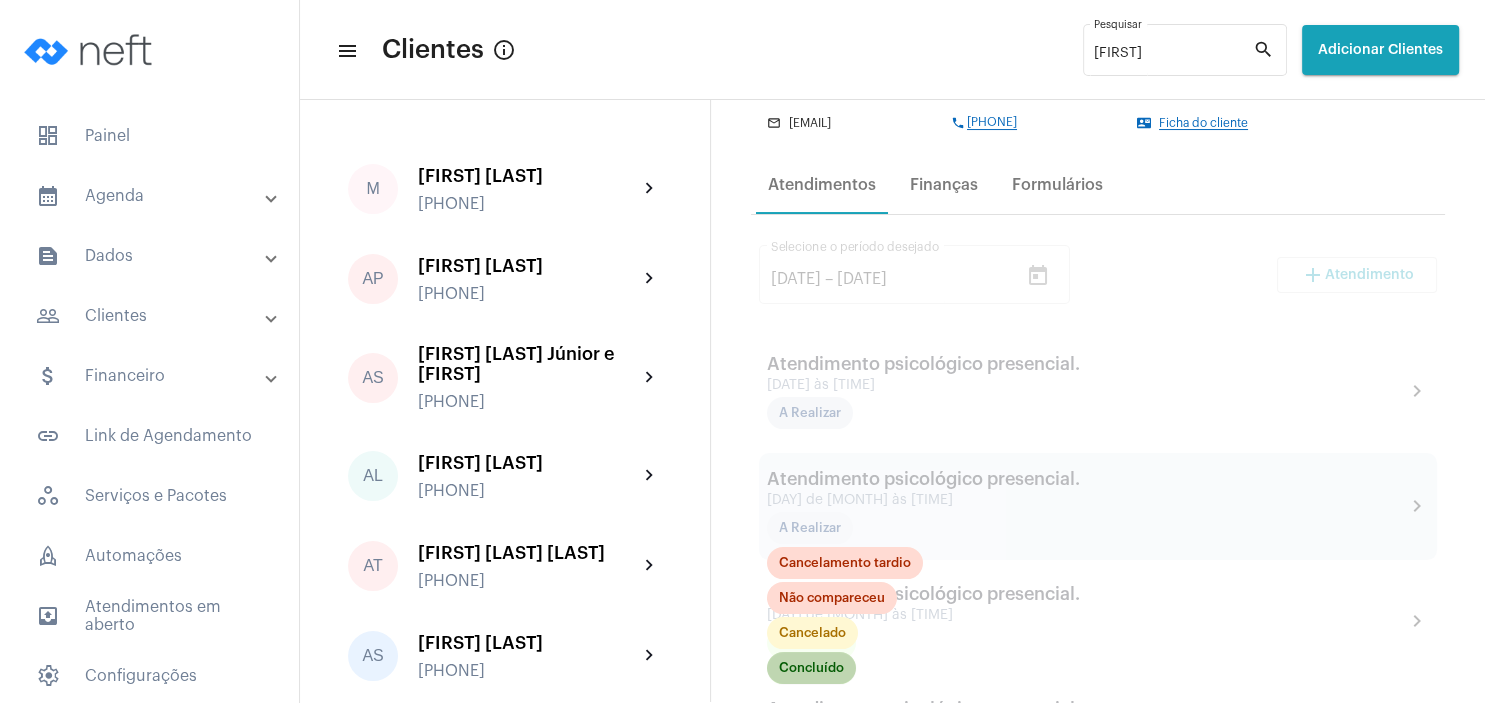 click on "Concluído" 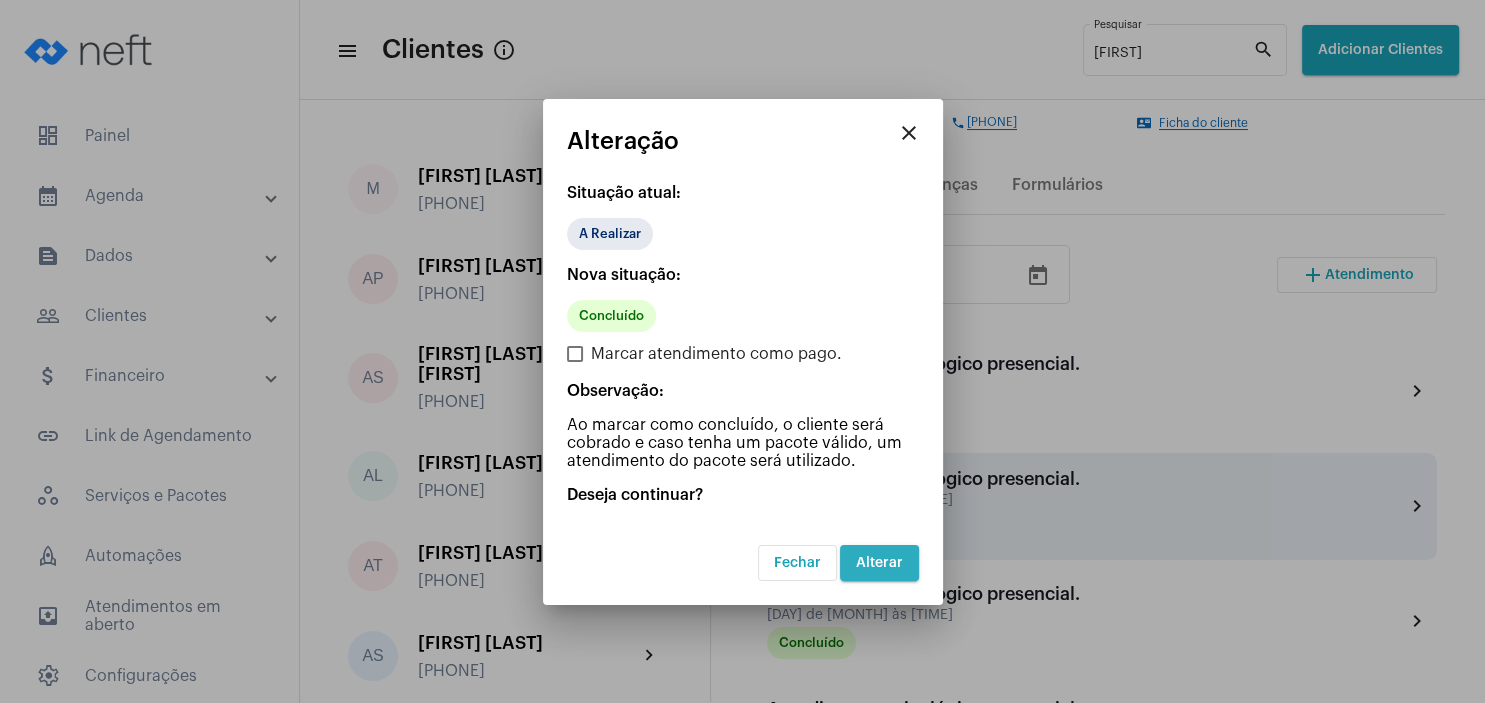 click on "Alterar" at bounding box center [879, 563] 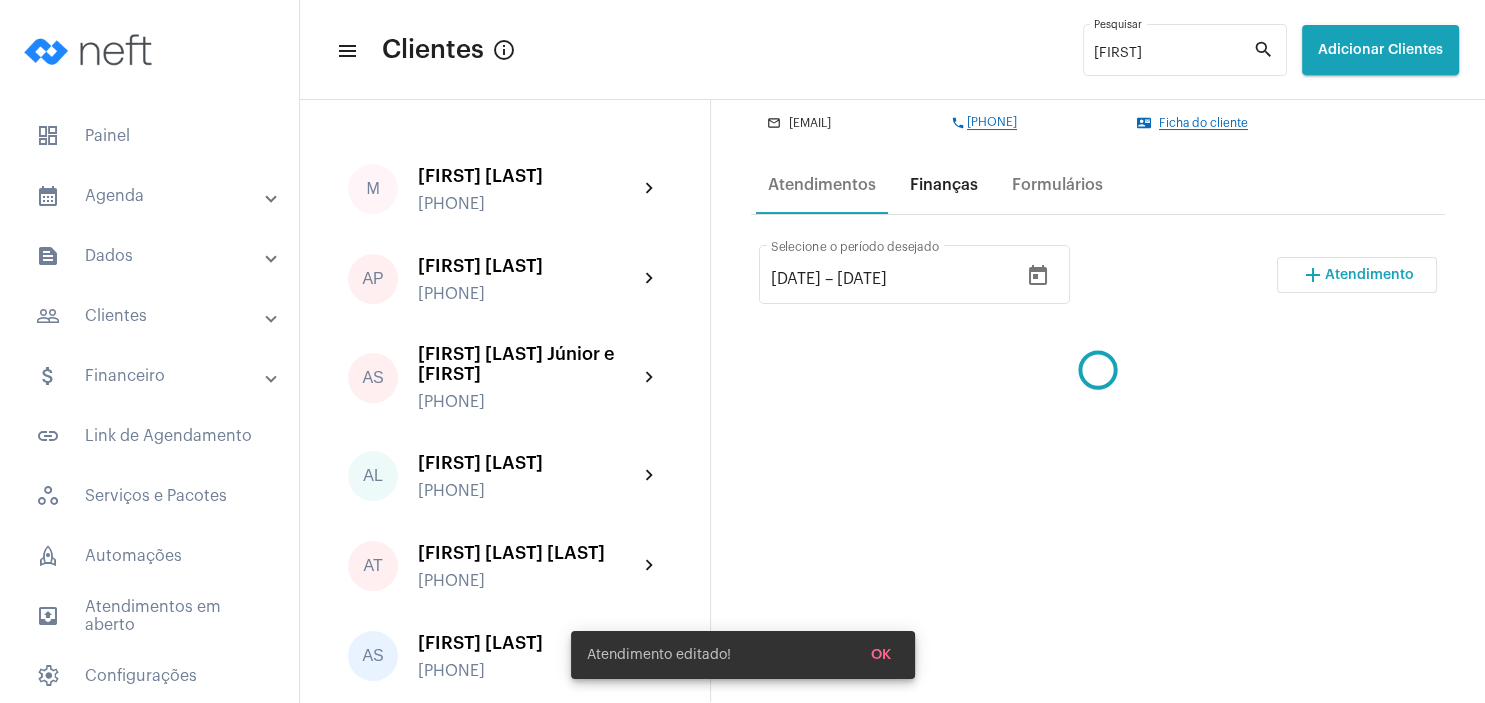 click on "Finanças" at bounding box center (944, 185) 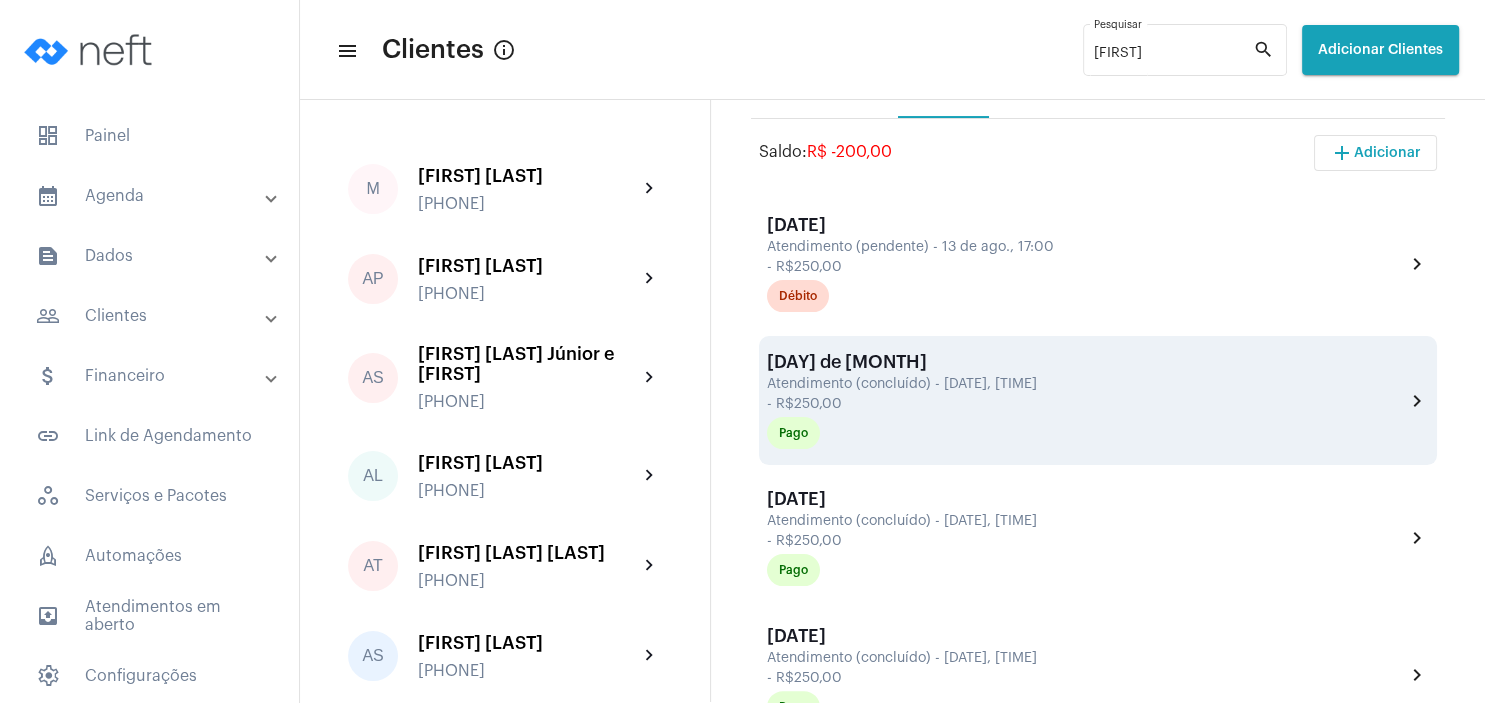 scroll, scrollTop: 192, scrollLeft: 0, axis: vertical 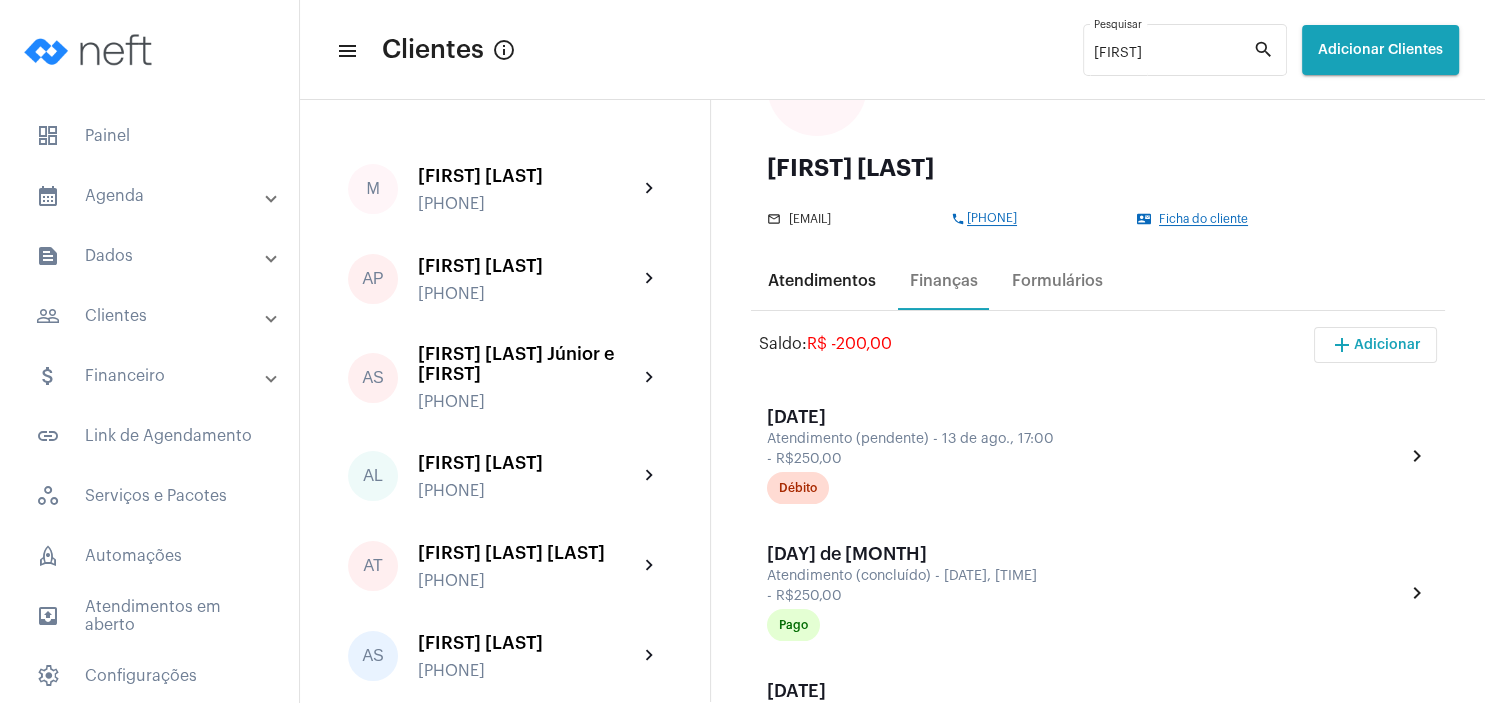 click on "Atendimentos" at bounding box center [822, 281] 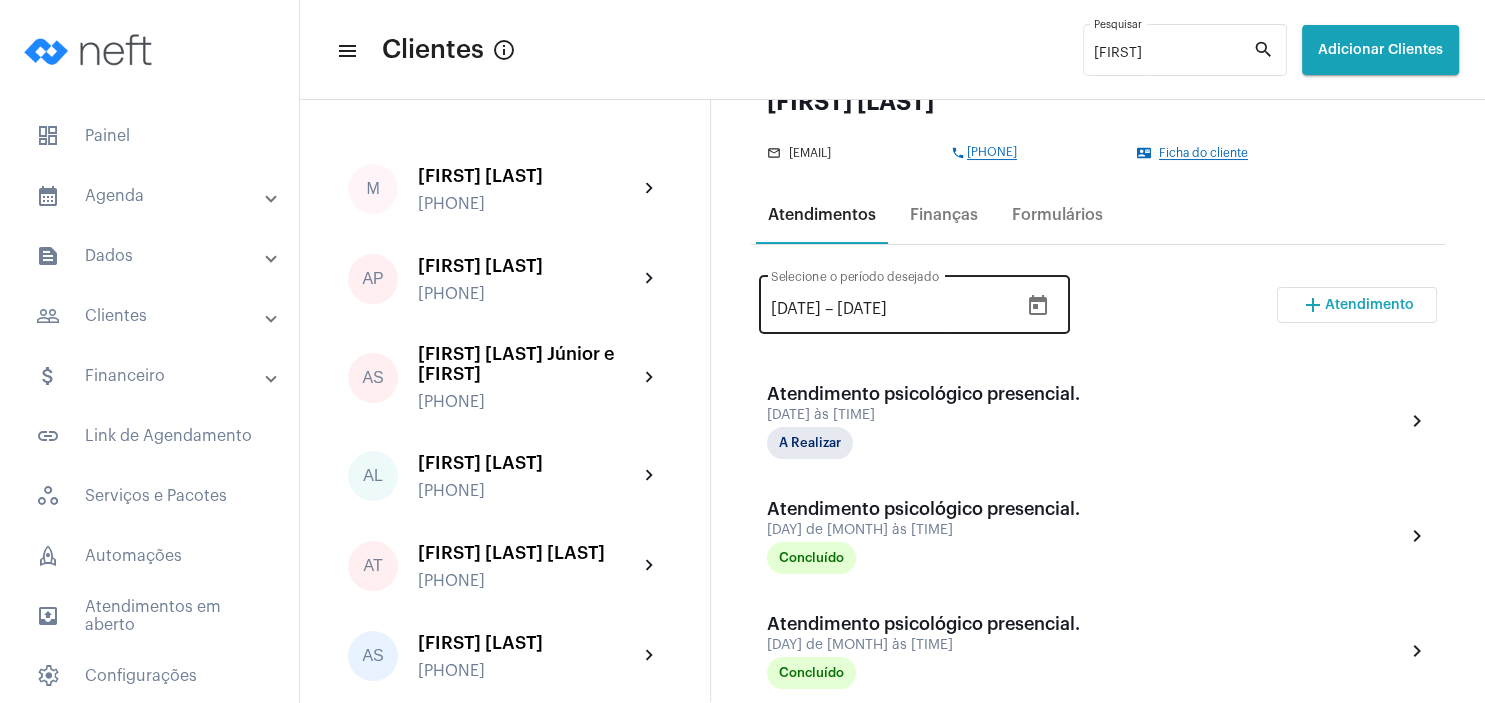 scroll, scrollTop: 288, scrollLeft: 0, axis: vertical 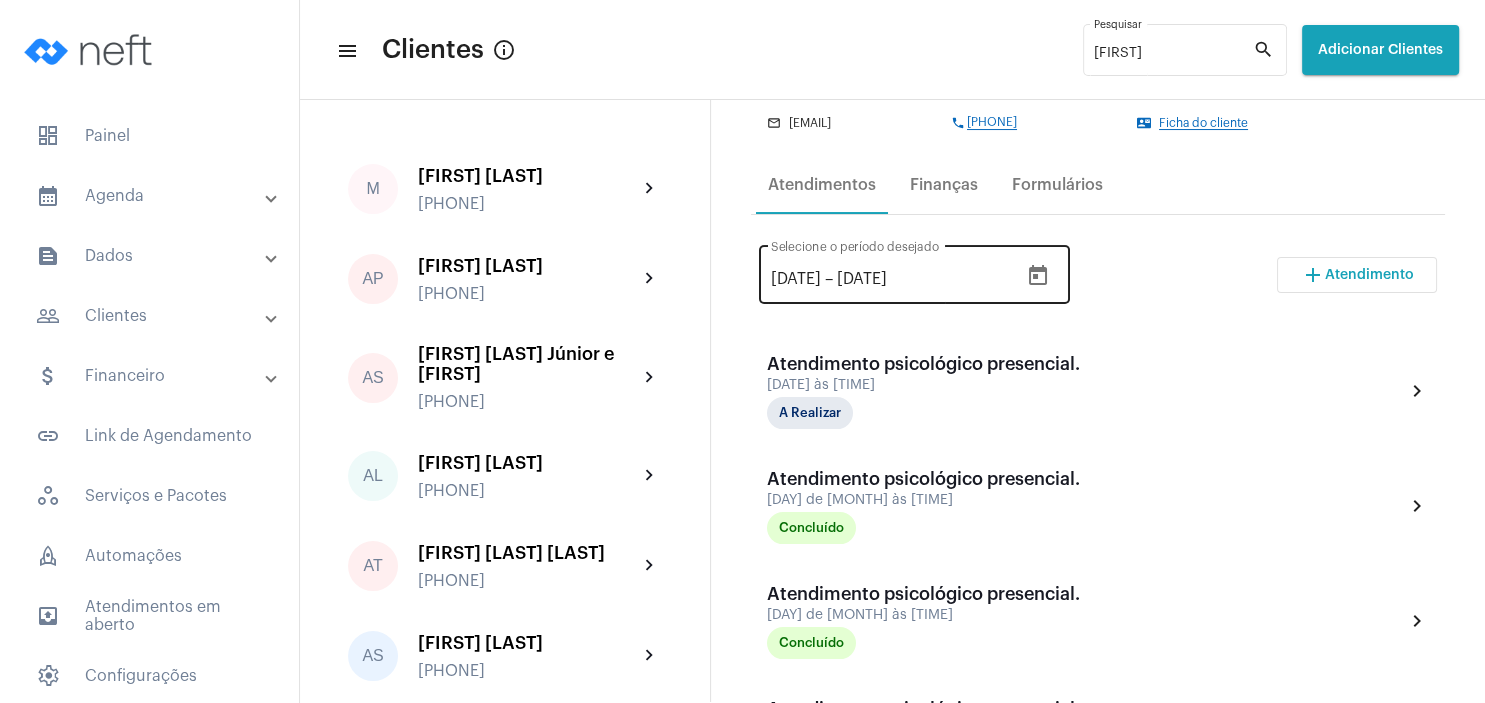 click on "[DATE] às [TIME]" at bounding box center [923, 385] 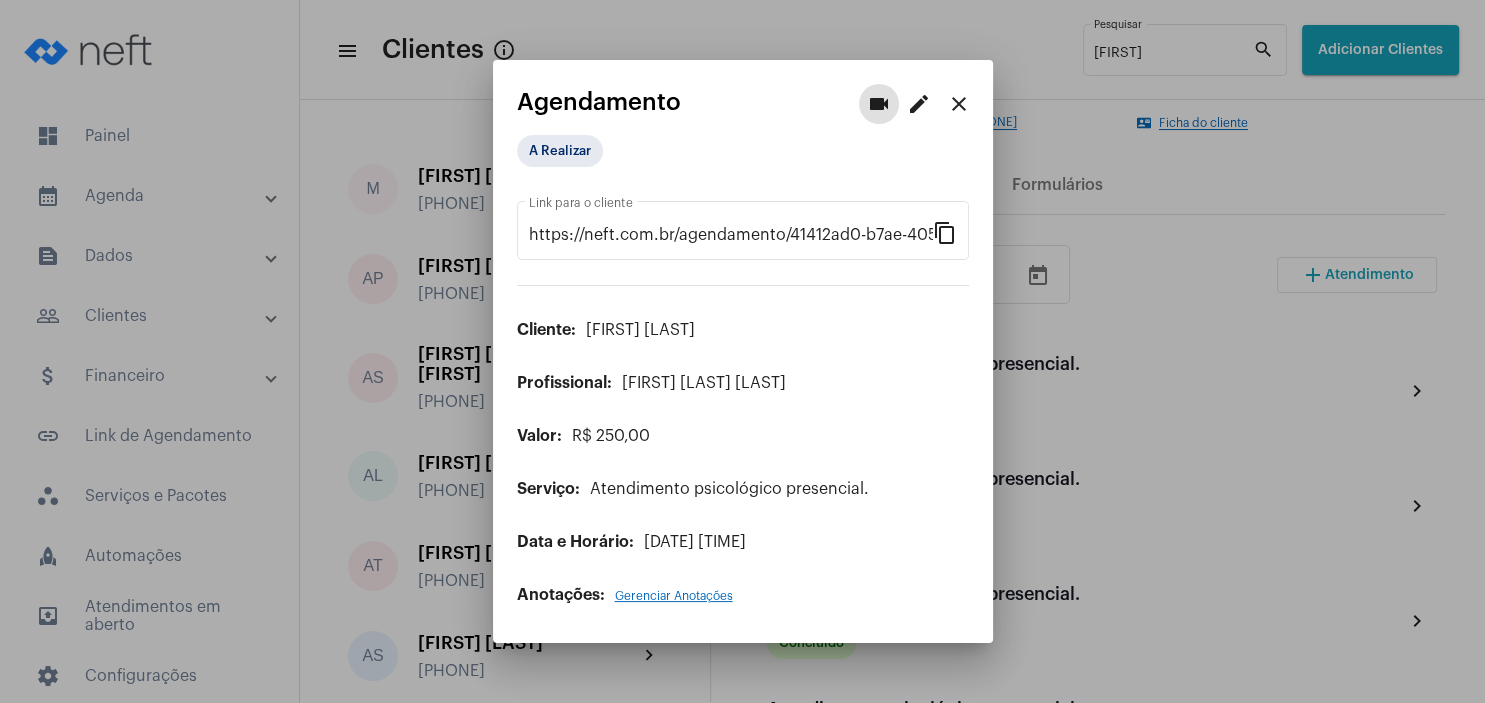 click on "edit" at bounding box center [919, 104] 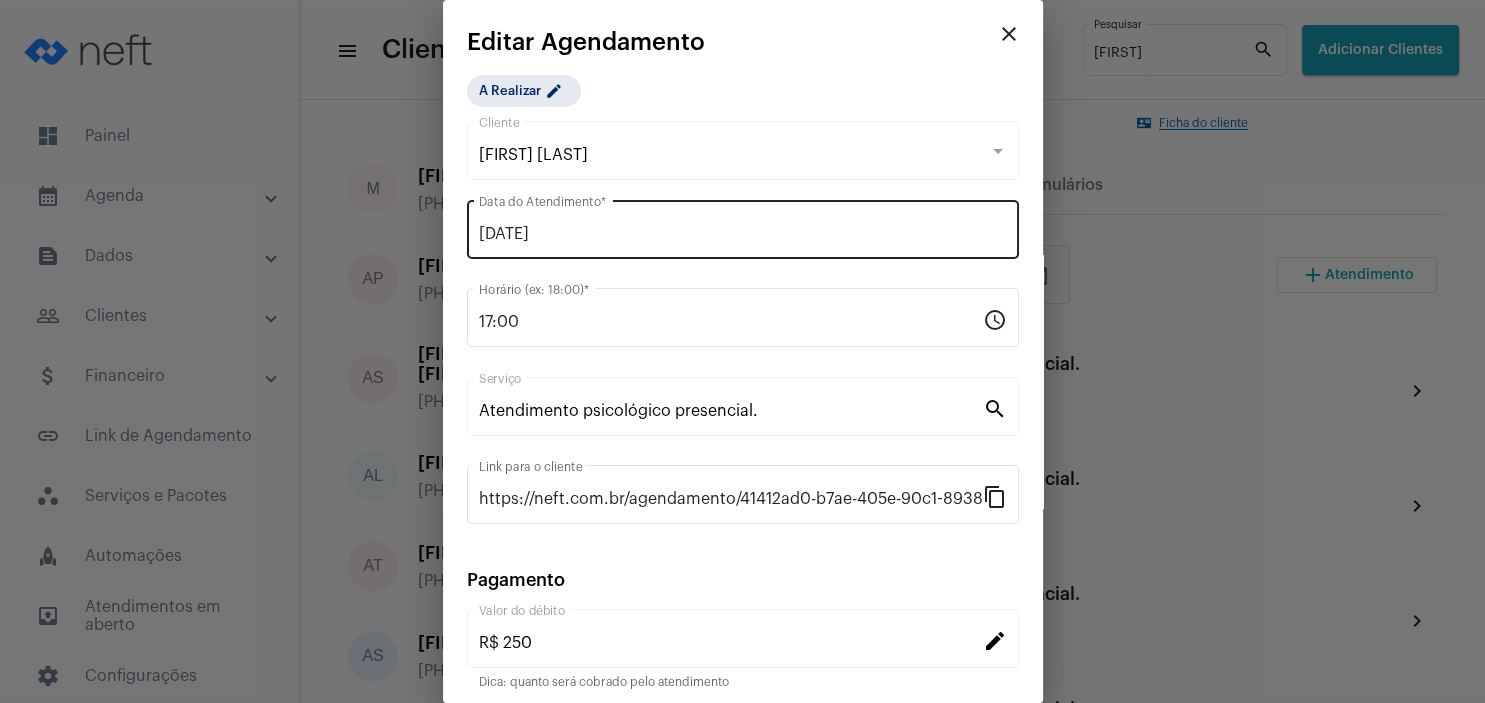 click on "[DATE]" at bounding box center [743, 234] 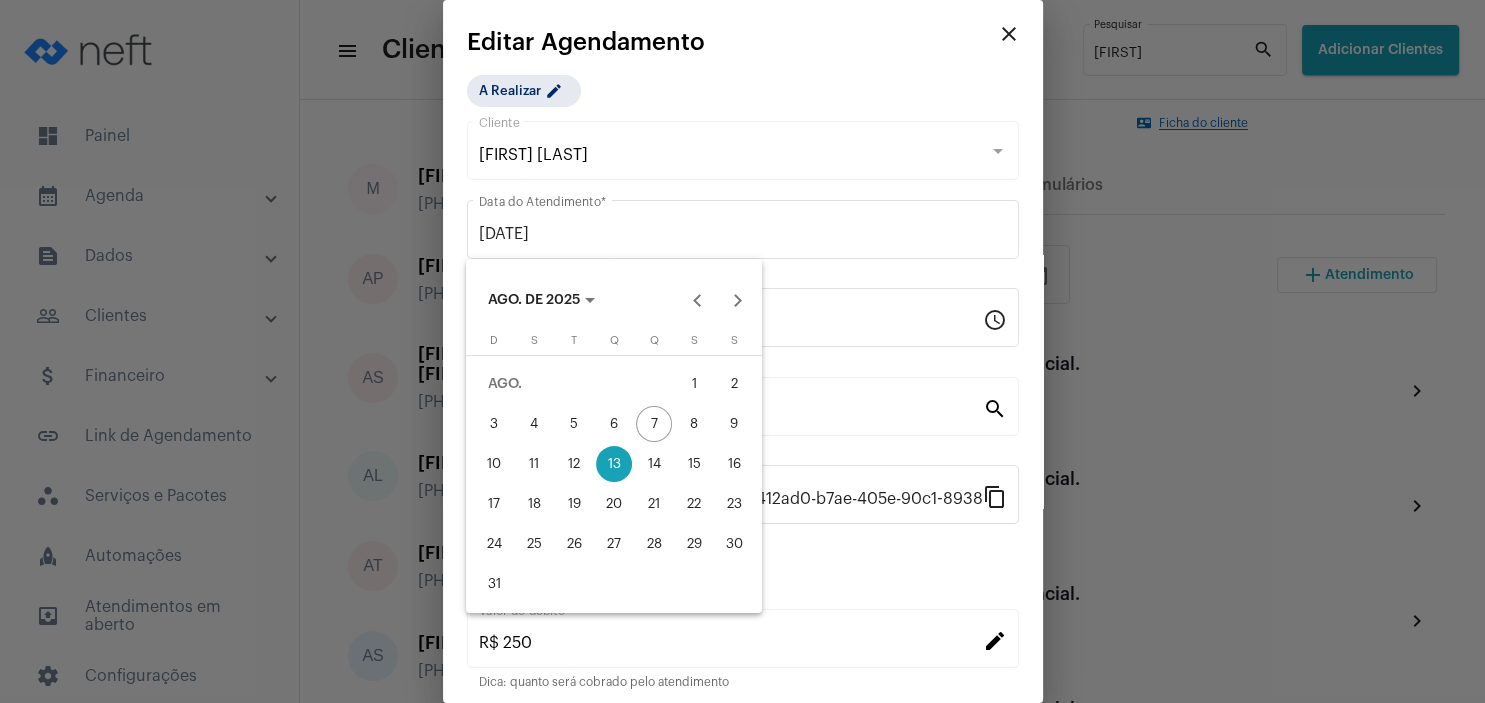 click on "8" at bounding box center (694, 424) 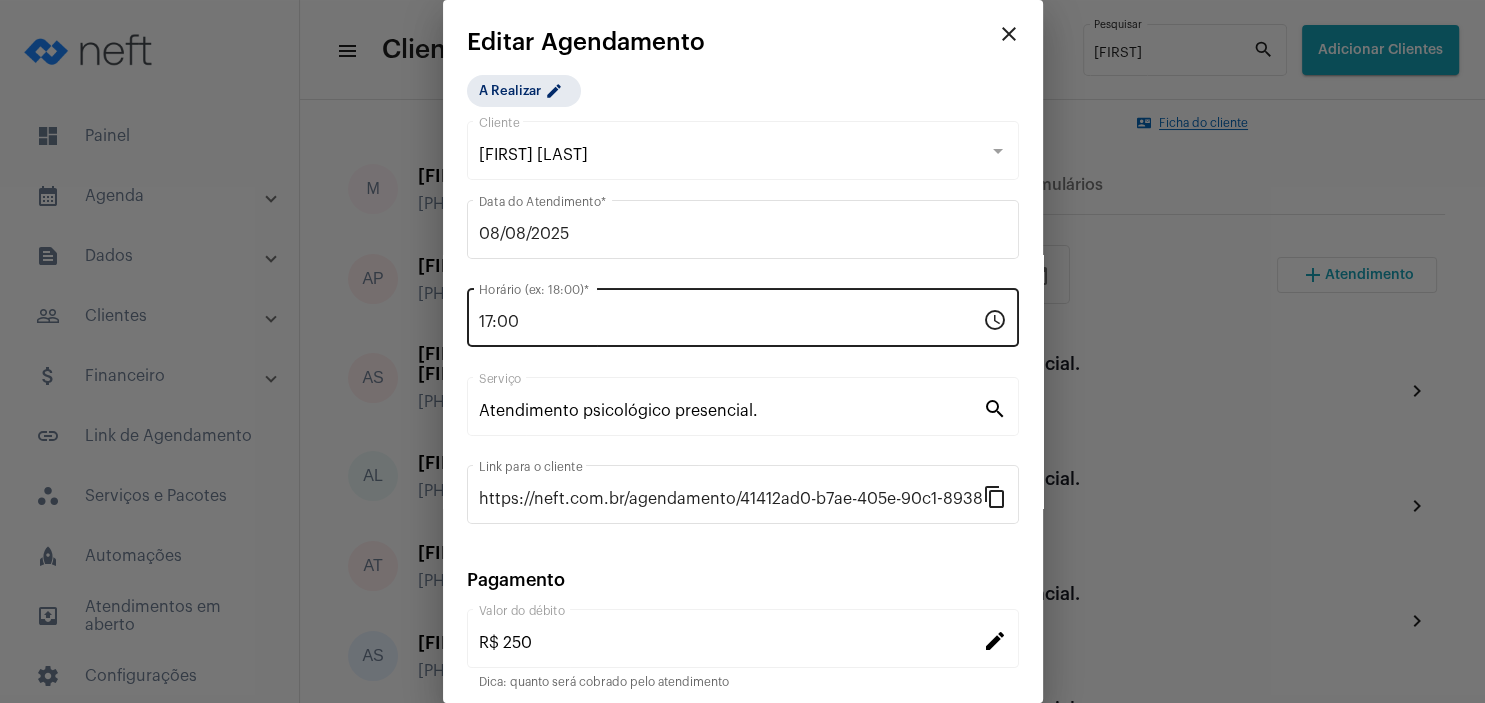 click on "[TIME] Horário (ex: [TIME])  *" at bounding box center (731, 315) 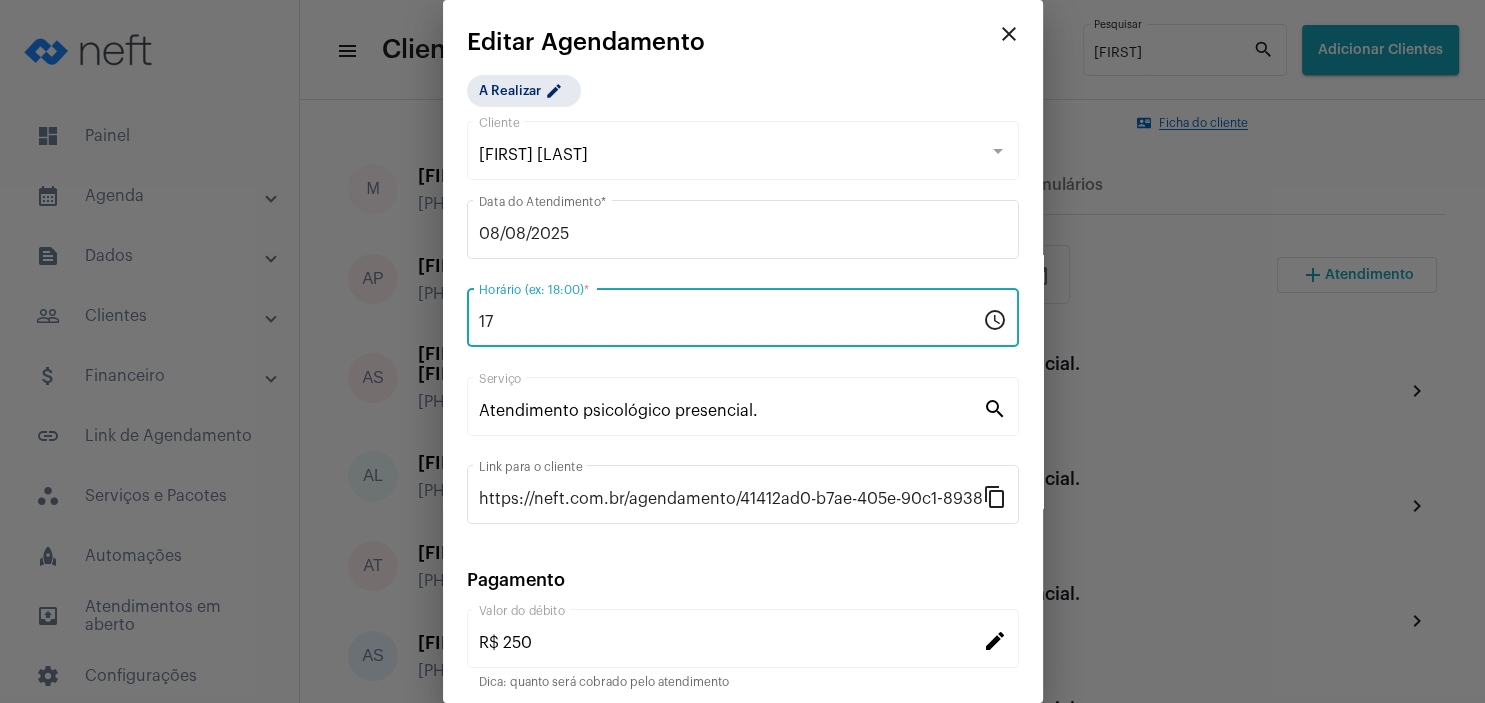 type on "1" 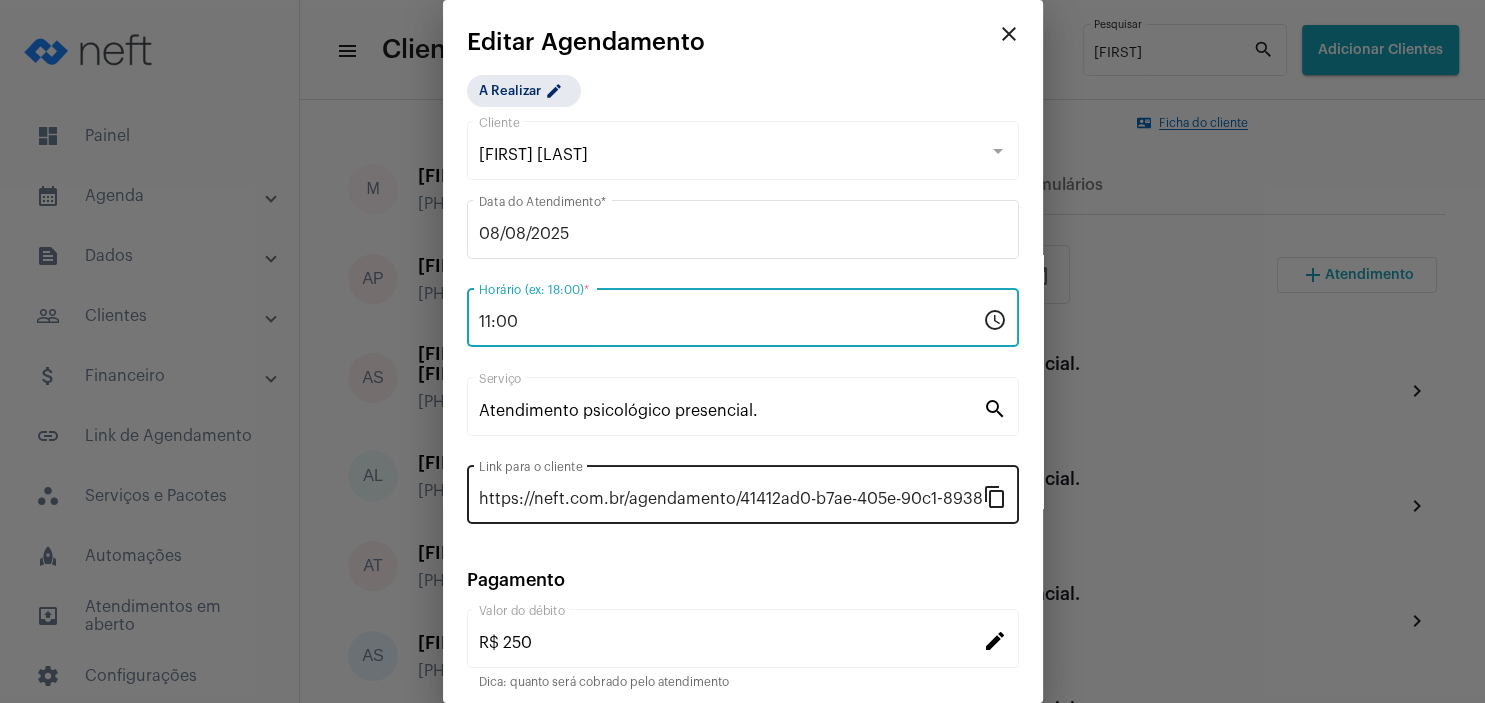 scroll, scrollTop: 157, scrollLeft: 0, axis: vertical 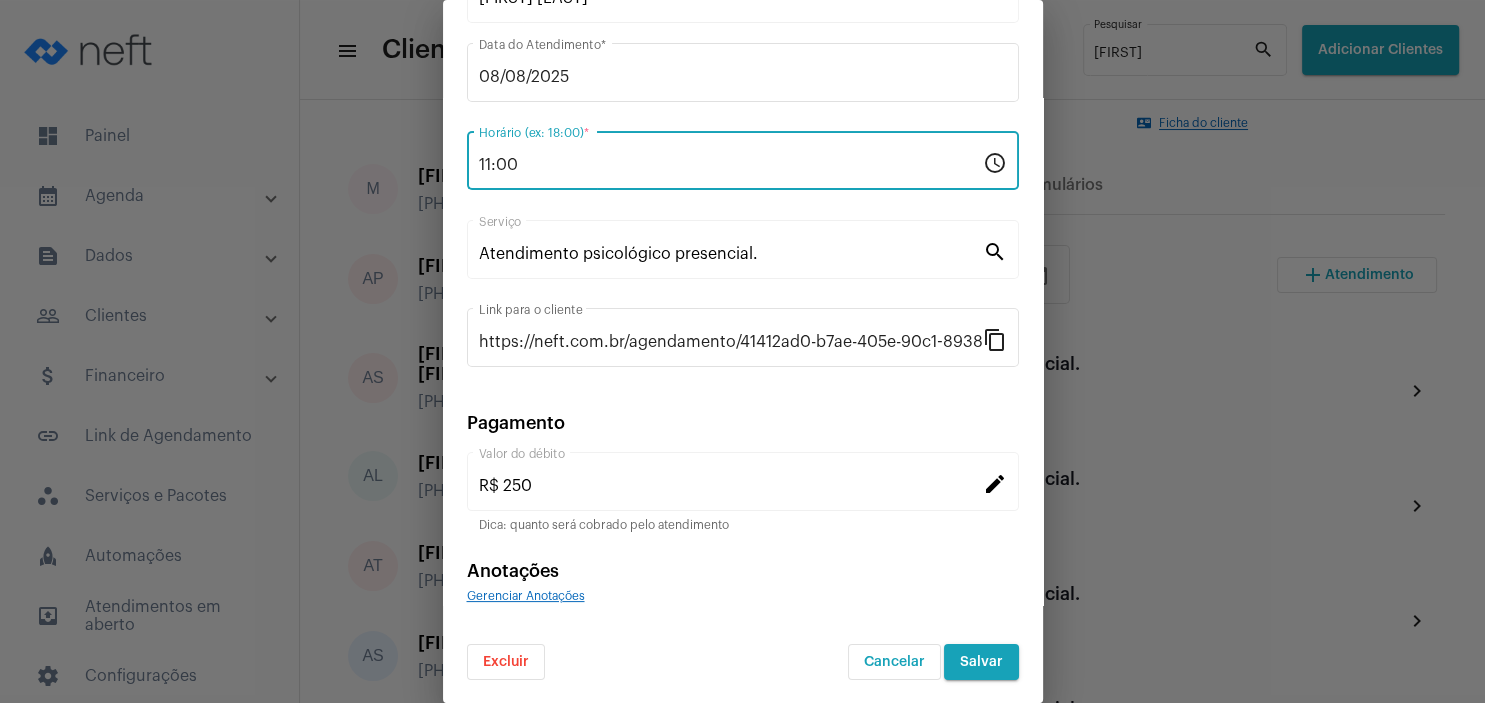 type on "11:00" 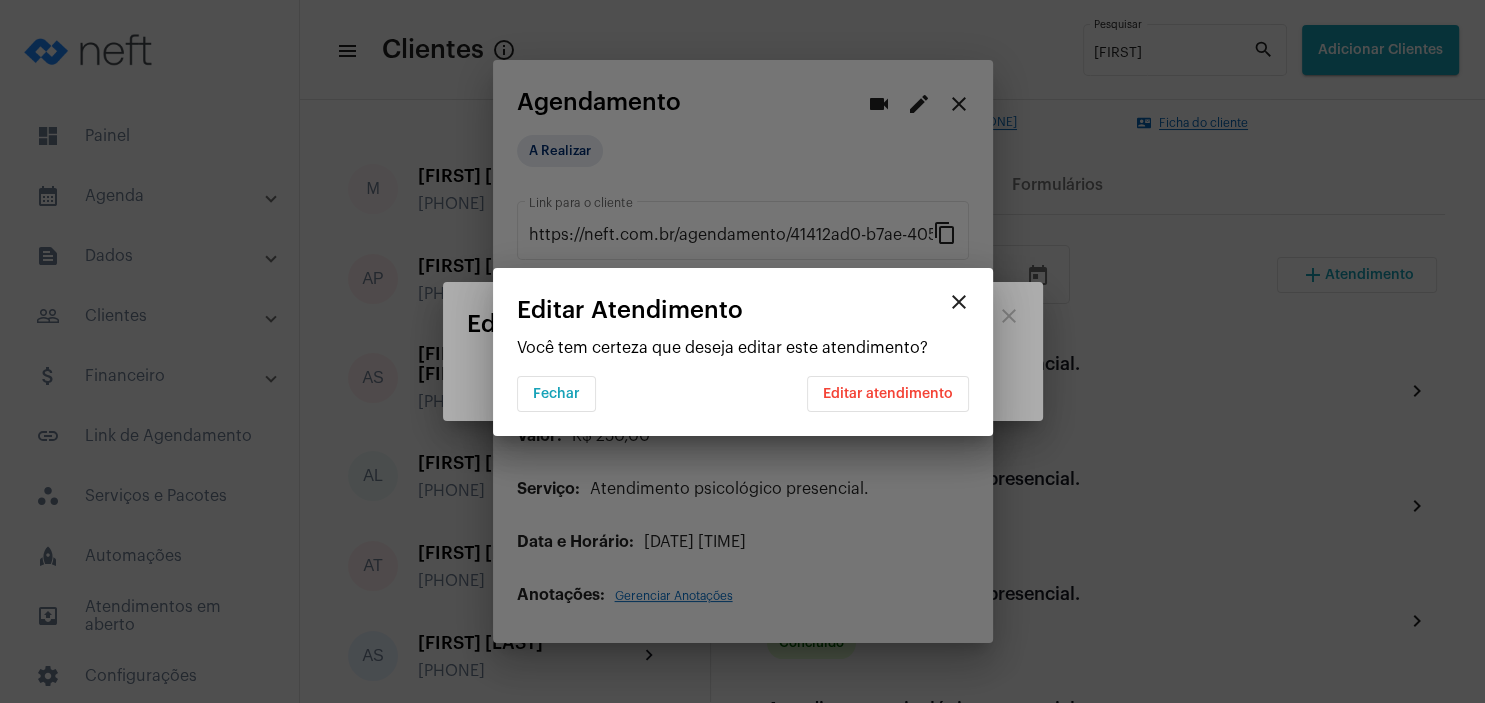 scroll, scrollTop: 0, scrollLeft: 0, axis: both 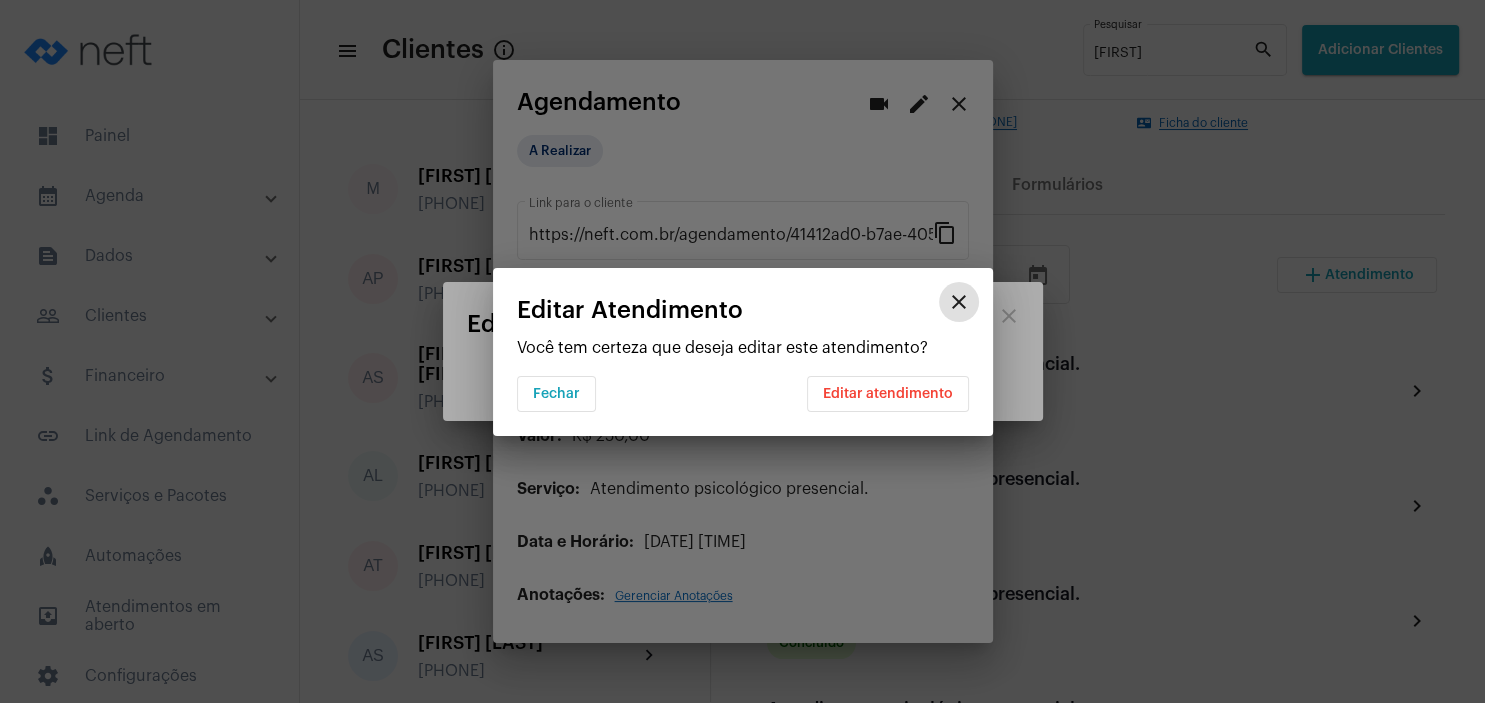 click on "Editar atendimento" at bounding box center [888, 394] 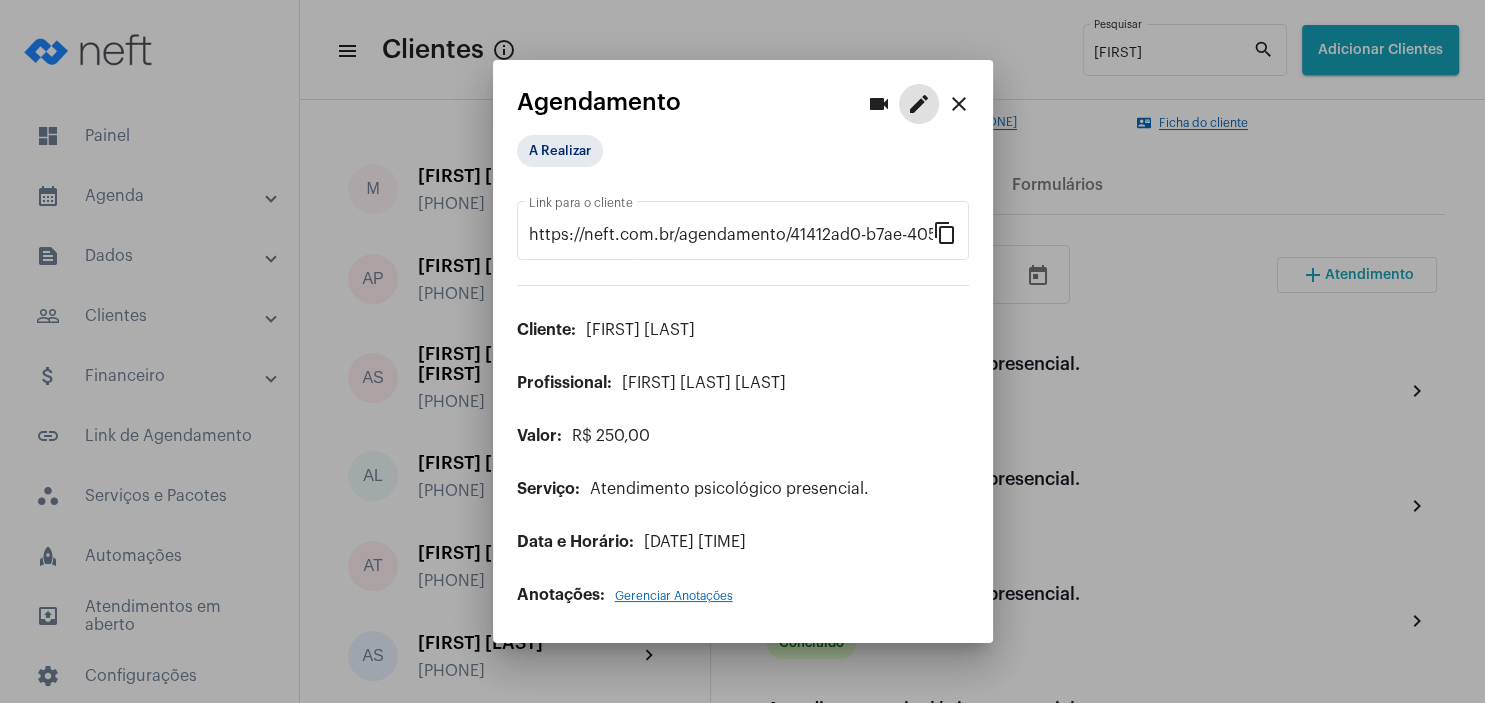 click on "close" at bounding box center [959, 104] 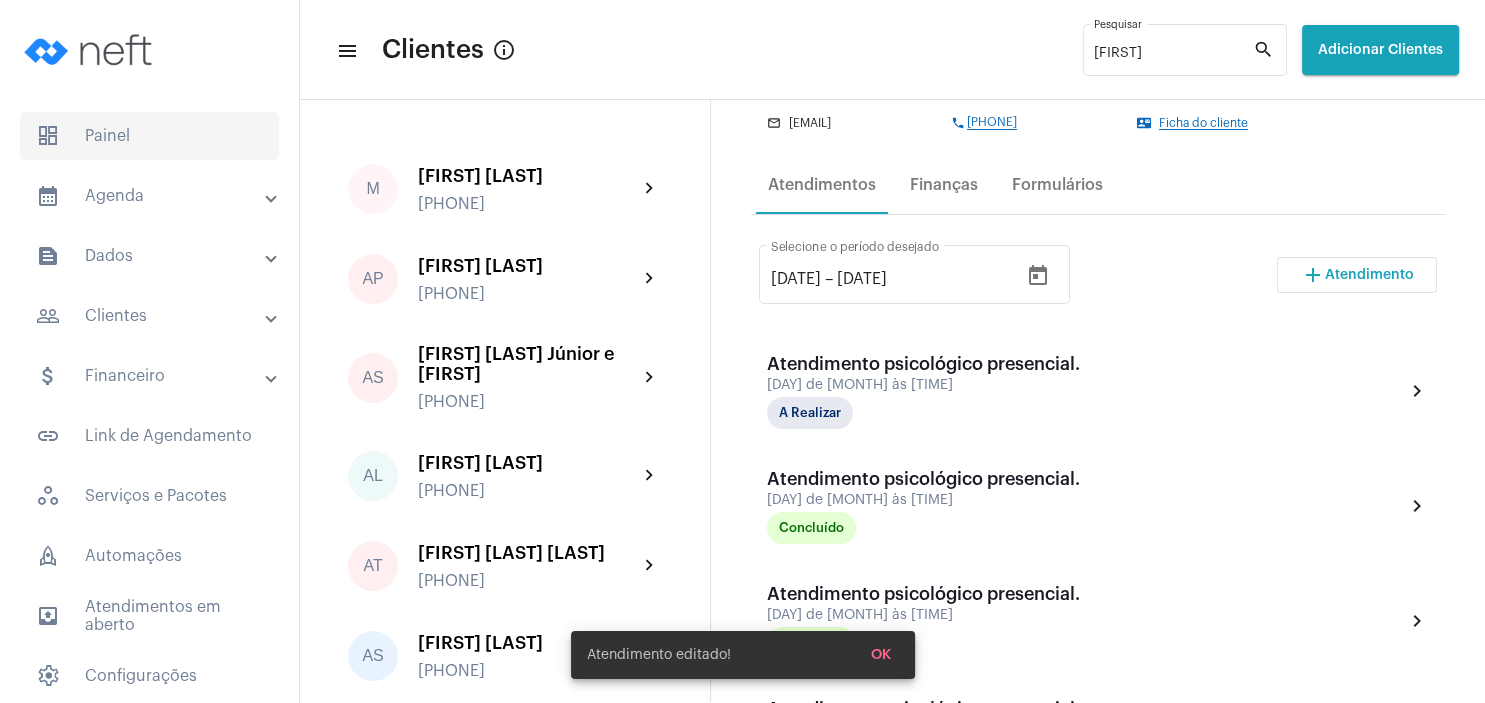 click on "dashboard   Painel" 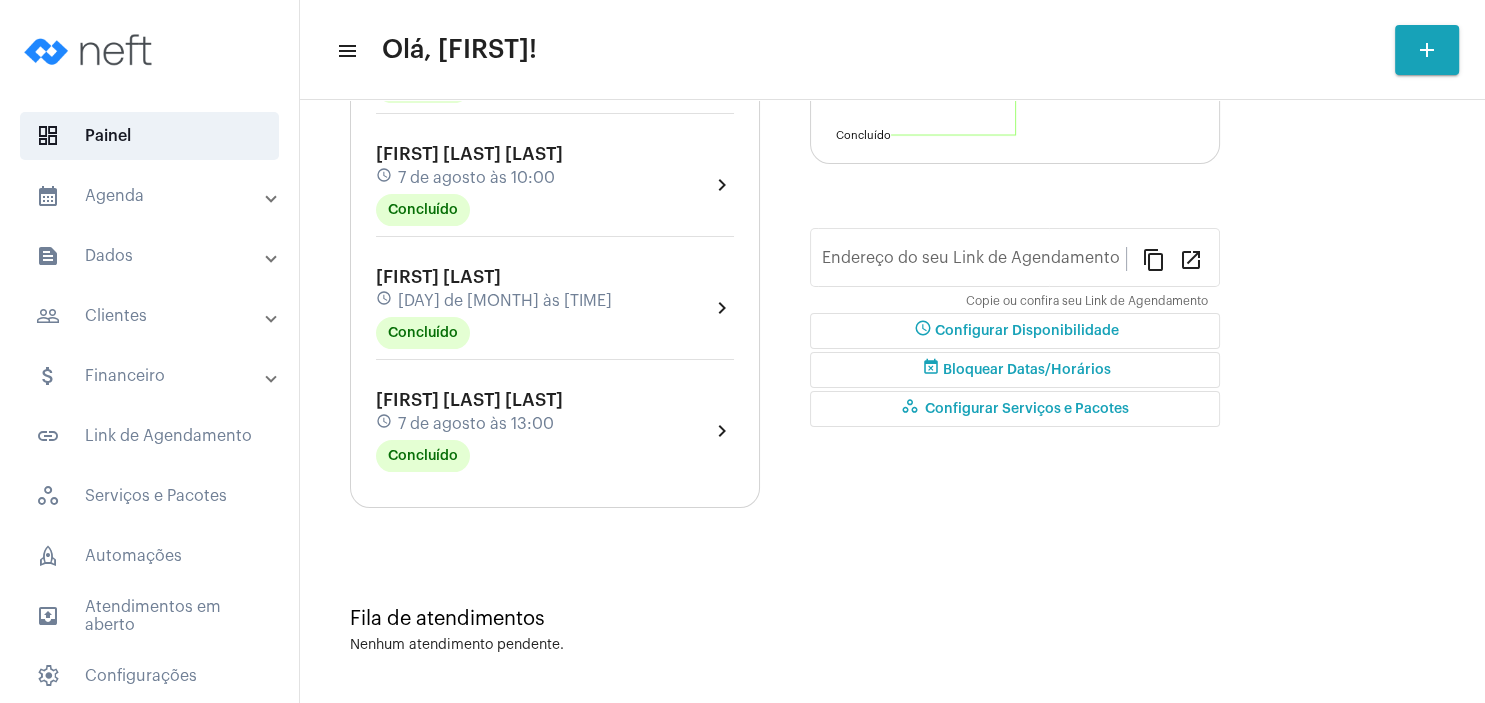 type on "https://neft.com.br/tania-regina-aosani" 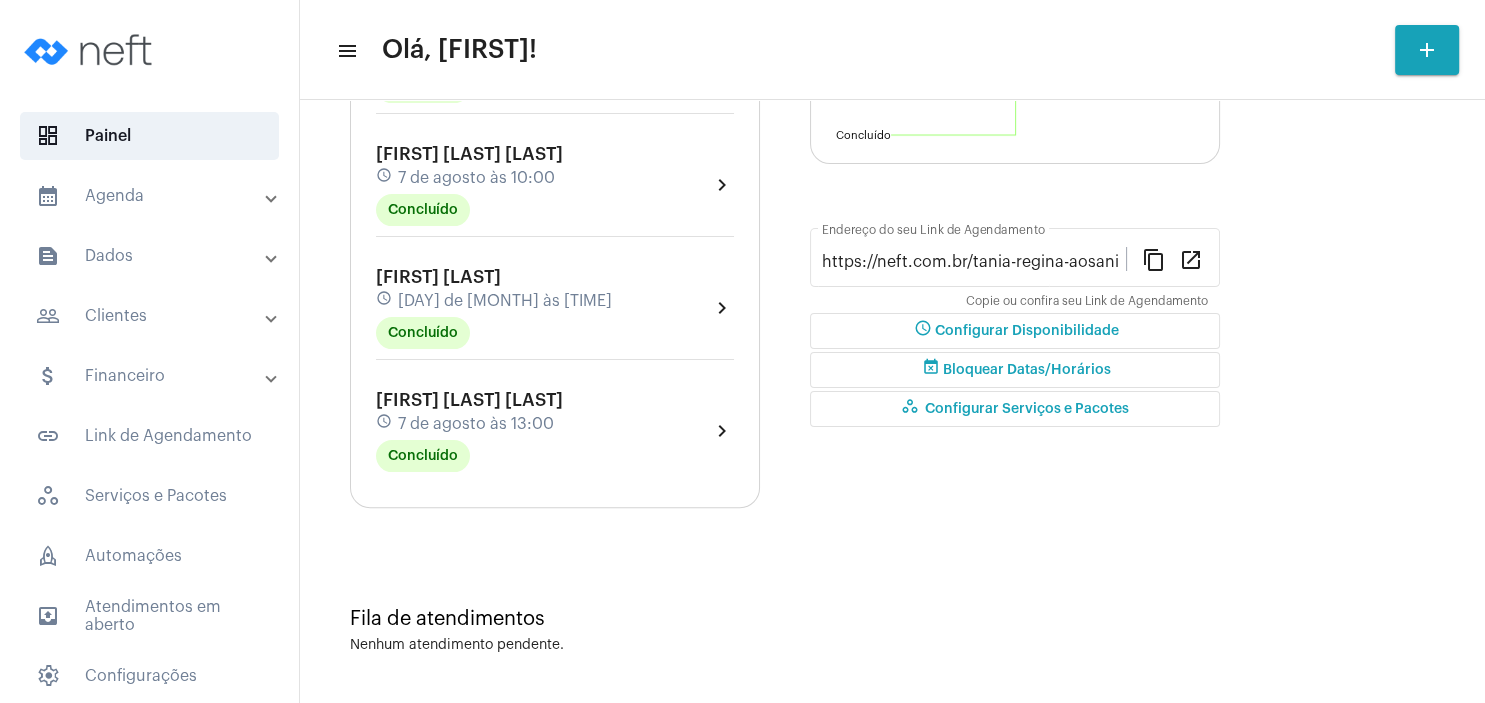 scroll, scrollTop: 0, scrollLeft: 0, axis: both 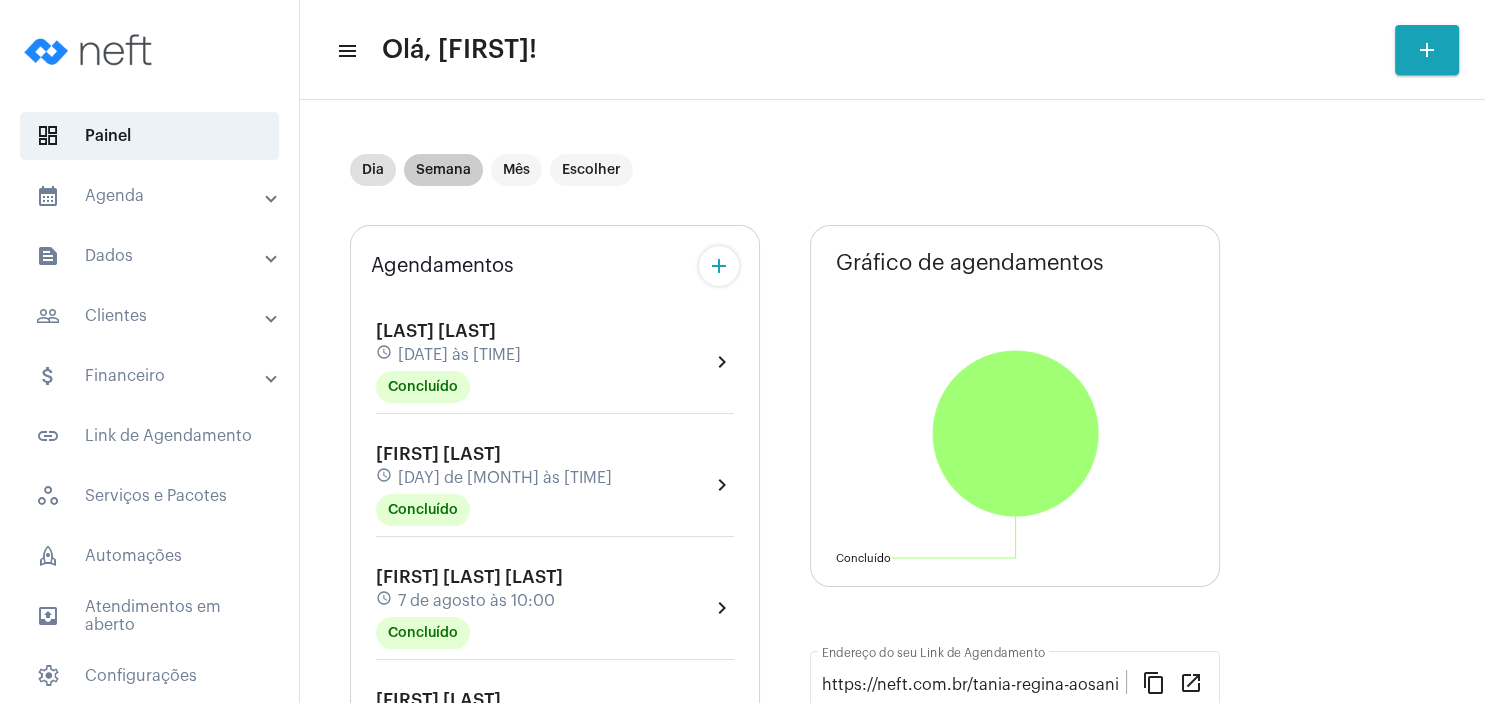 click on "Semana" at bounding box center (443, 170) 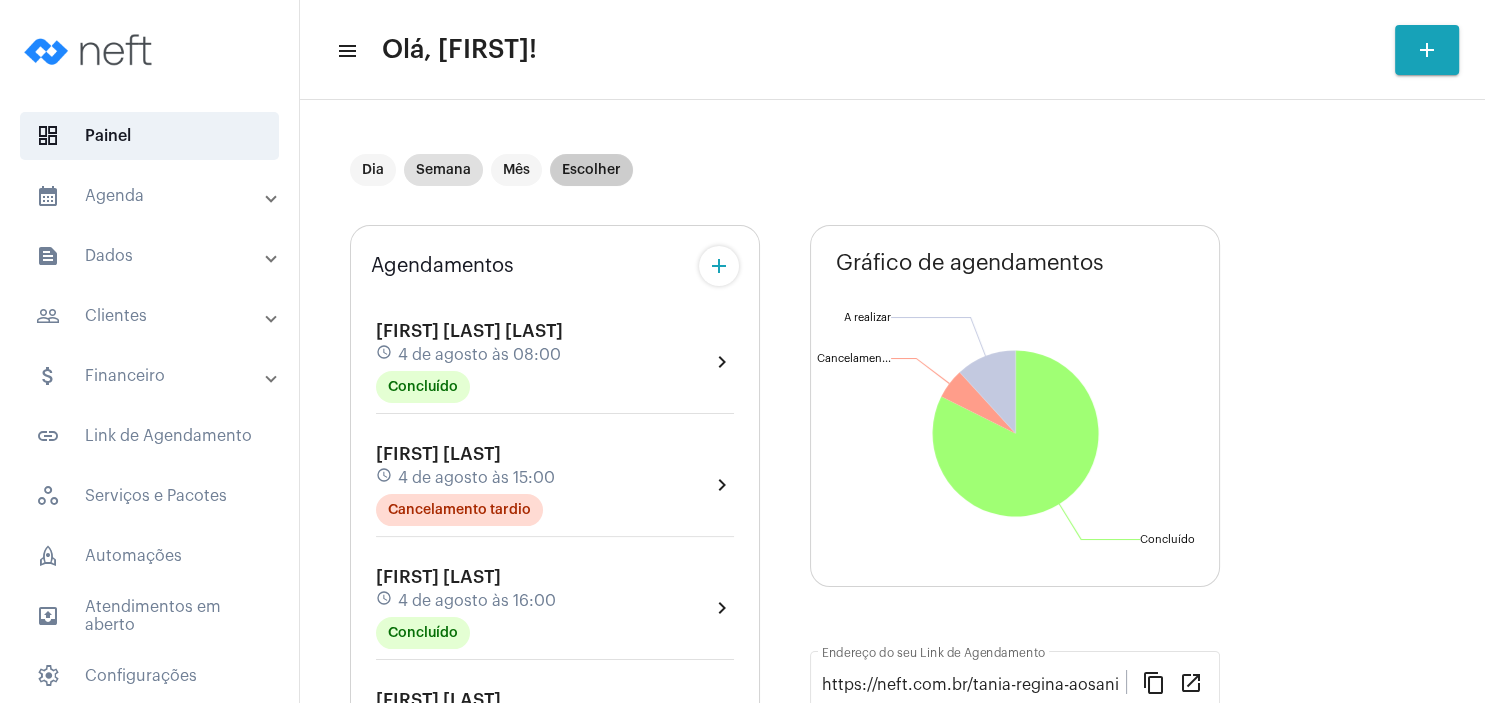 click on "Escolher" at bounding box center [591, 170] 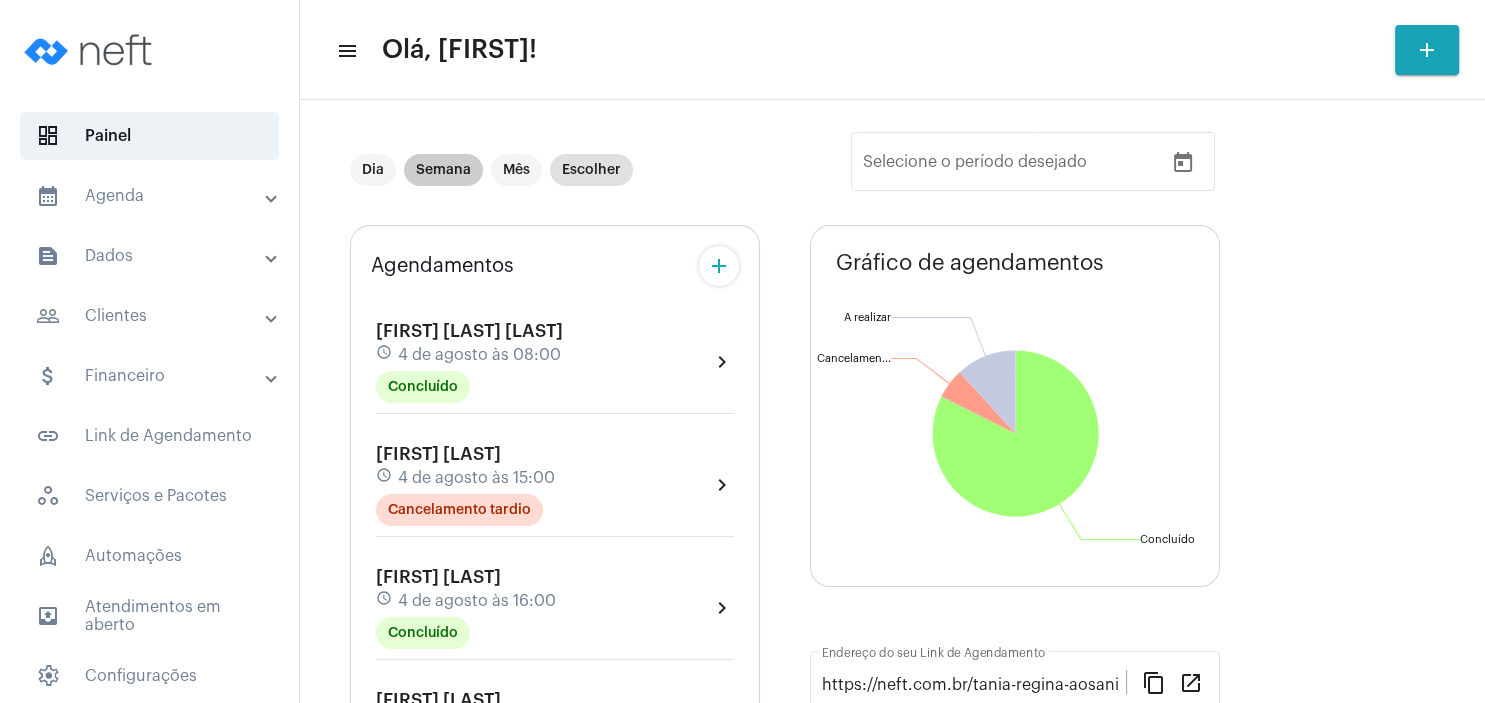click on "Semana" at bounding box center [443, 170] 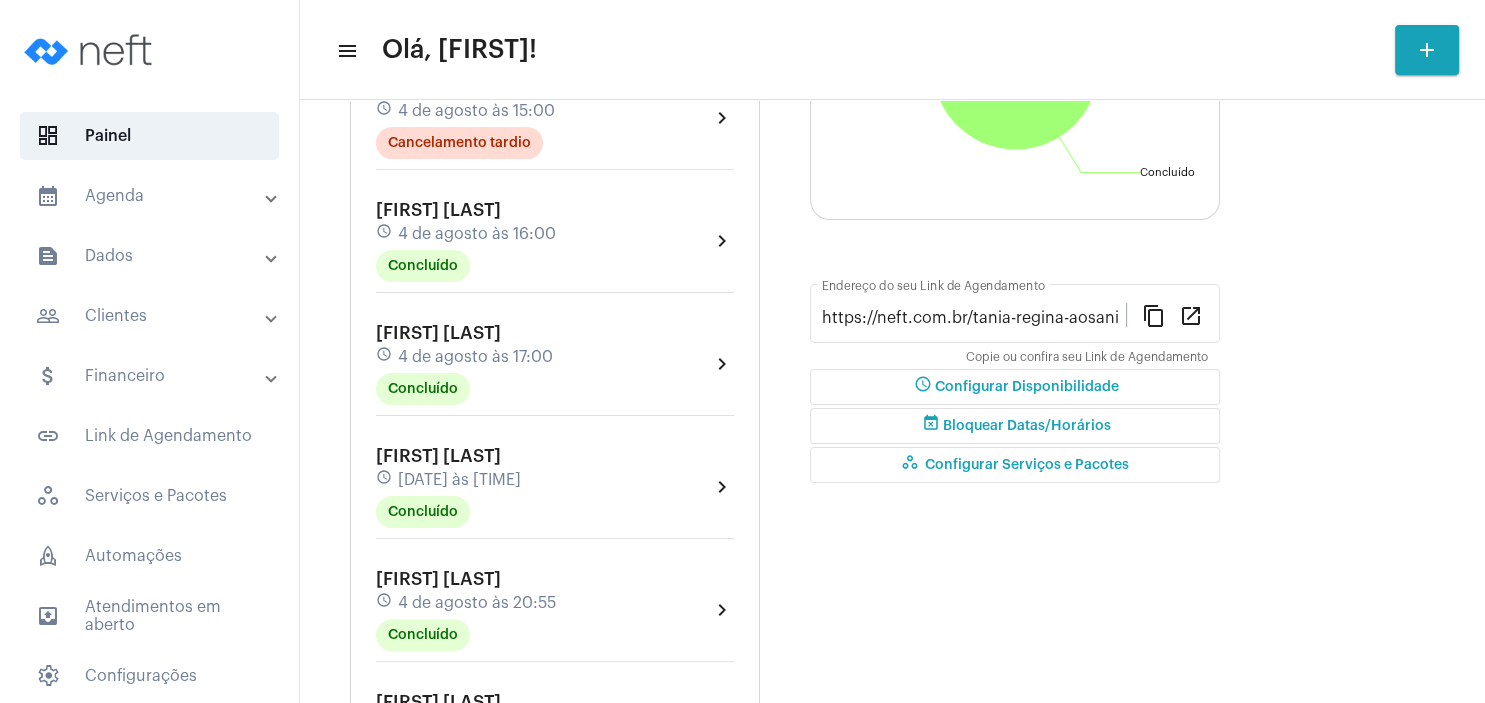 scroll, scrollTop: 0, scrollLeft: 0, axis: both 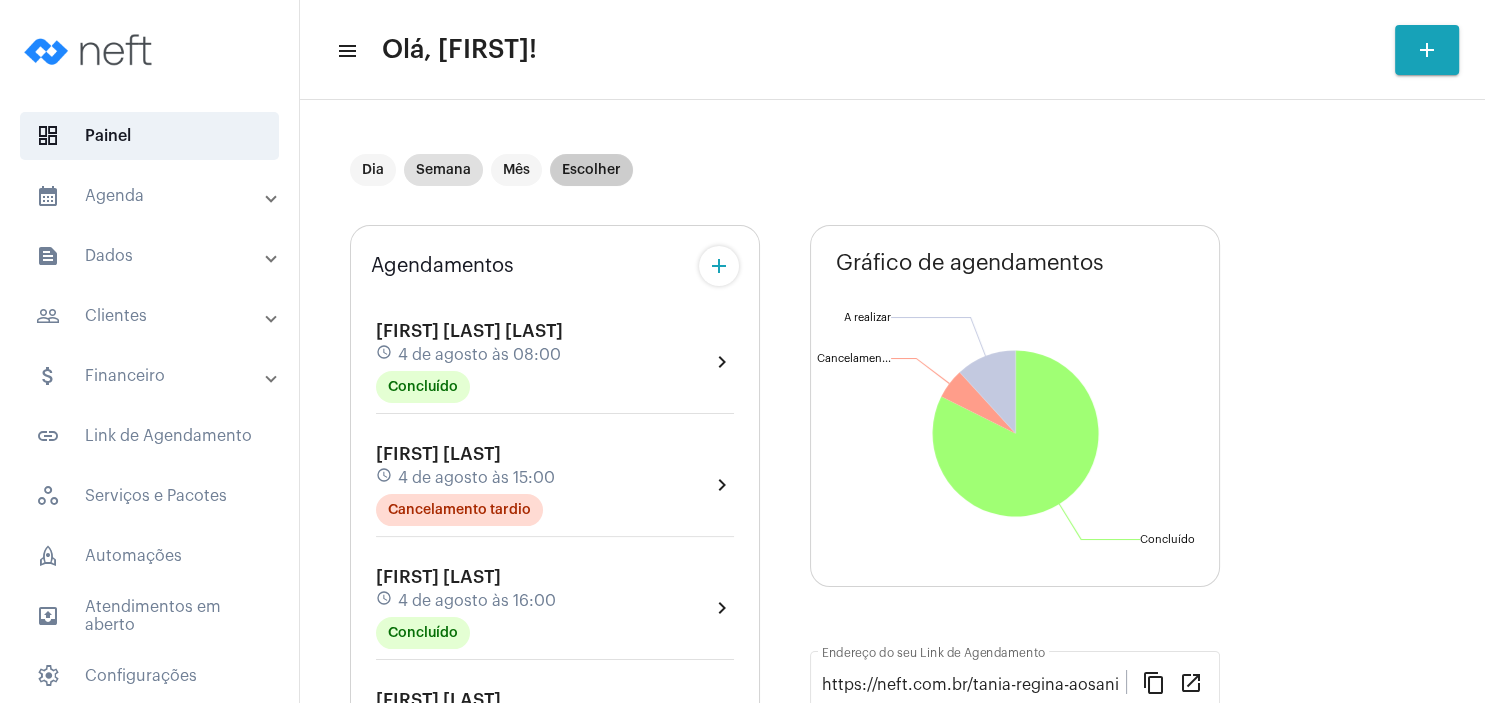 click on "Escolher" at bounding box center [591, 170] 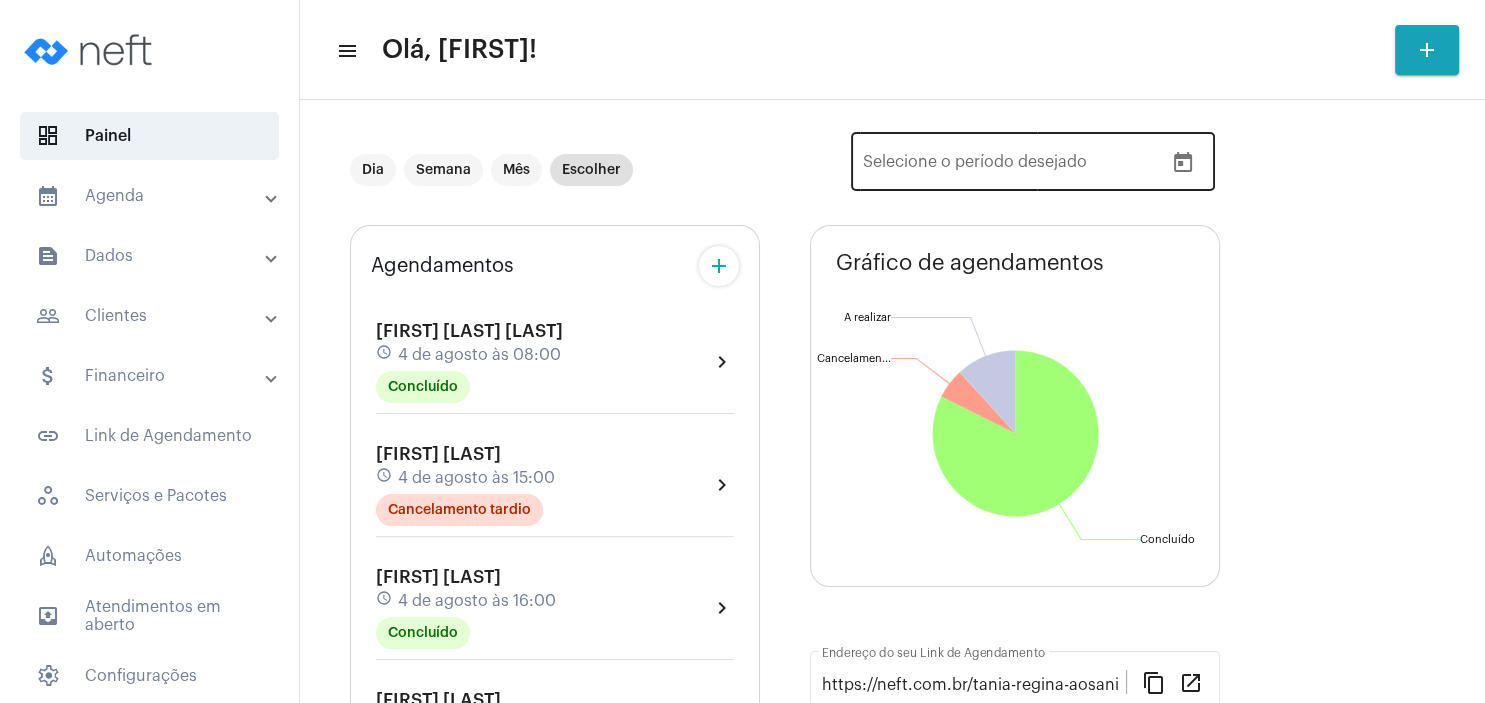 click 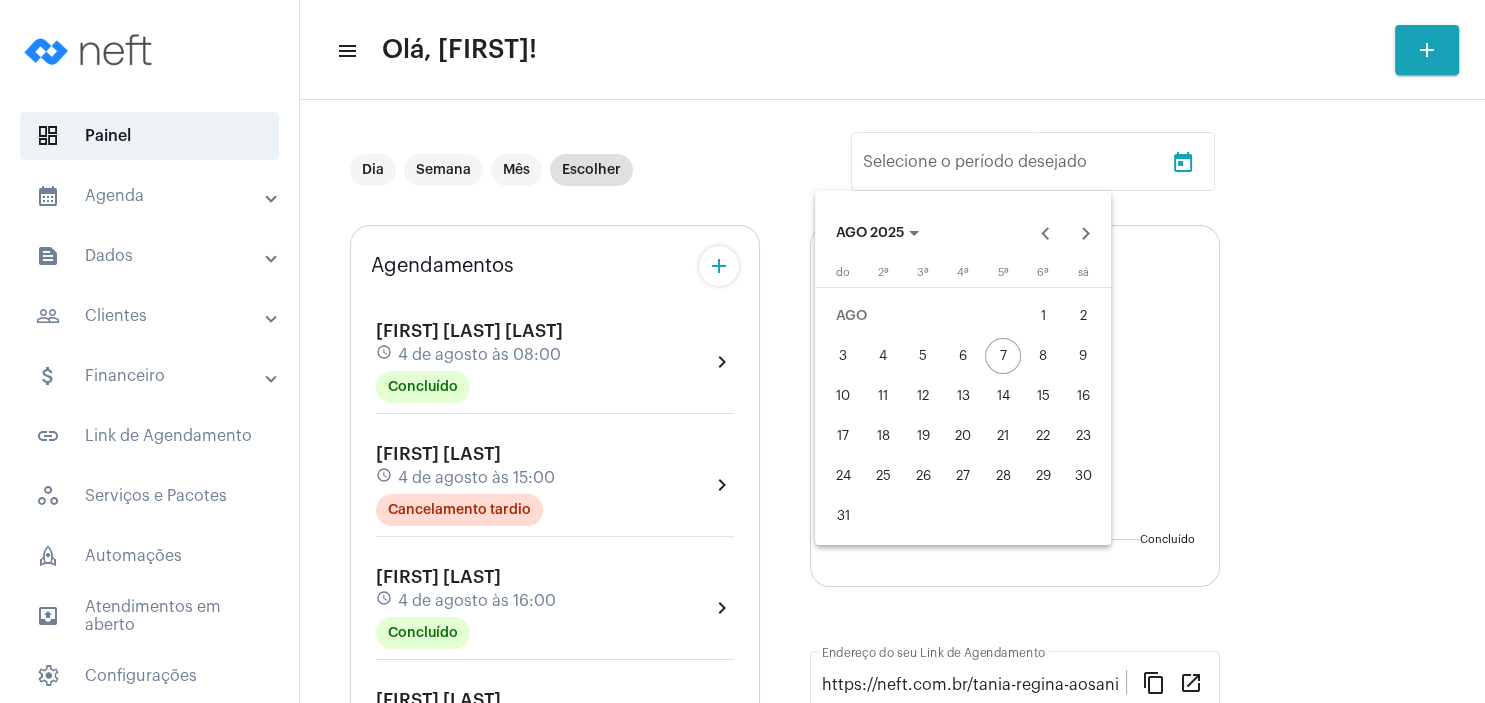 click on "10" at bounding box center [843, 396] 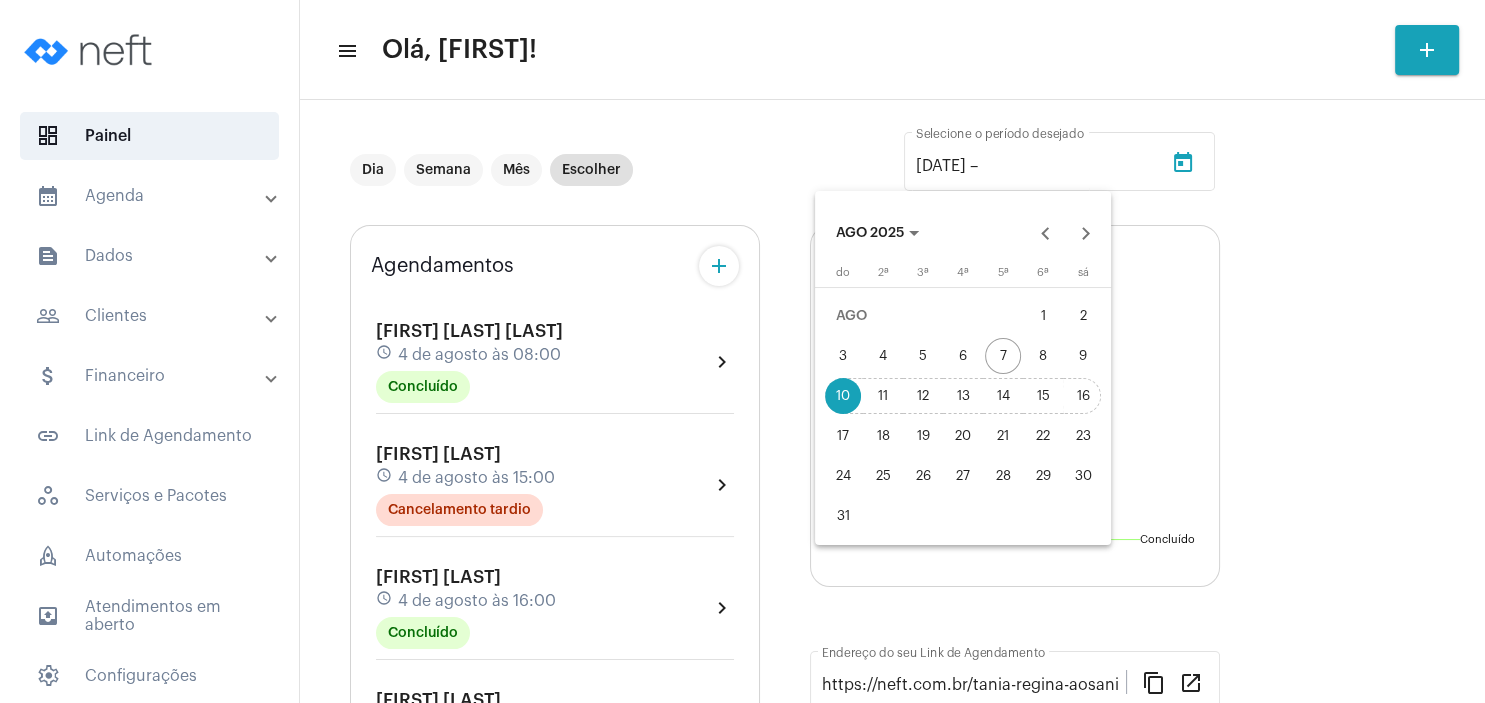 click on "16" at bounding box center [1083, 396] 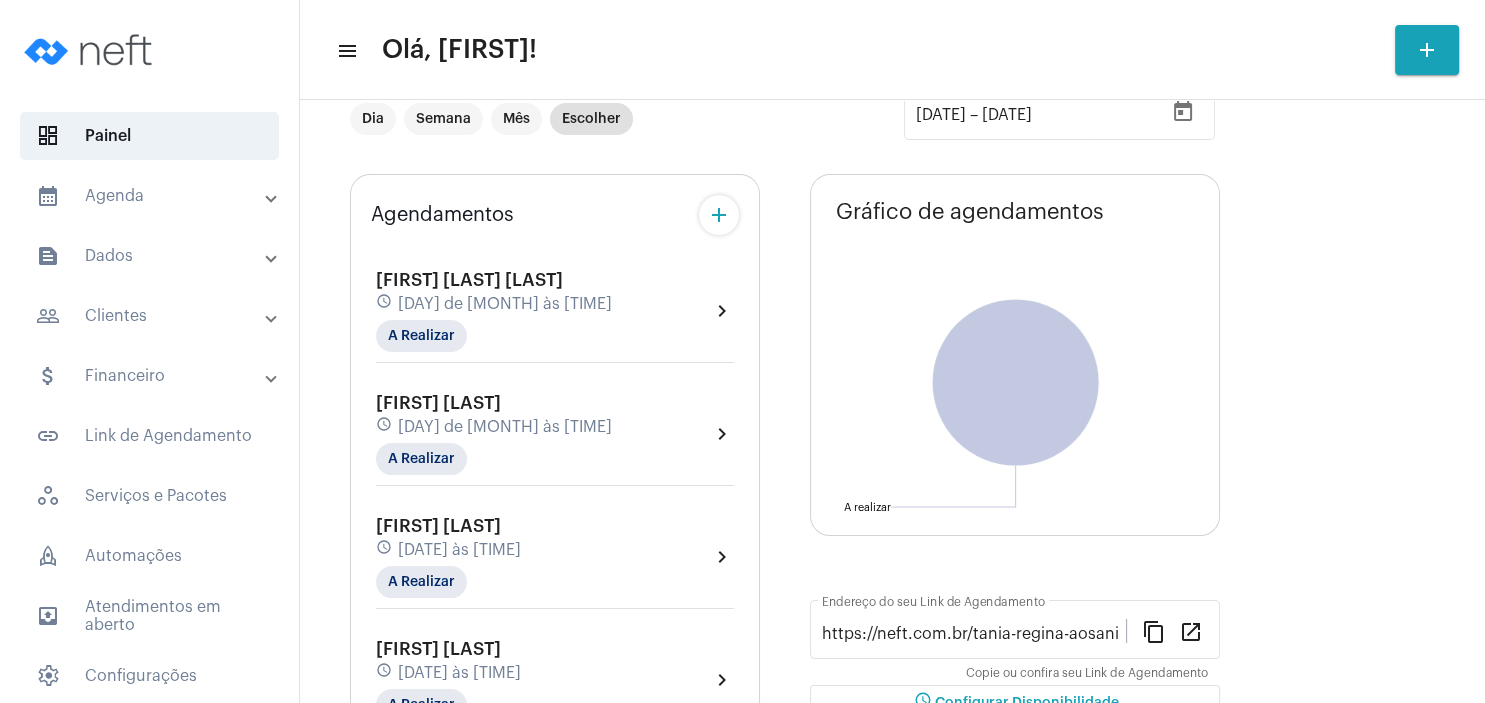scroll, scrollTop: 96, scrollLeft: 0, axis: vertical 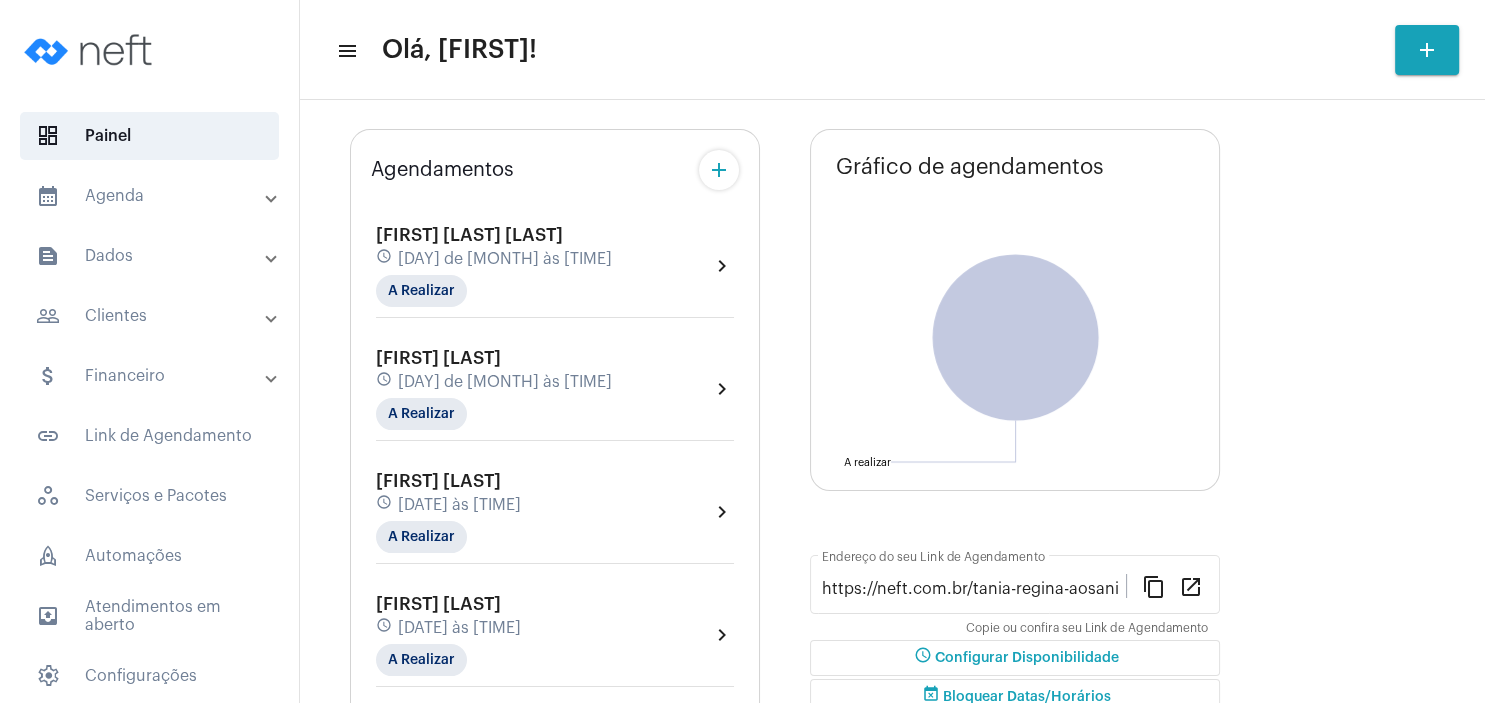 click on "people_outline  Clientes" at bounding box center (151, 316) 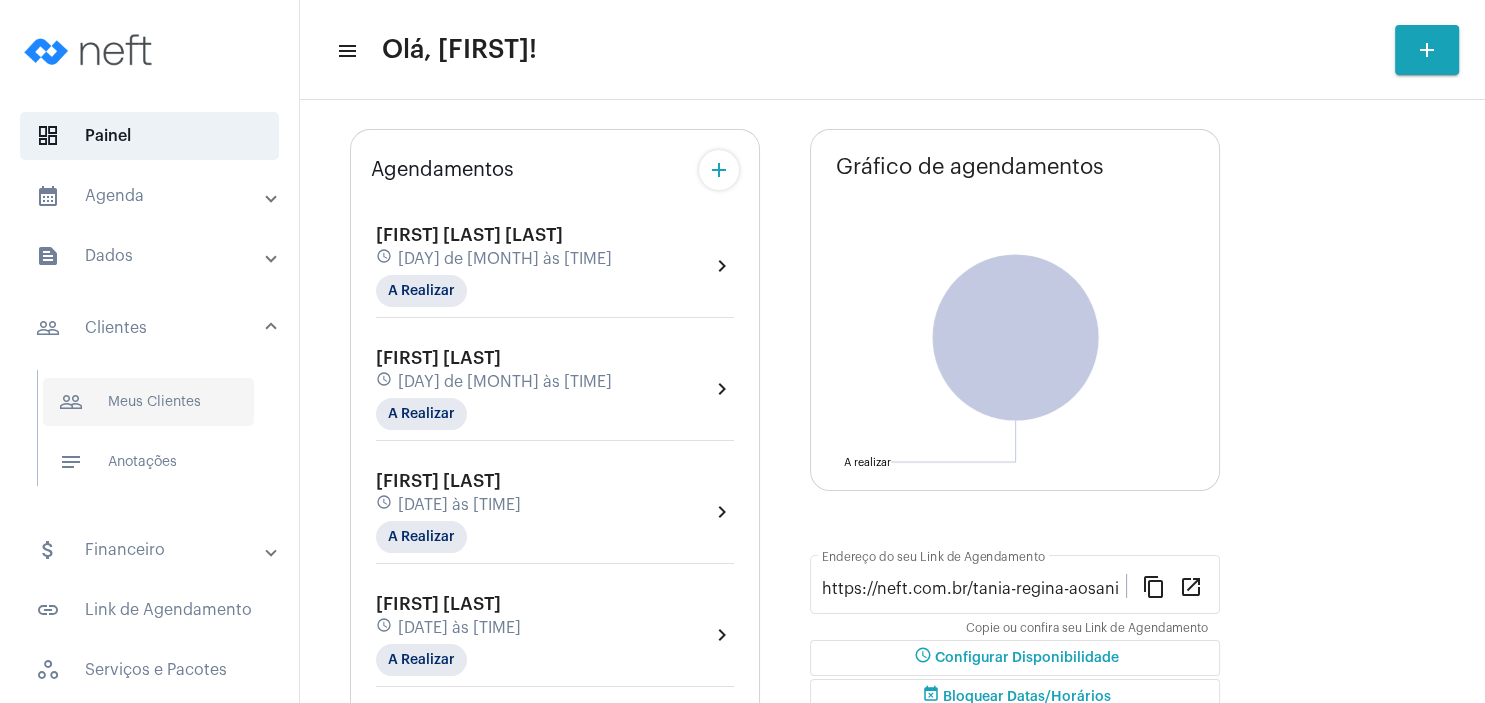 click on "people_outline  Meus Clientes" at bounding box center (148, 402) 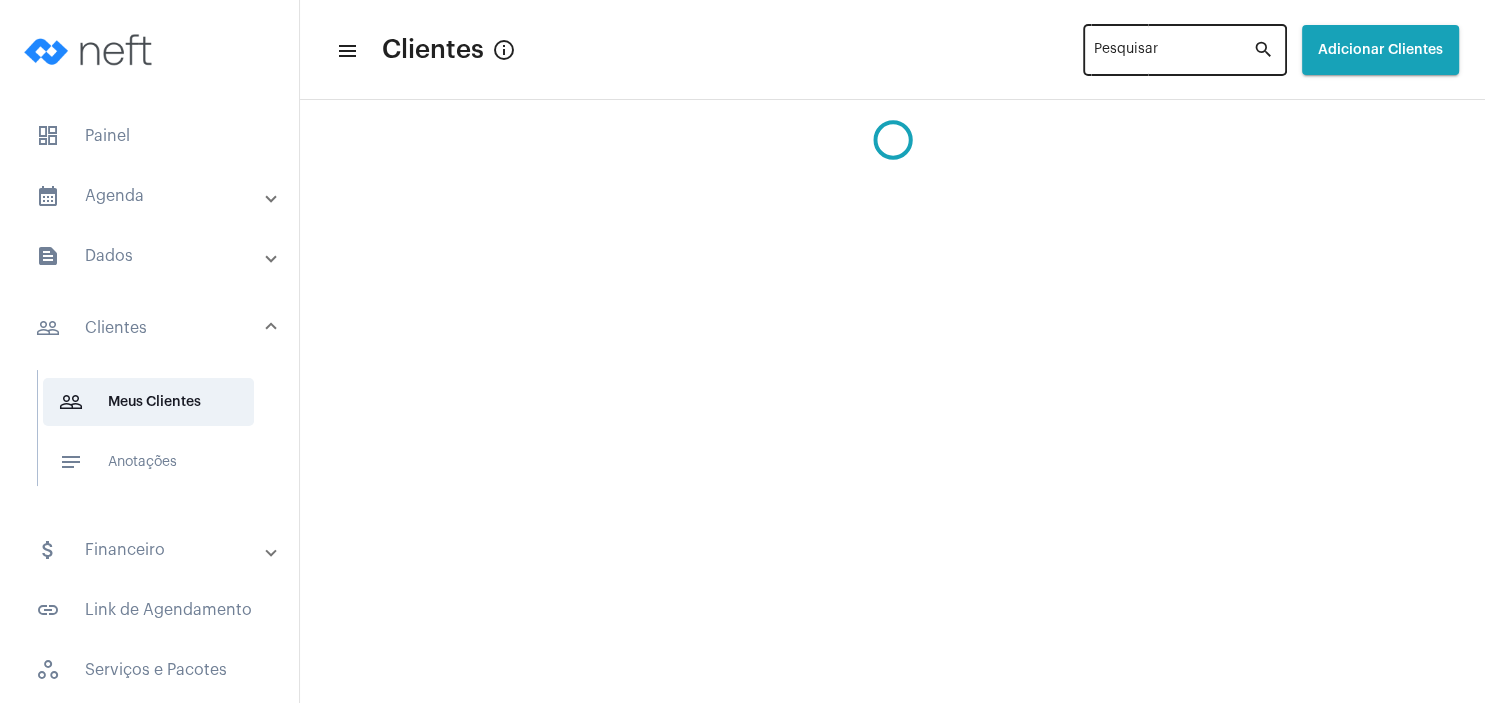 click on "Pesquisar" at bounding box center [1173, 54] 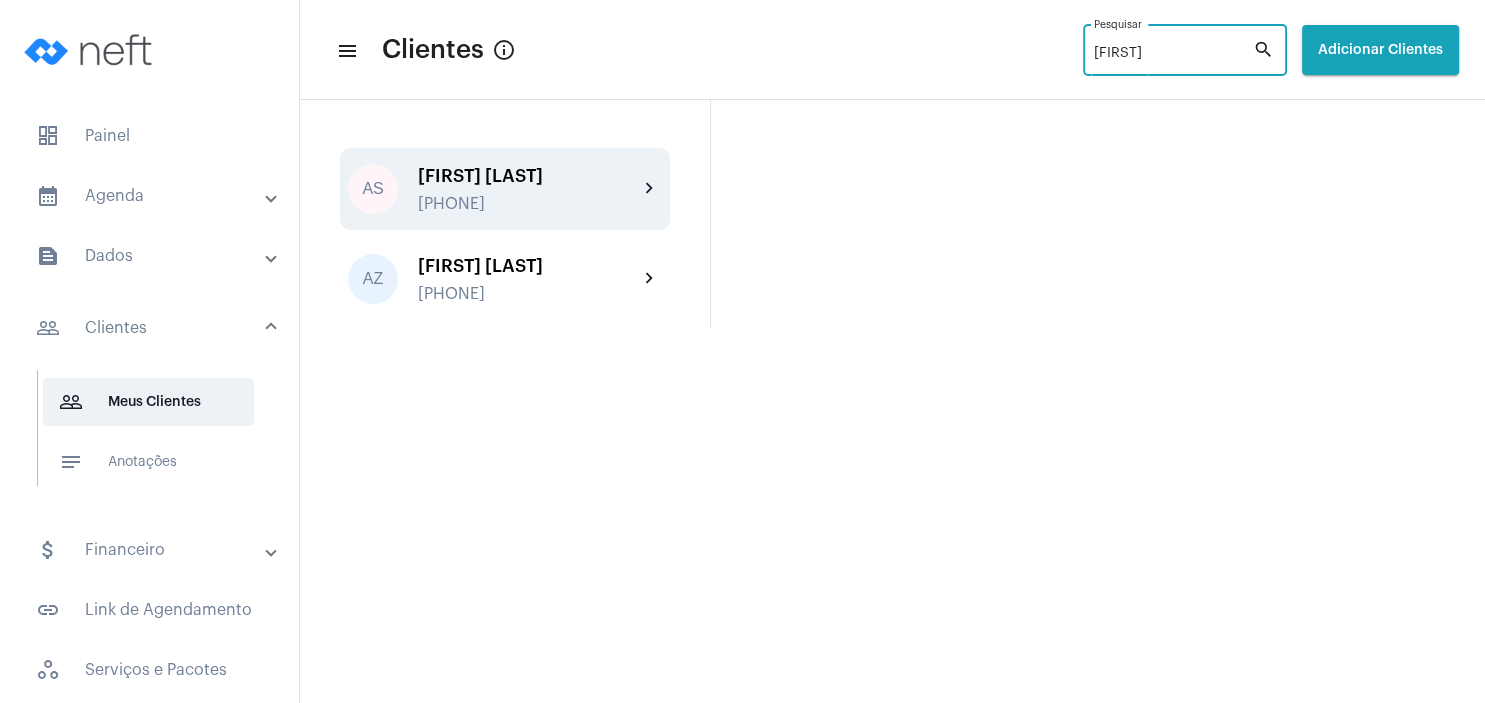 type on "[FIRST]" 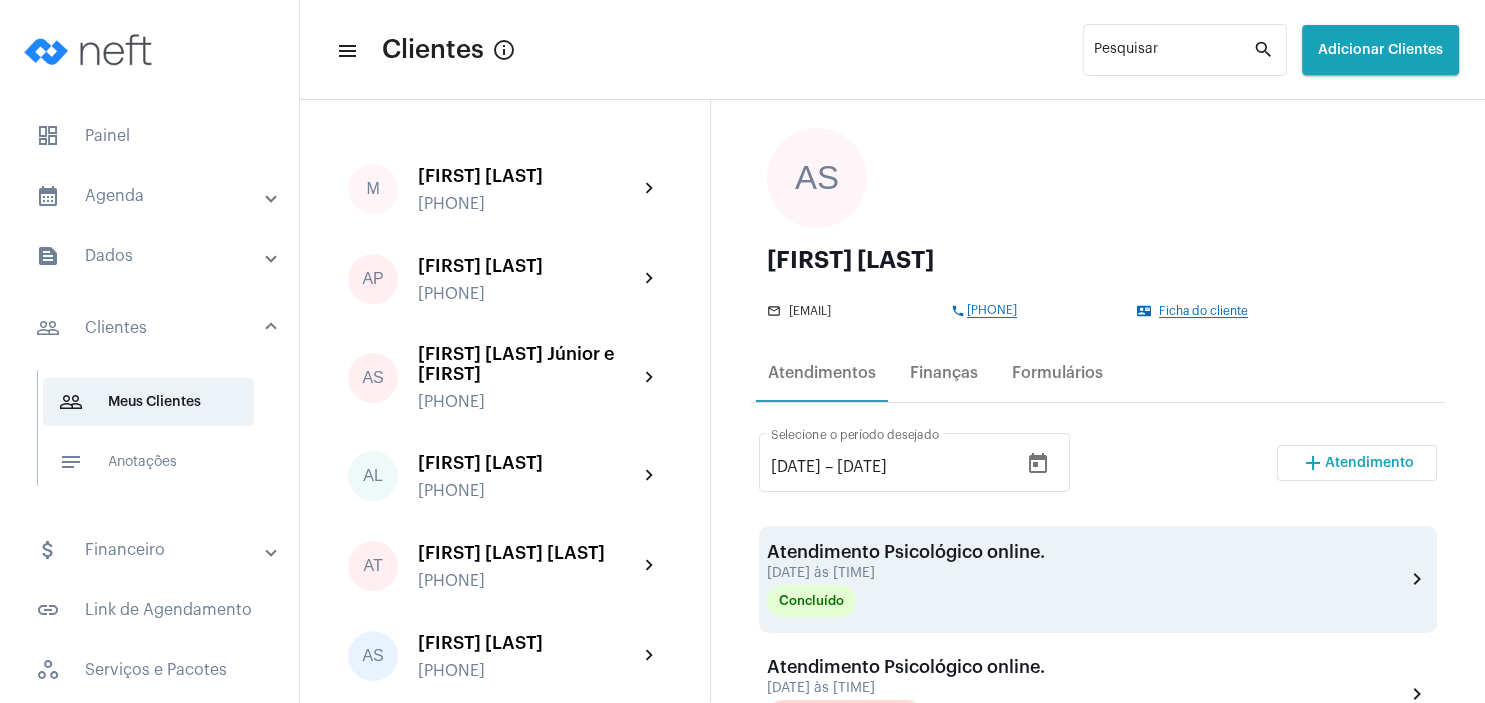 scroll, scrollTop: 192, scrollLeft: 0, axis: vertical 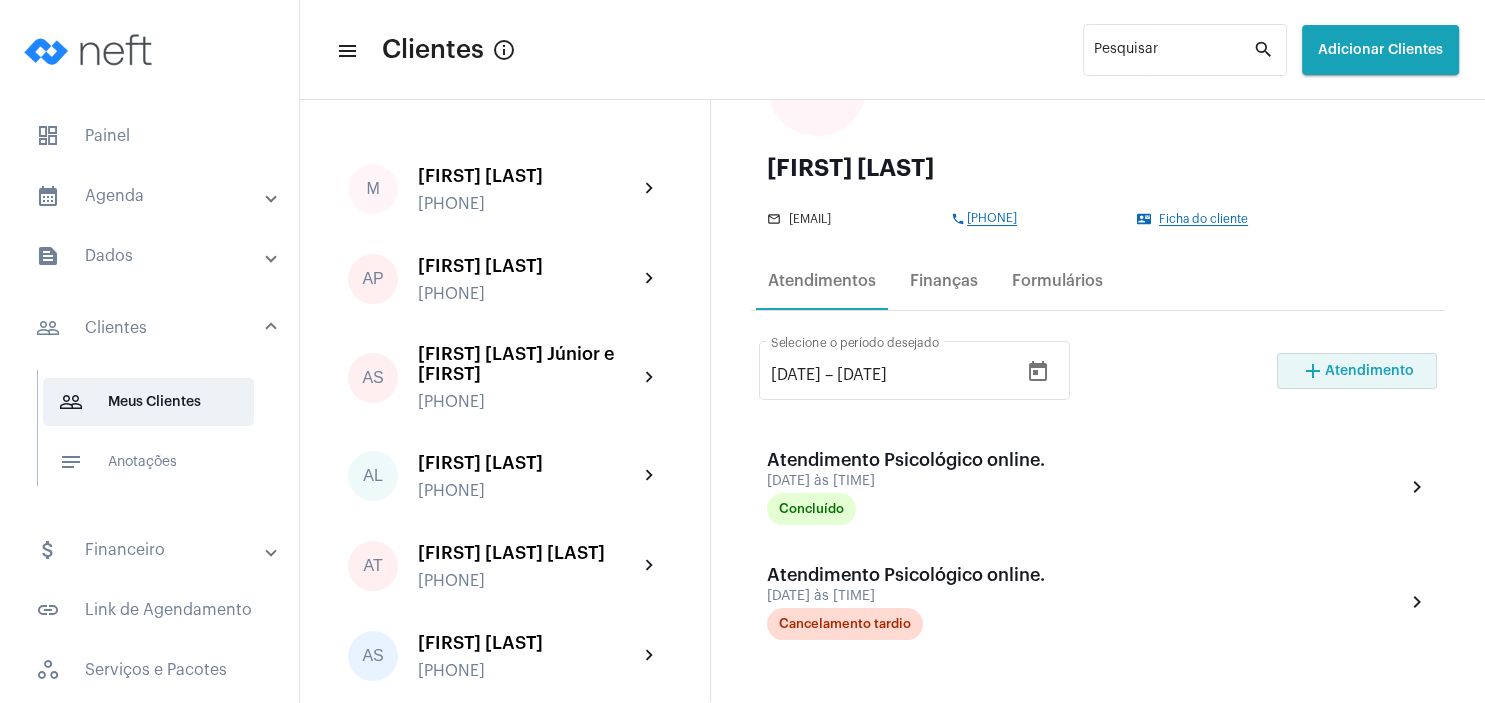 click on "Atendimento" at bounding box center (1369, 371) 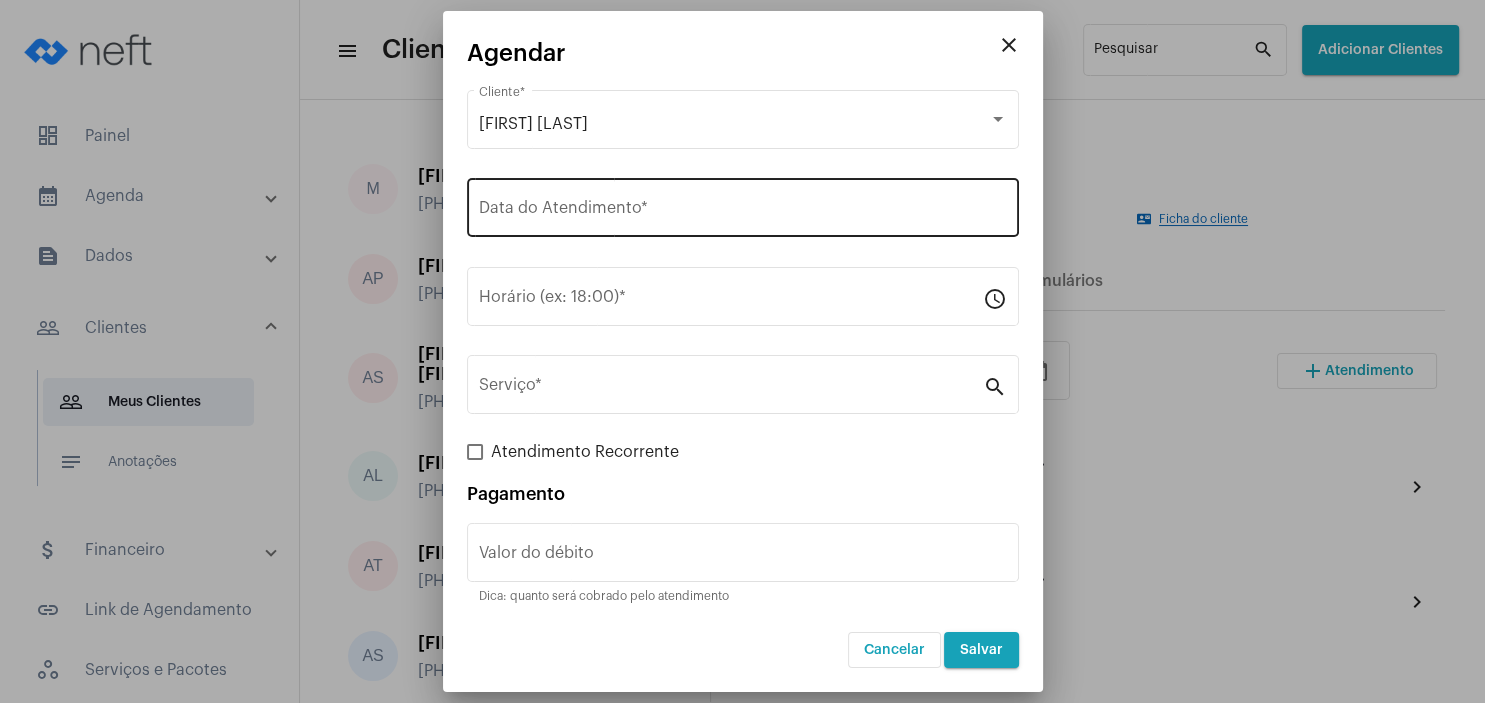 click on "Data do Atendimento  *" at bounding box center (743, 205) 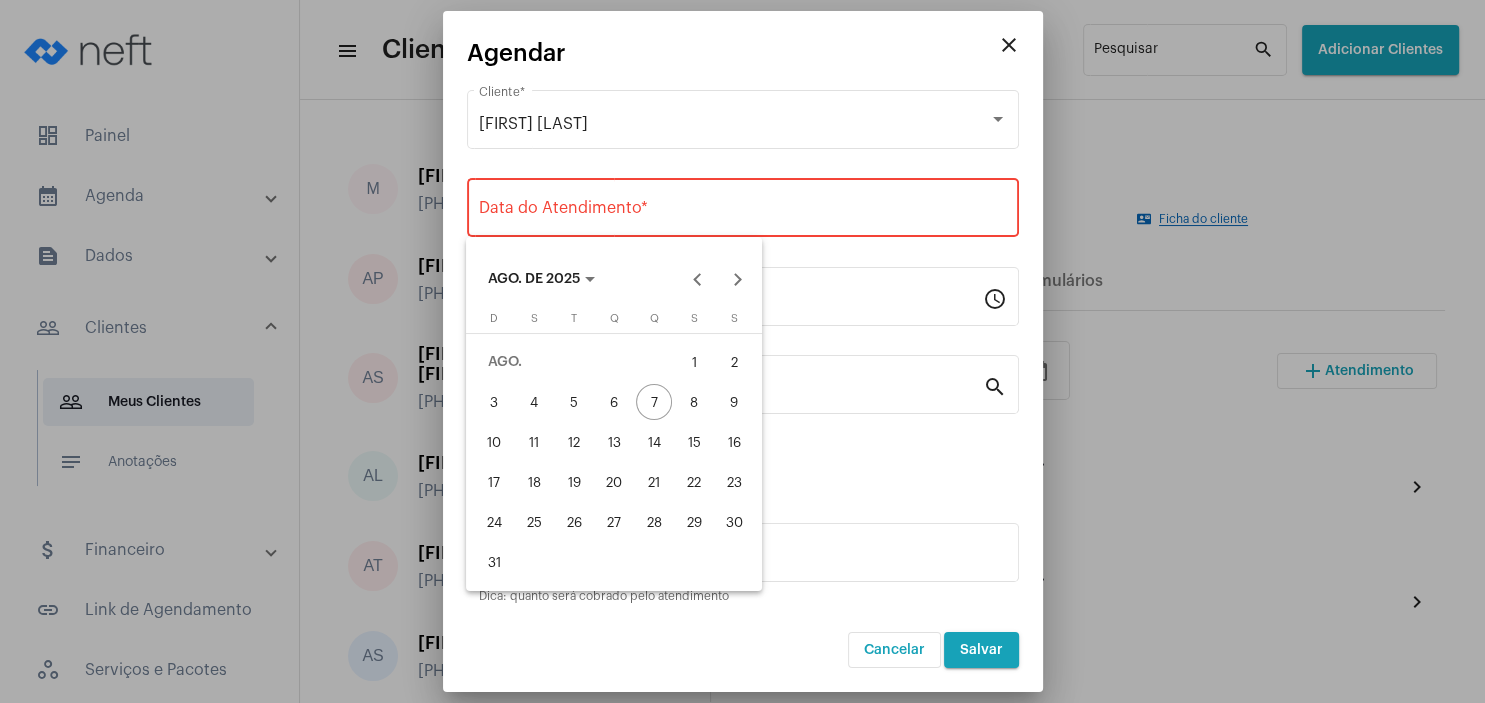 click on "11" at bounding box center (534, 442) 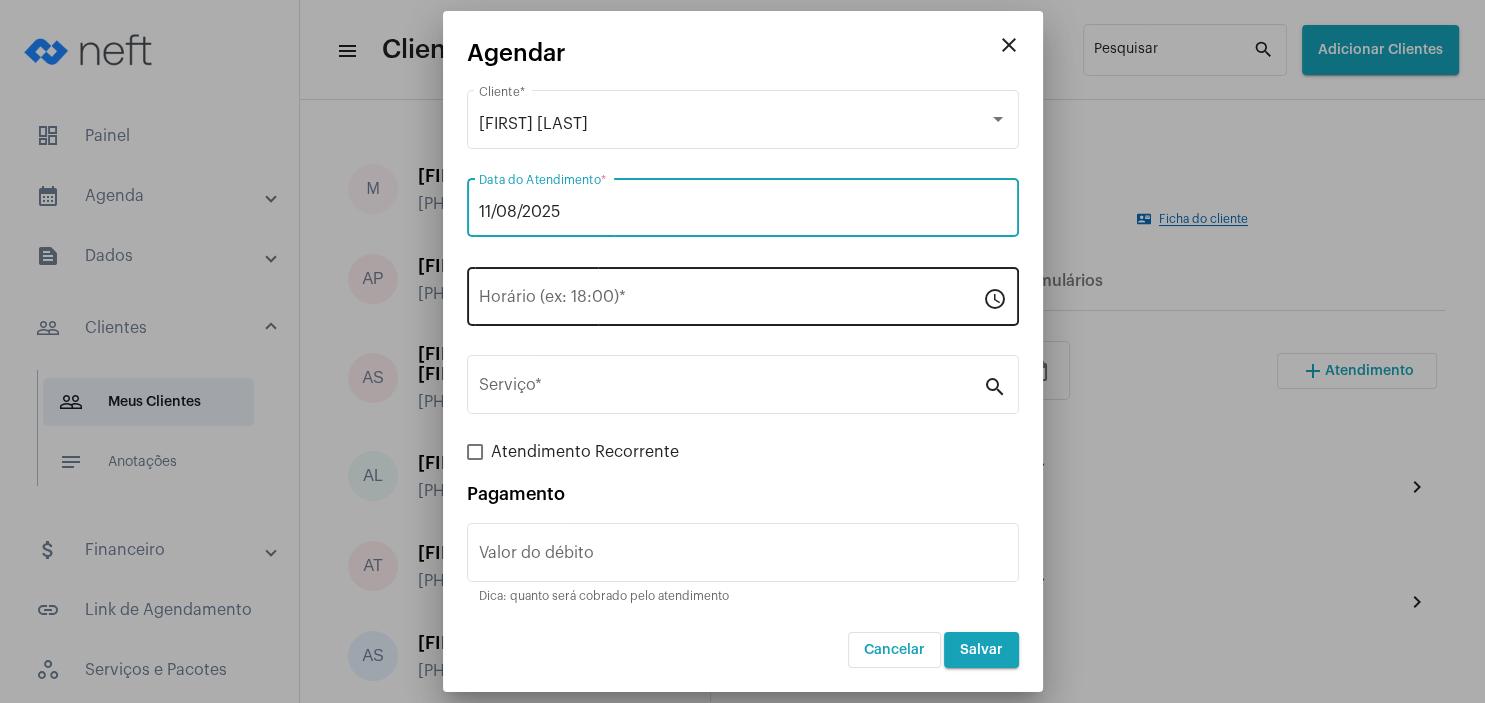 click on "Horário (ex: 18:00)  *" at bounding box center (731, 301) 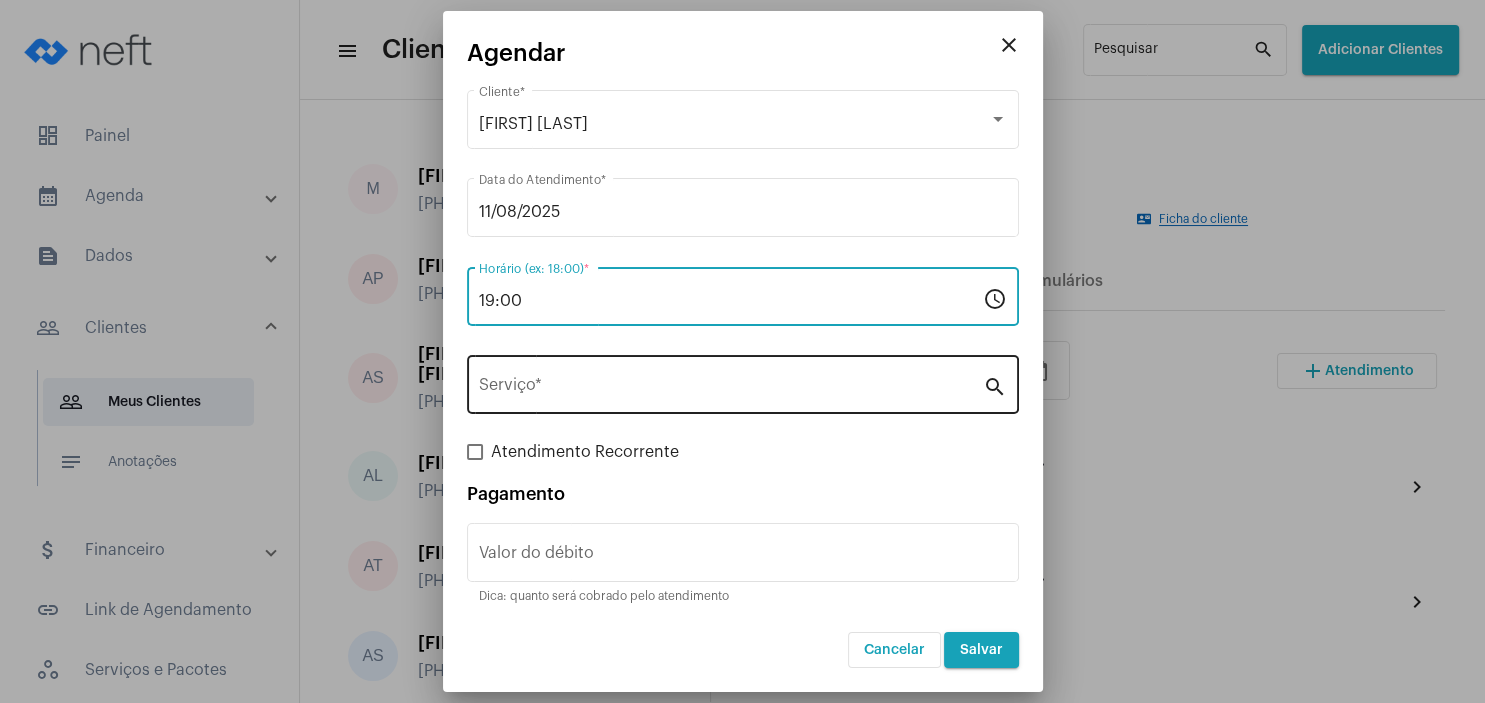 type on "19:00" 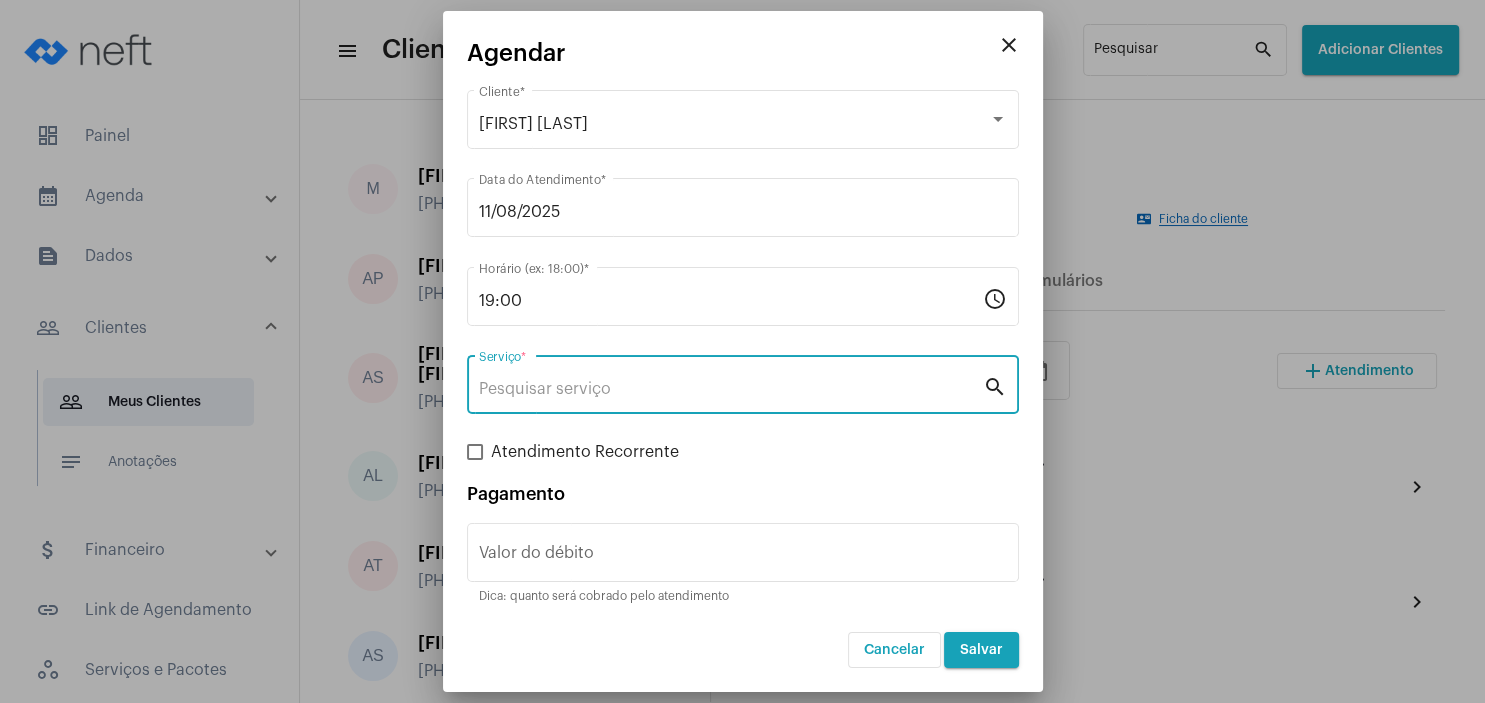 click on "Serviço  *" at bounding box center [731, 389] 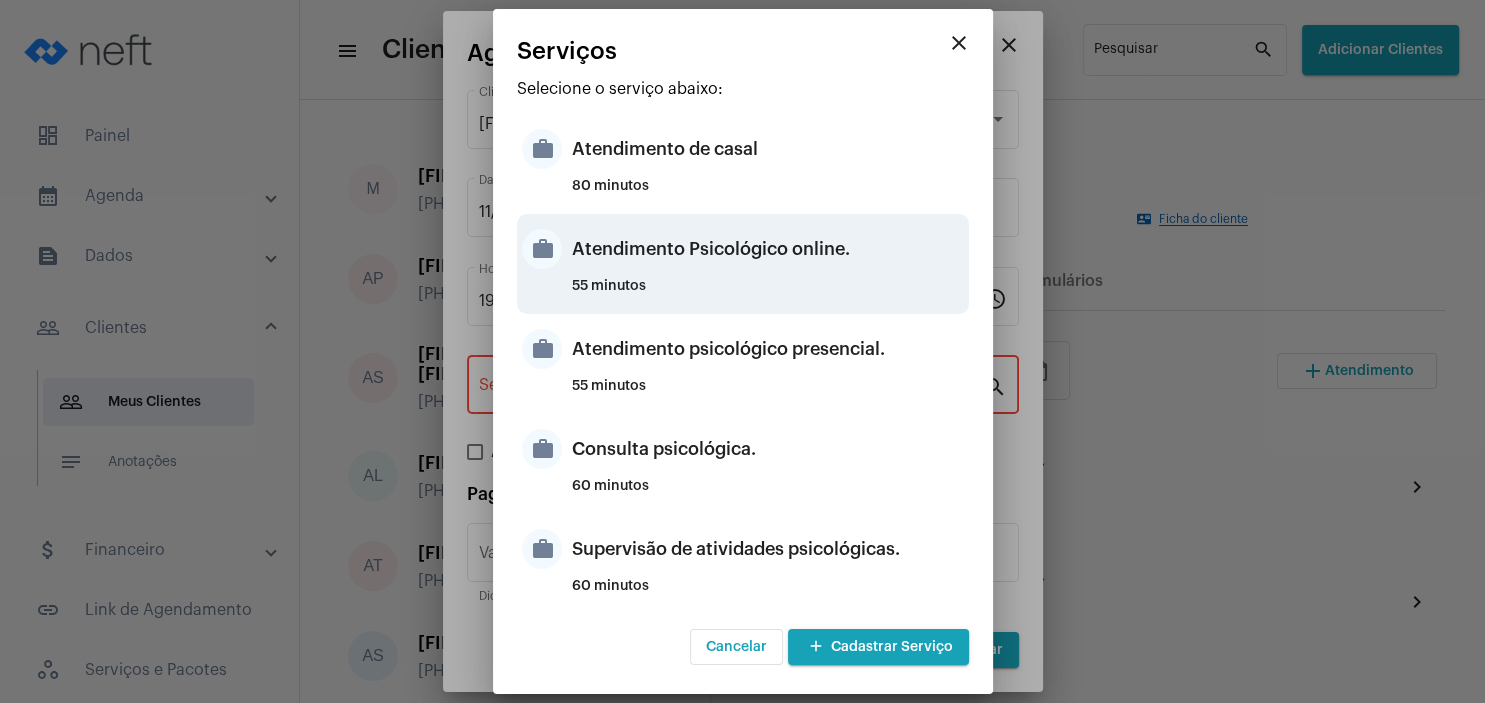 click on "Atendimento Psicológico online." at bounding box center [768, 249] 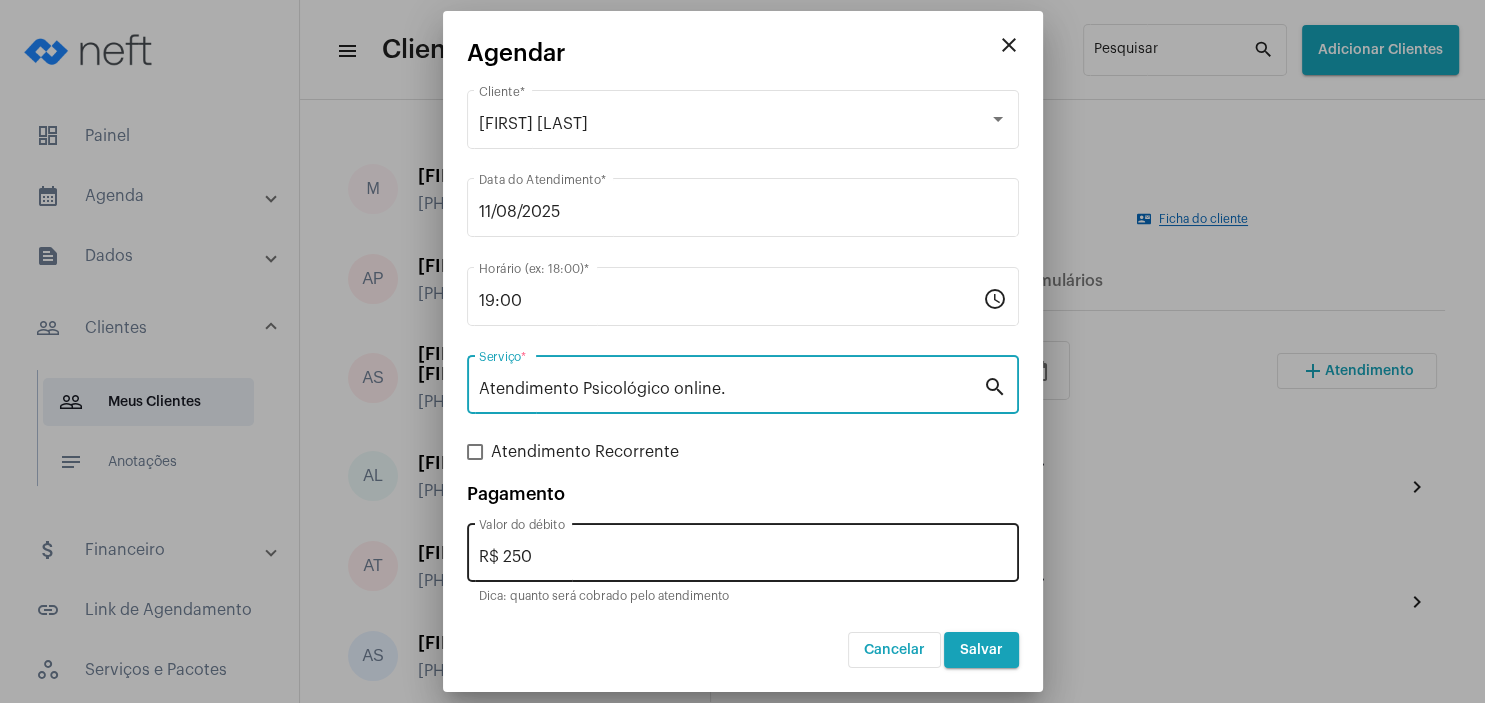 click on "R$ 250" at bounding box center [743, 557] 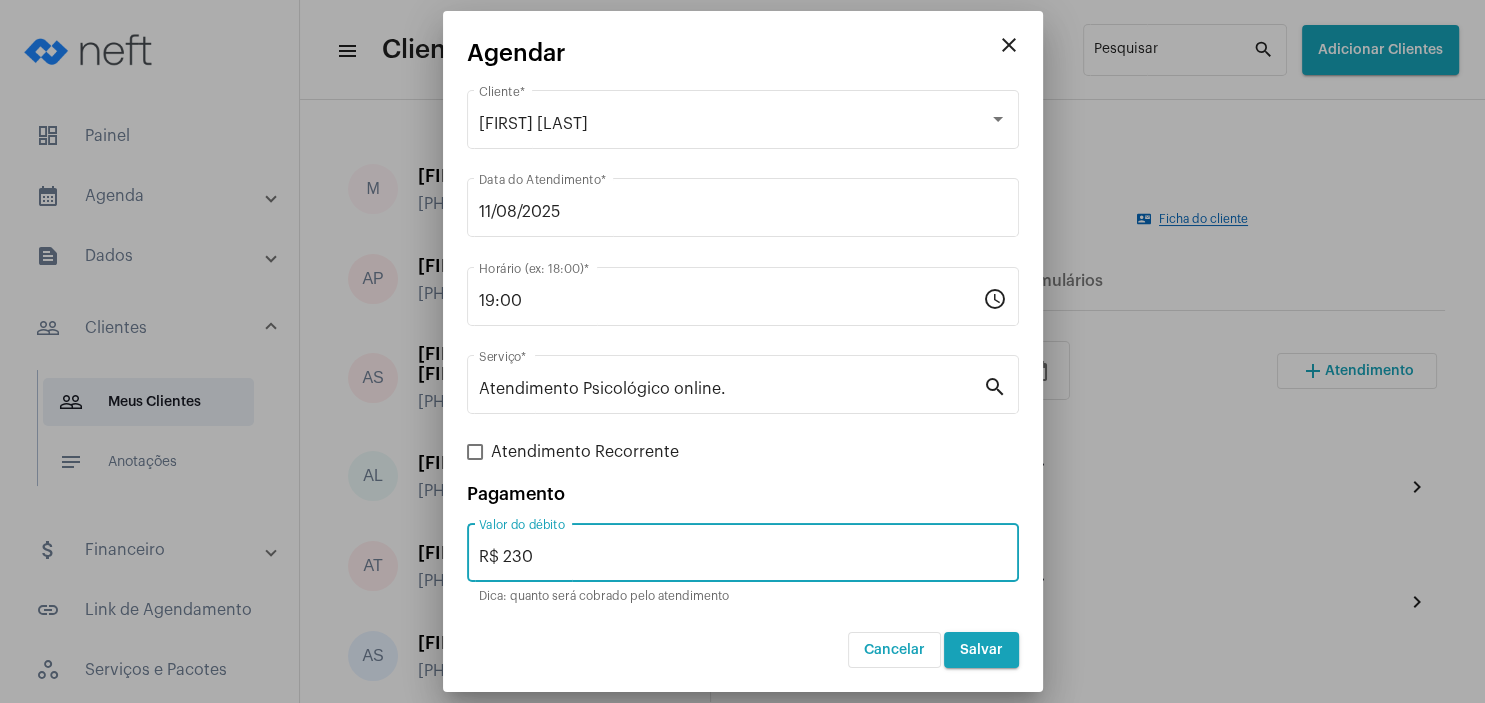 type on "R$ 230" 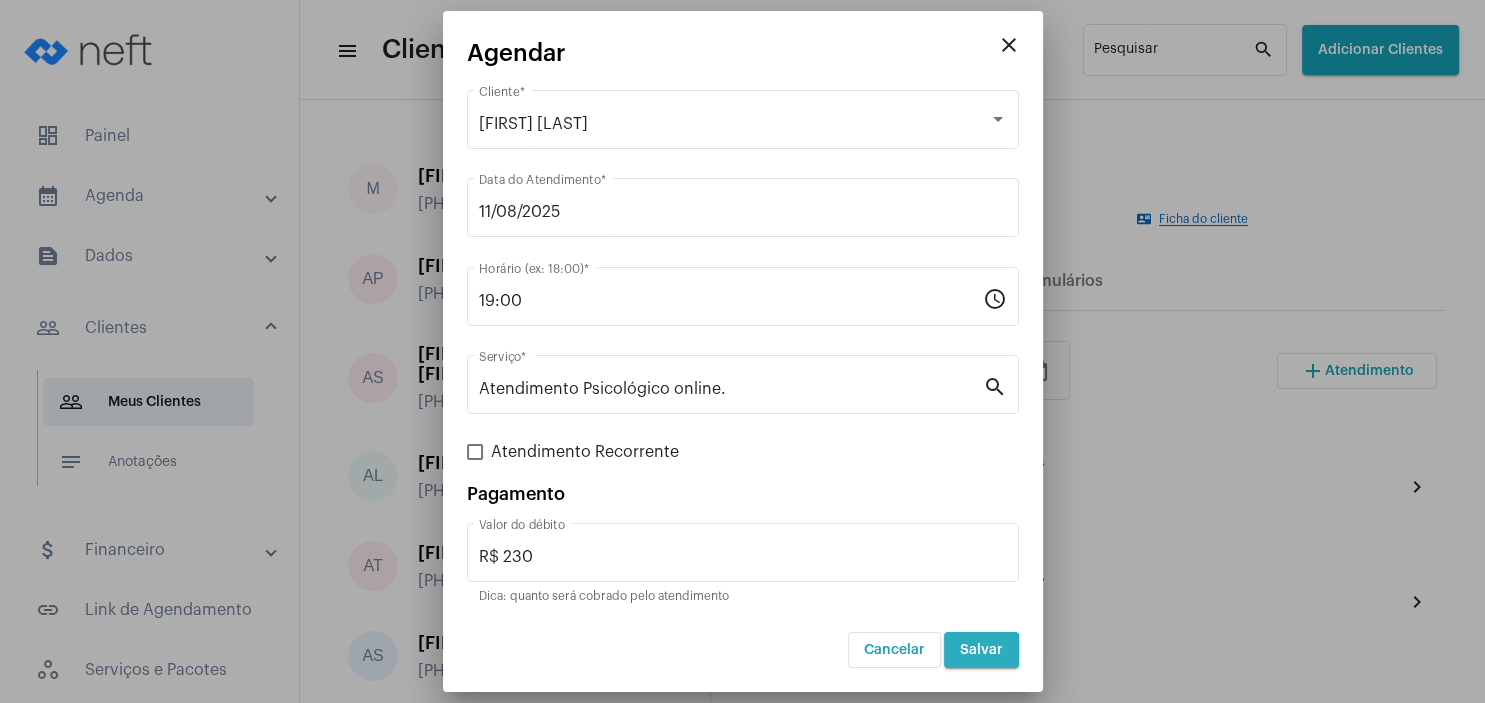 click on "Salvar" at bounding box center (981, 650) 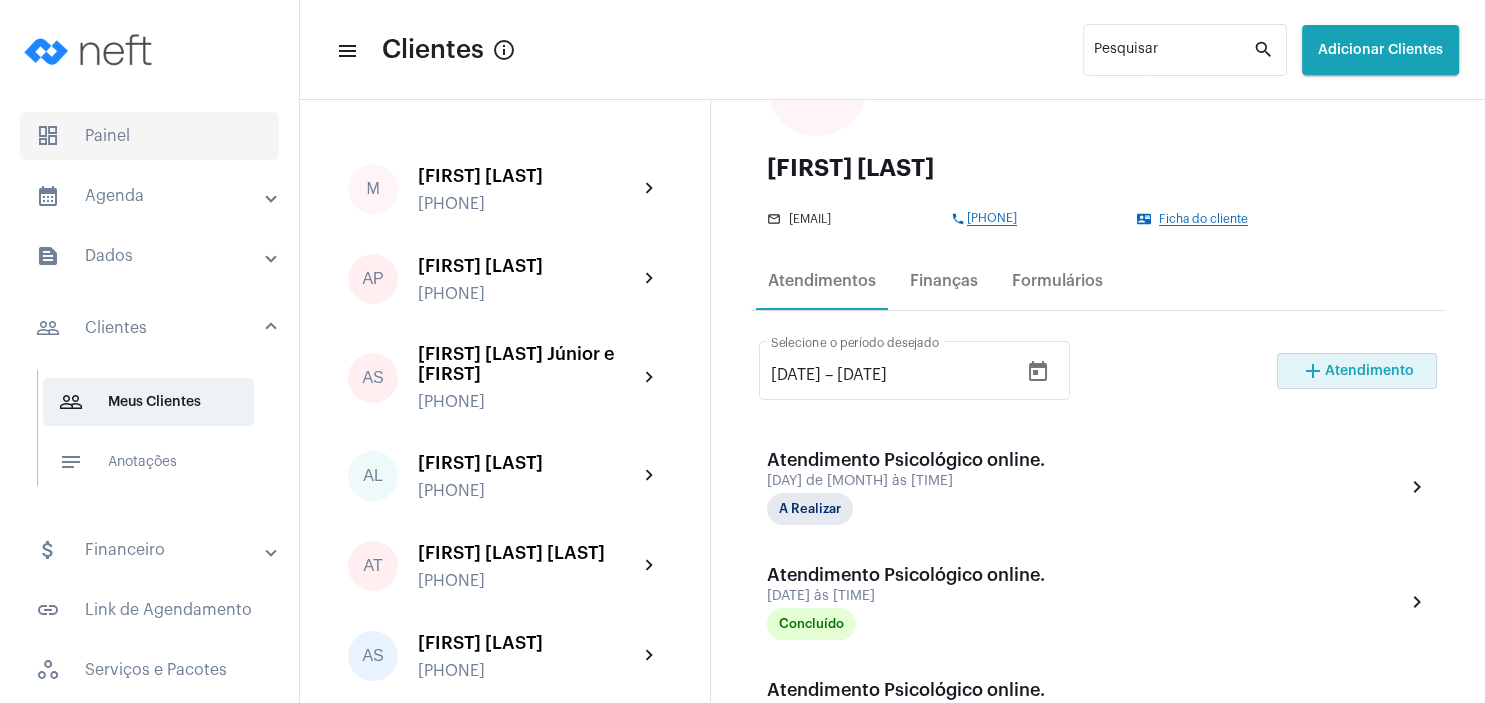 click on "dashboard   Painel" 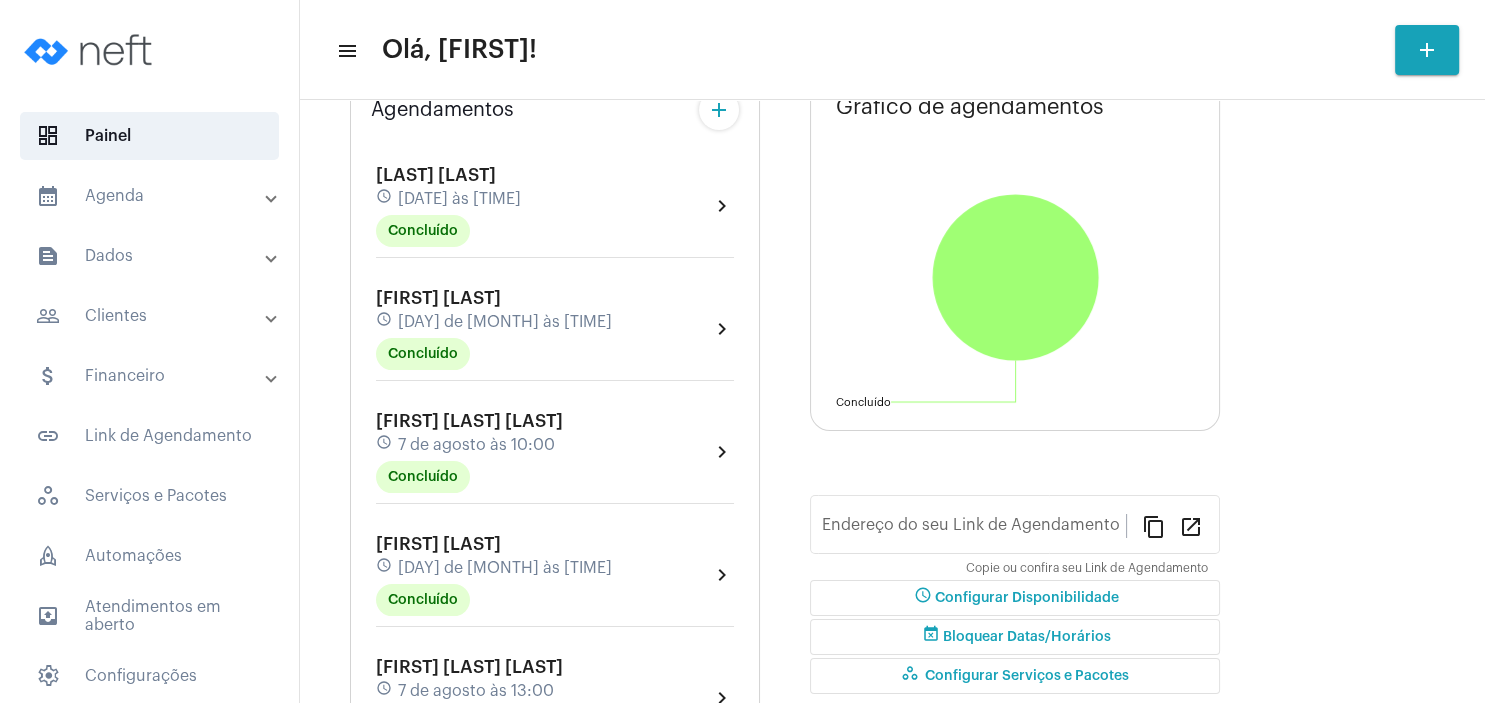 type on "https://neft.com.br/tania-regina-aosani" 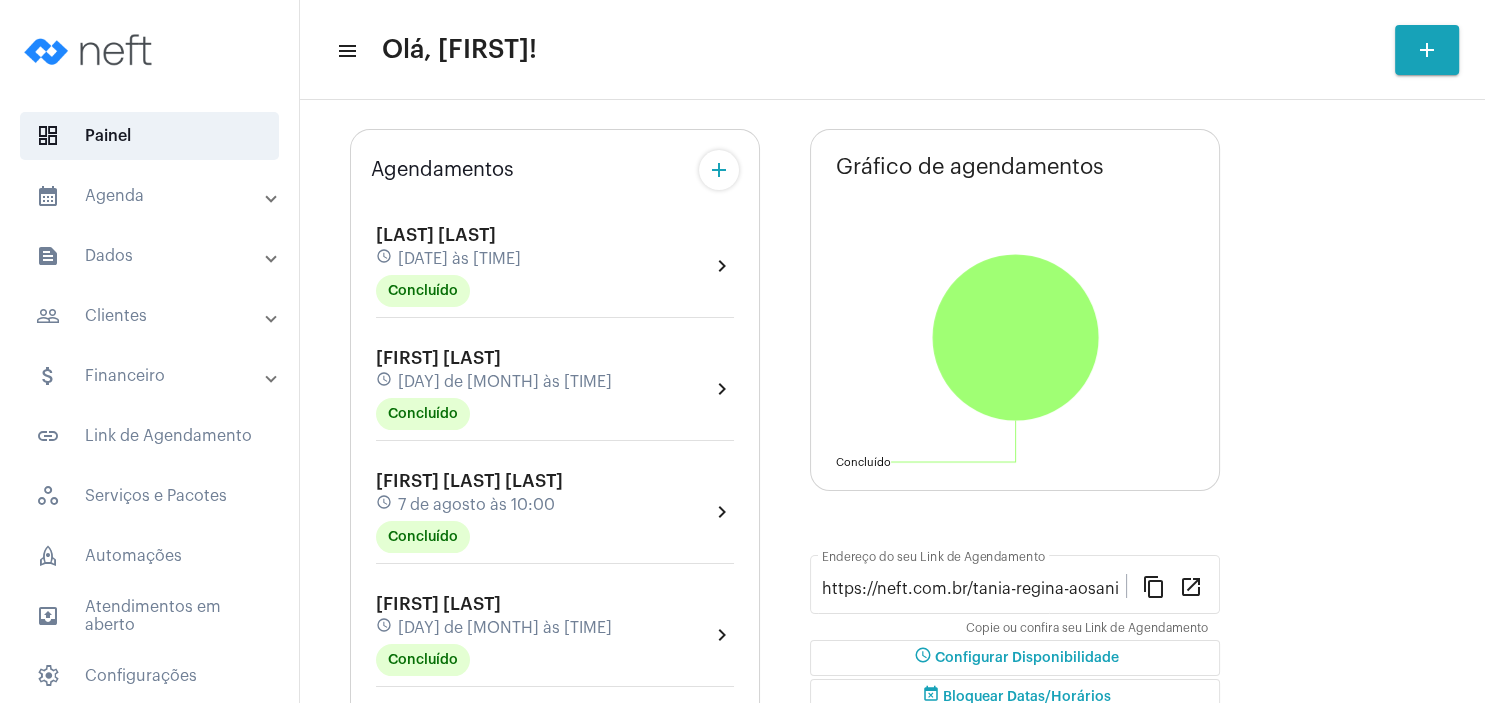 click on "Escolher" at bounding box center [591, 74] 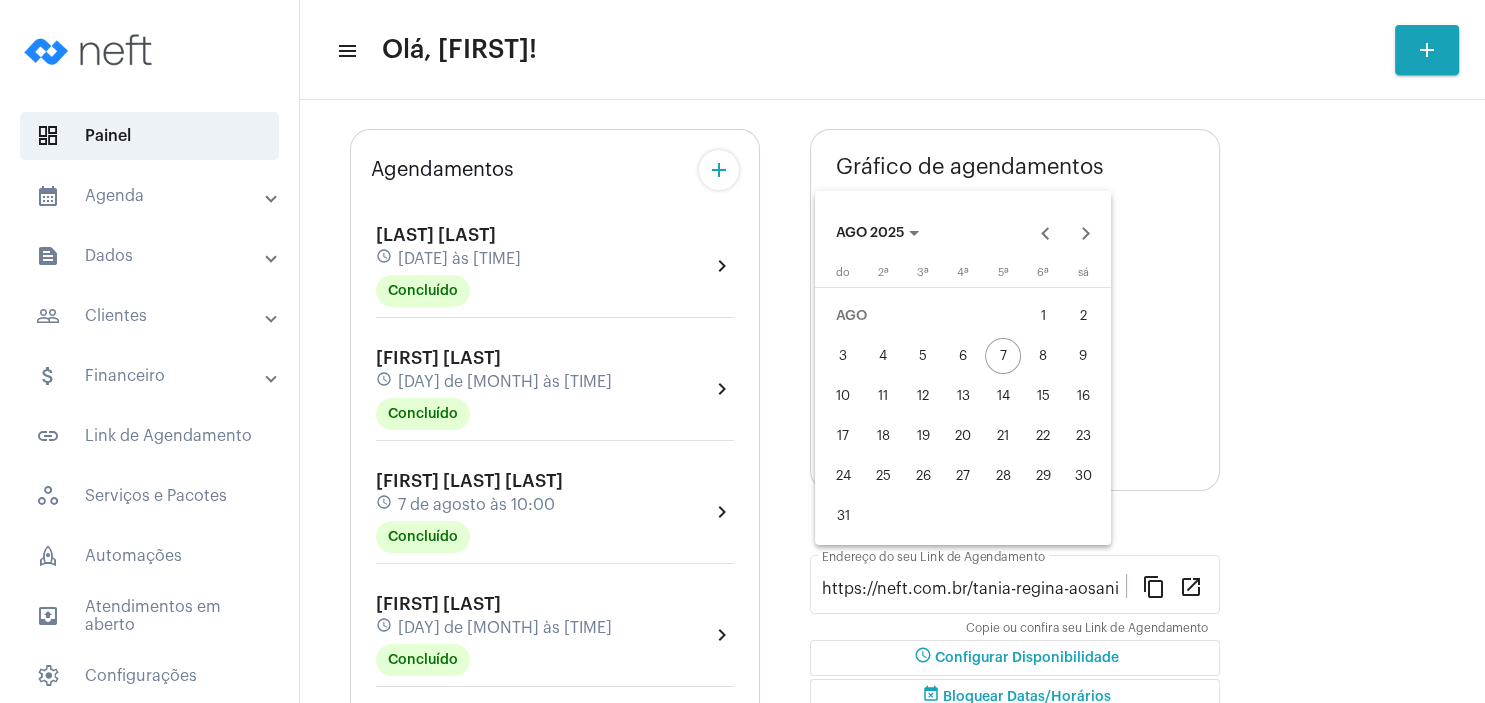 click on "10" at bounding box center [843, 396] 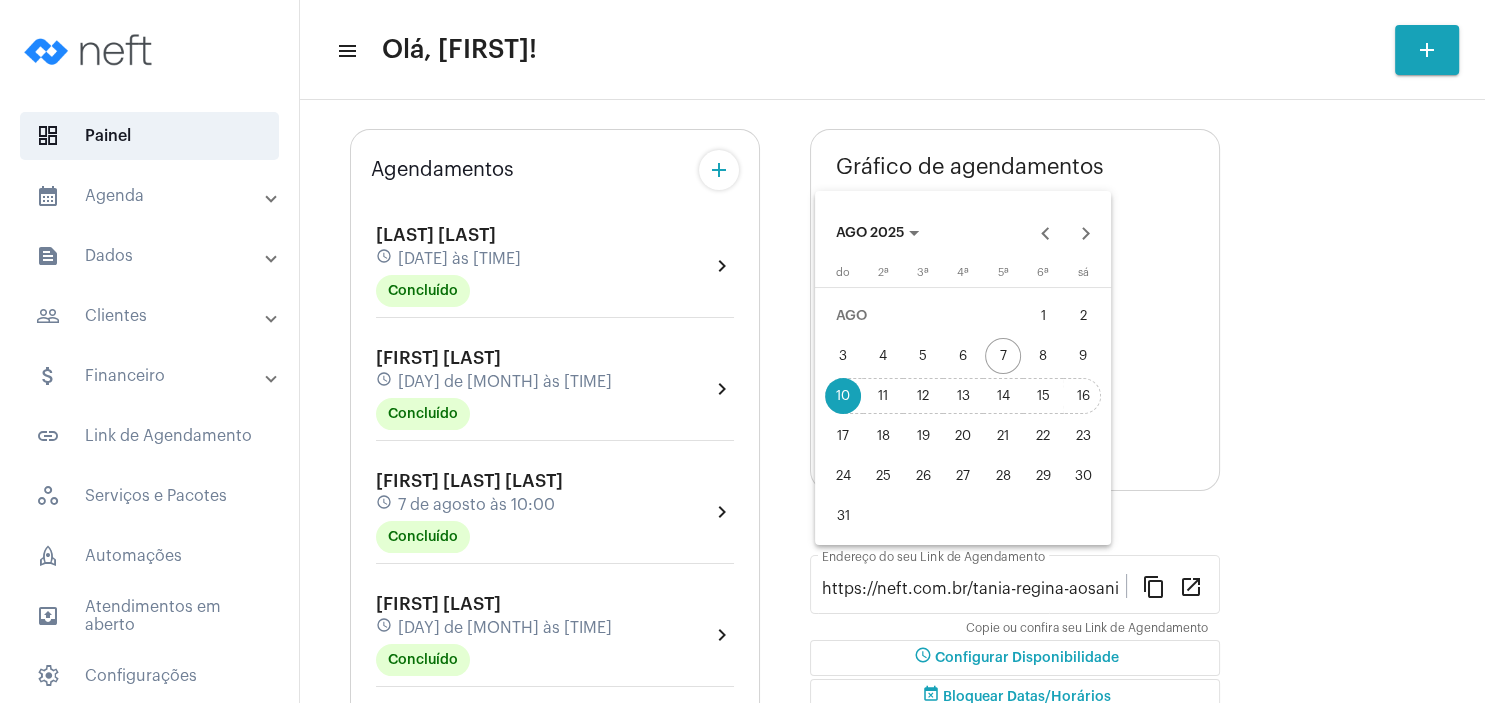 click on "16" at bounding box center (1083, 396) 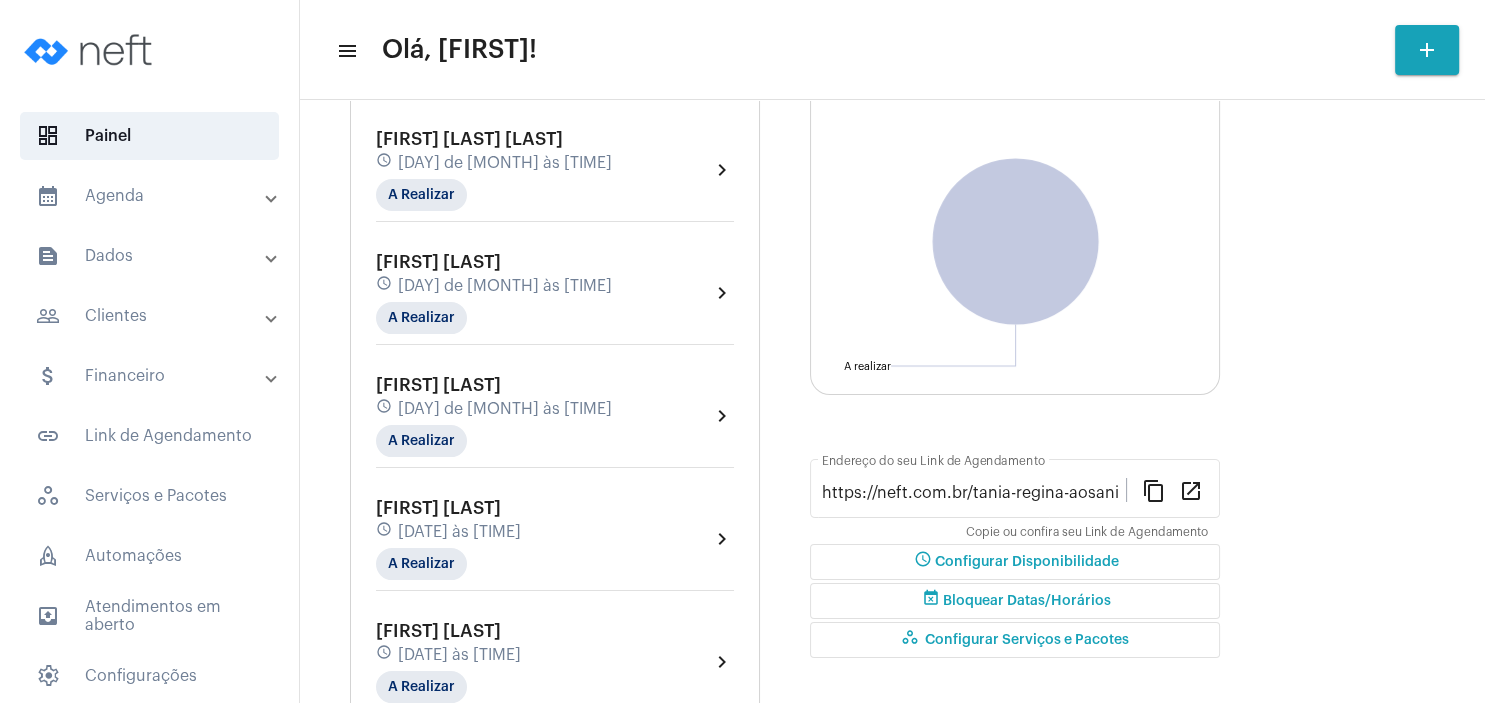 scroll, scrollTop: 0, scrollLeft: 0, axis: both 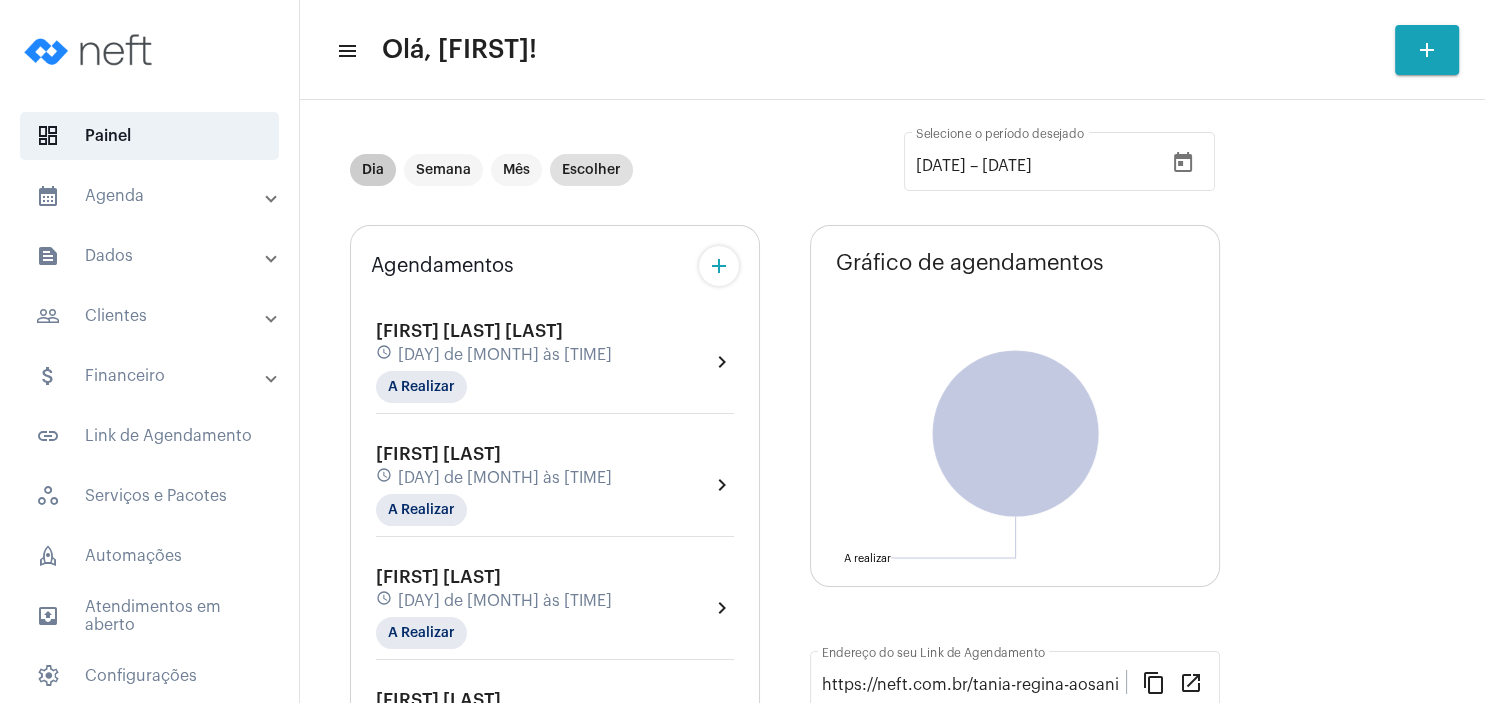 click on "Dia" at bounding box center [373, 170] 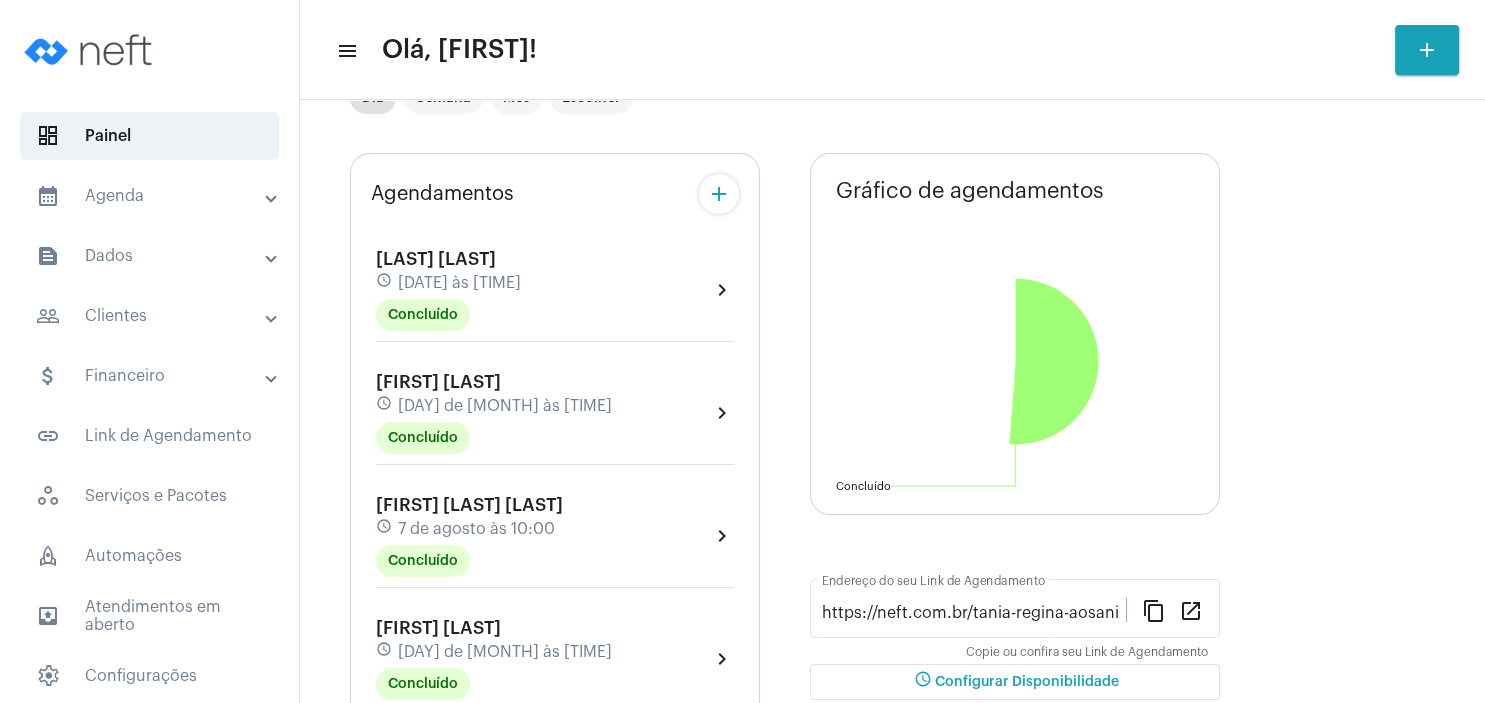 scroll, scrollTop: 424, scrollLeft: 0, axis: vertical 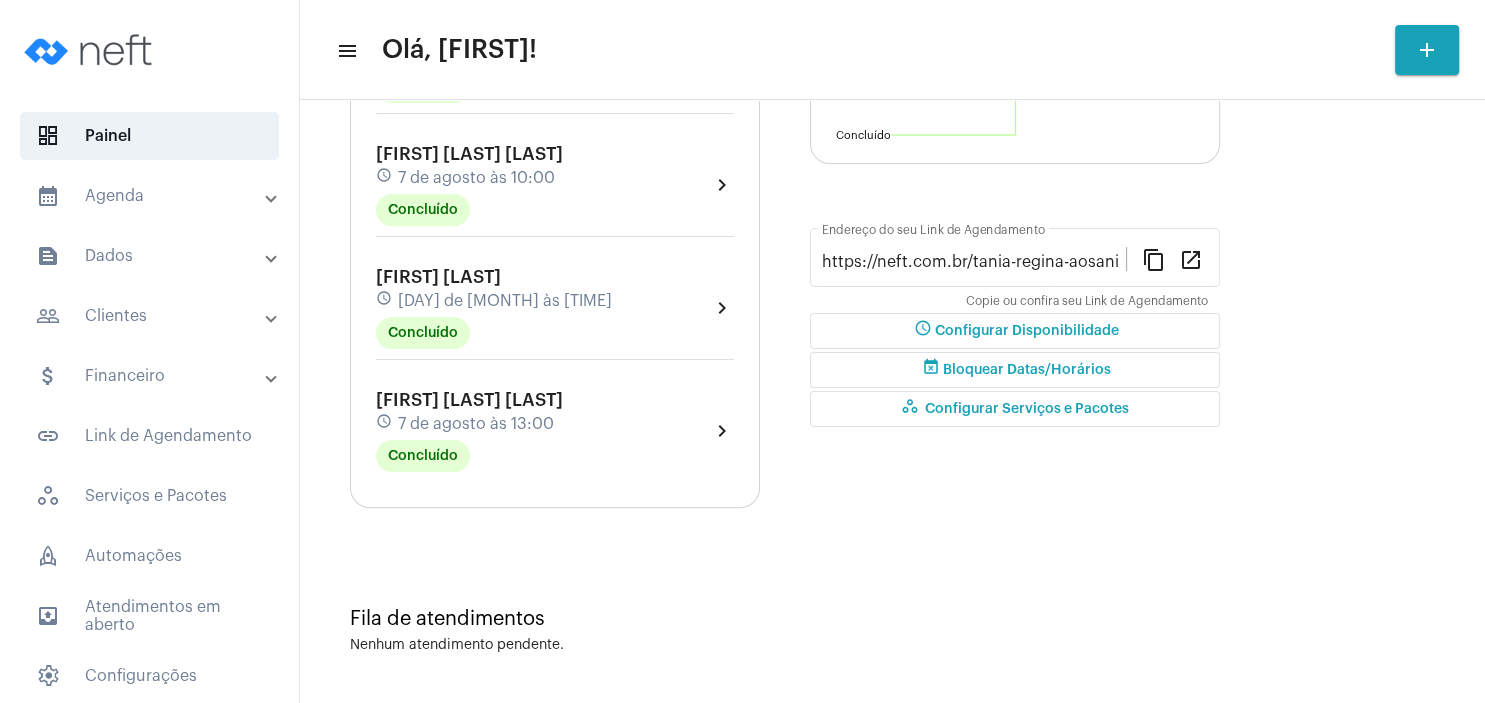 click on "[FIRST] [LAST] [LAST]" 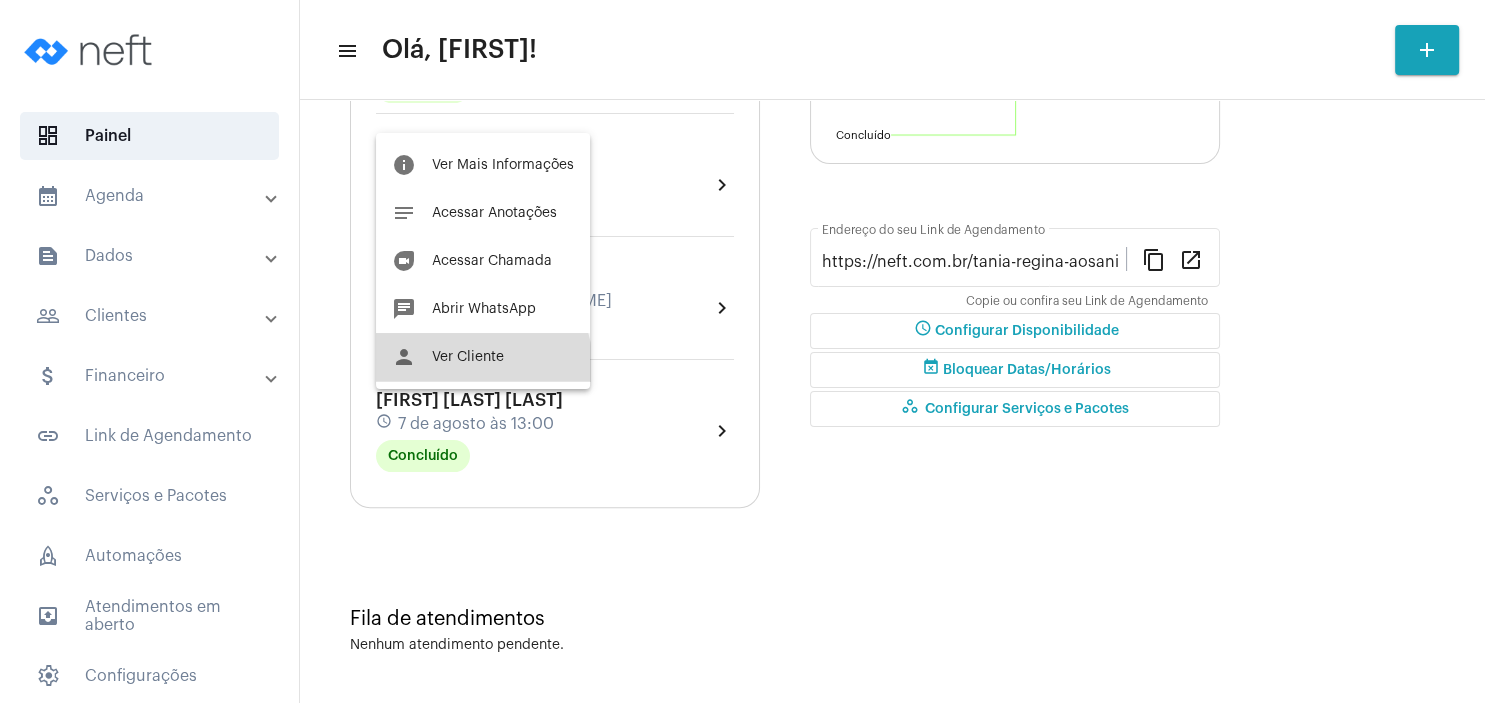 click on "person Ver Cliente" at bounding box center (483, 357) 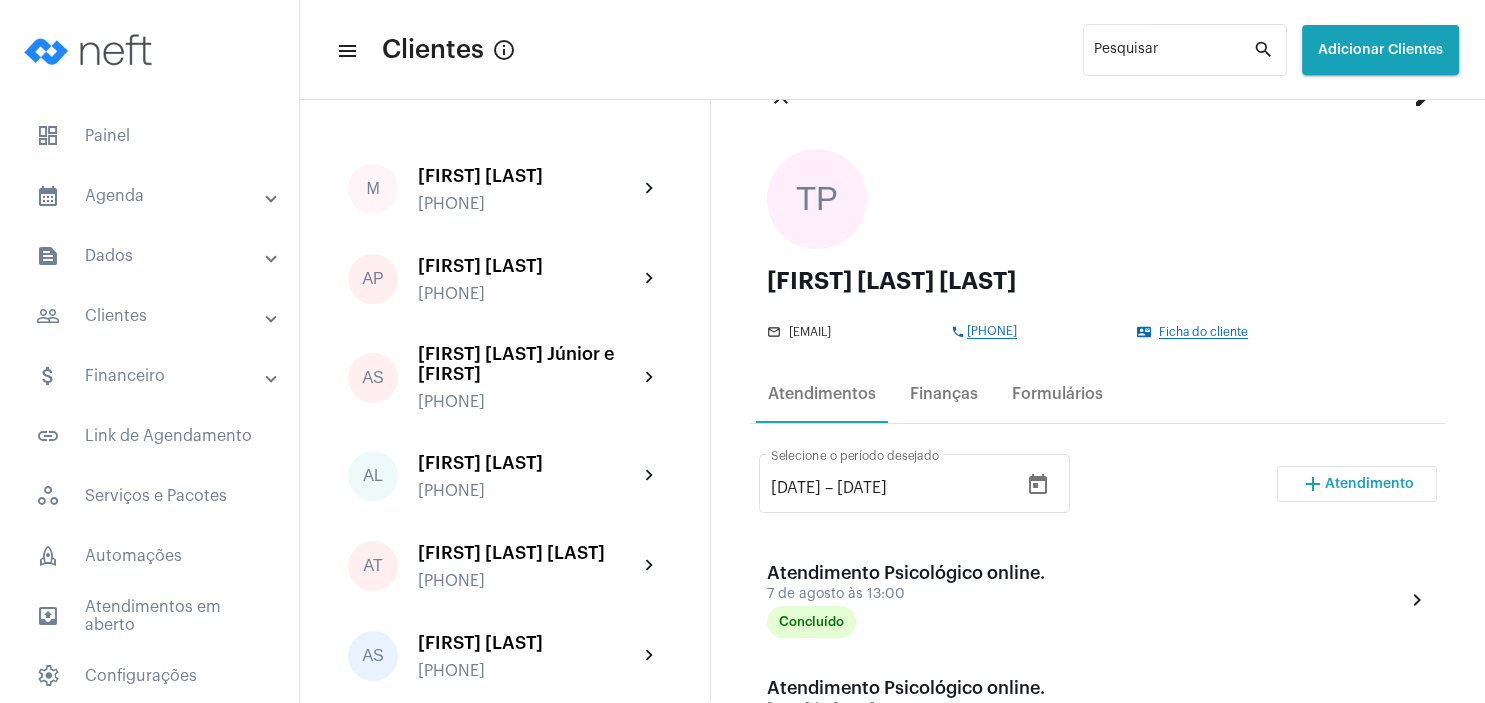 scroll, scrollTop: 96, scrollLeft: 0, axis: vertical 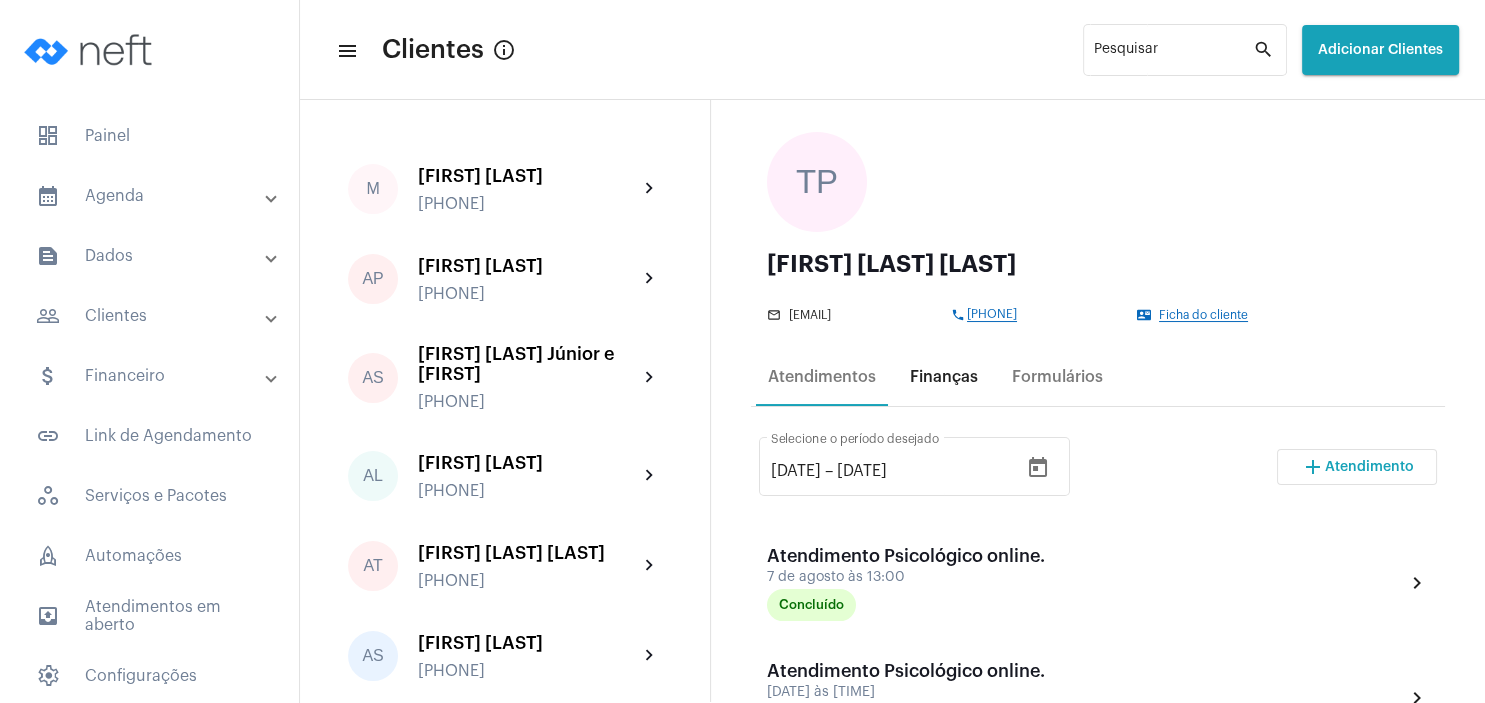 click on "Finanças" at bounding box center (944, 377) 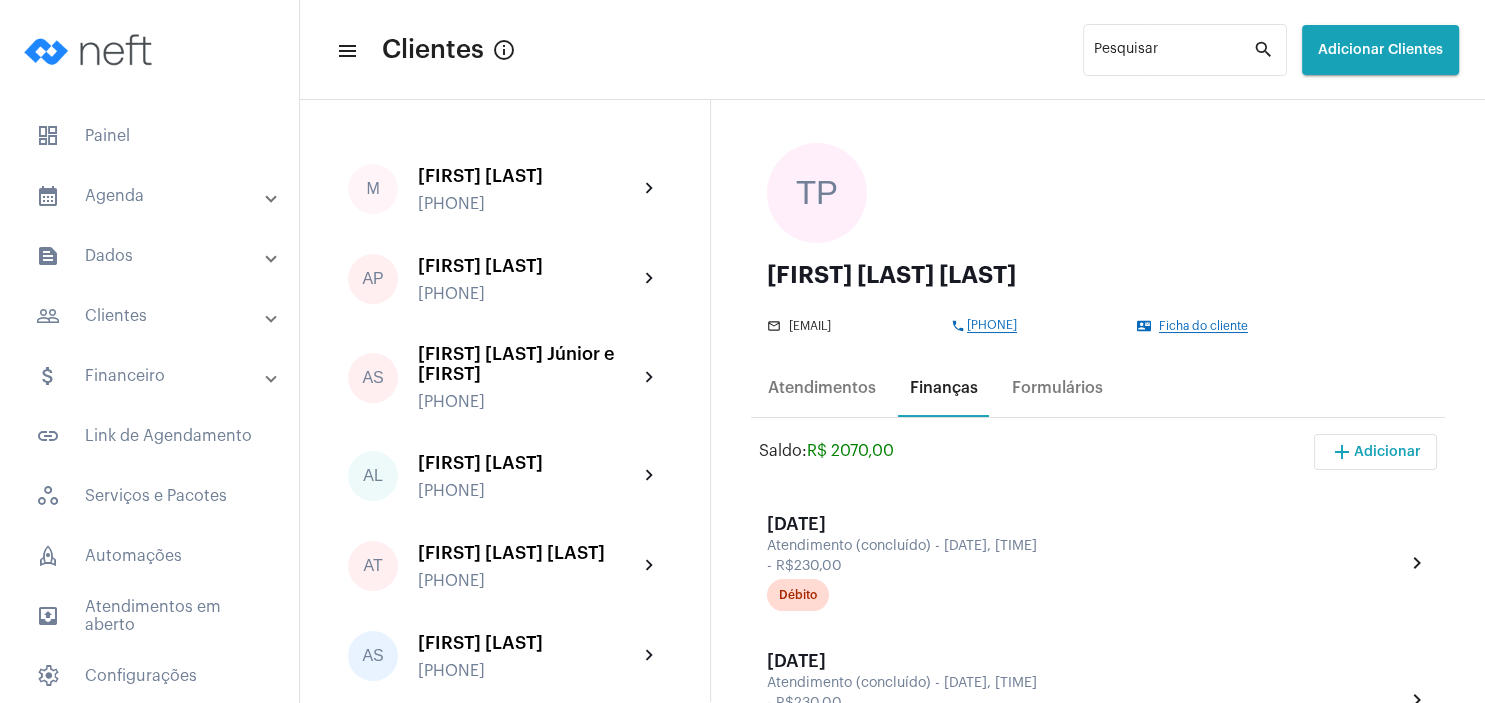 scroll, scrollTop: 0, scrollLeft: 0, axis: both 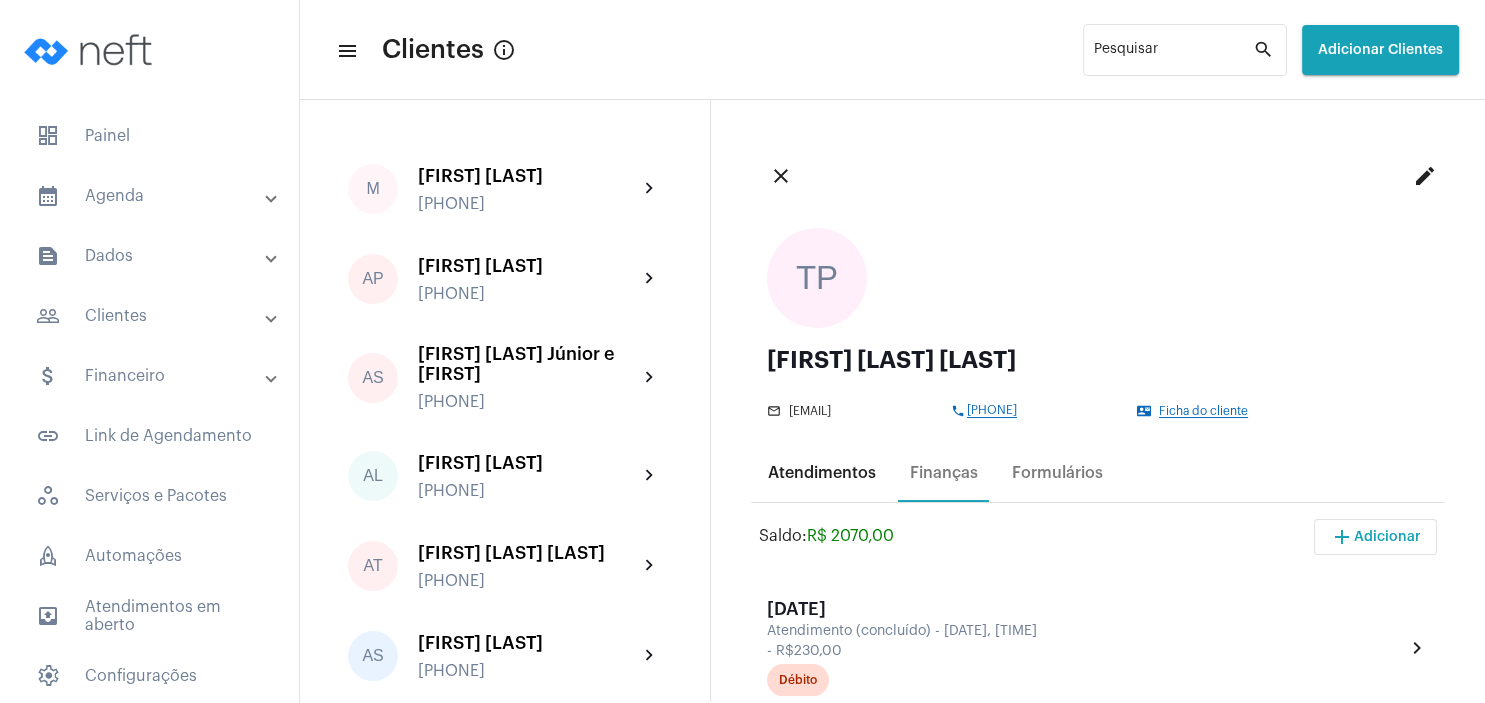 click on "Atendimentos" at bounding box center [822, 473] 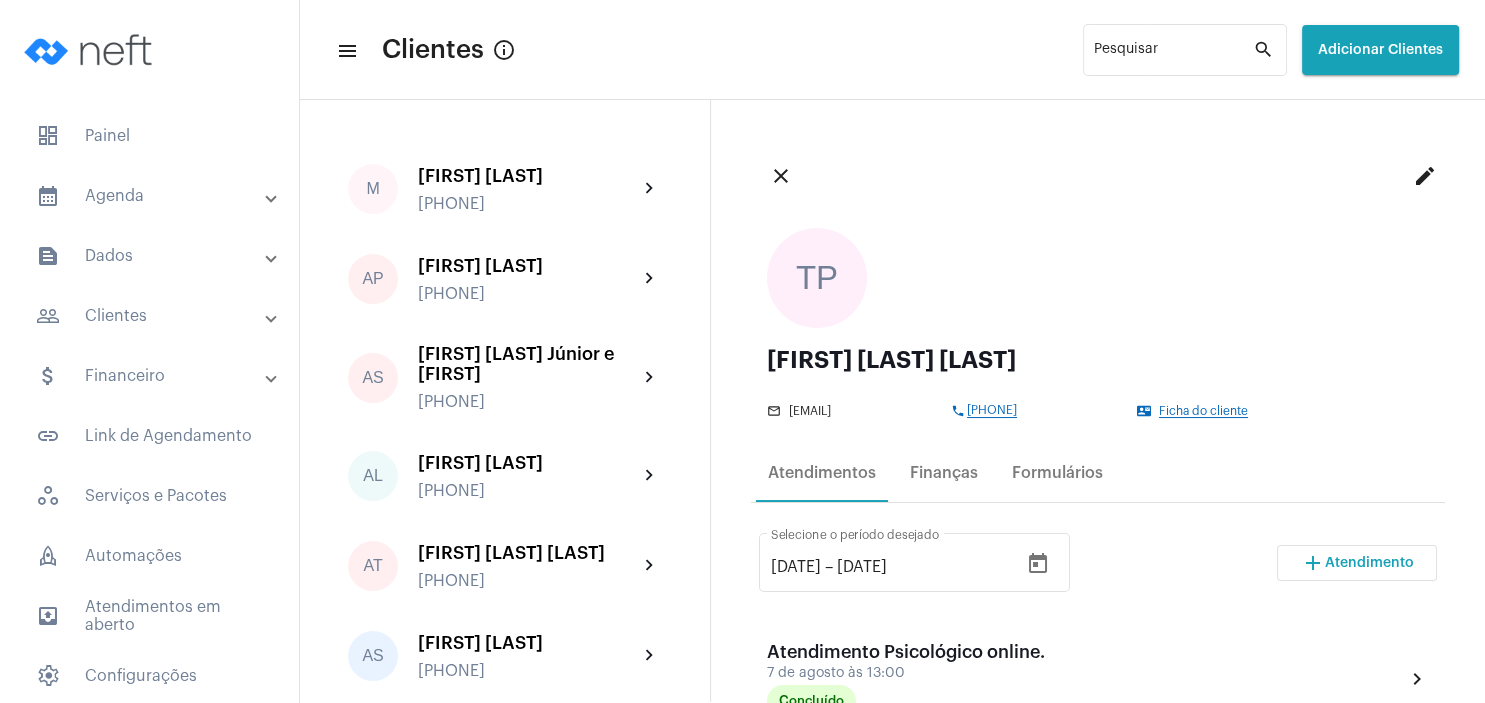 click on "Atendimento" at bounding box center (1369, 563) 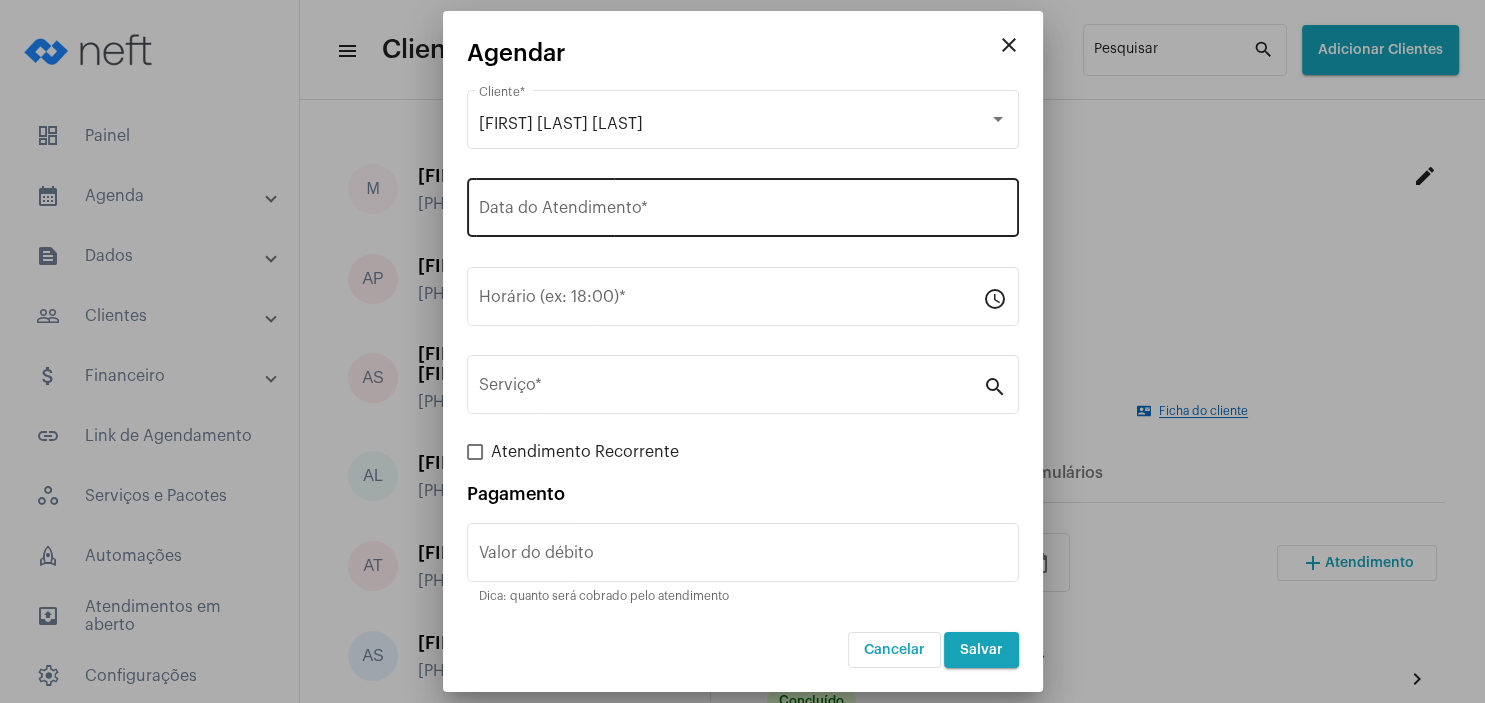 click on "Data do Atendimento  *" at bounding box center [743, 212] 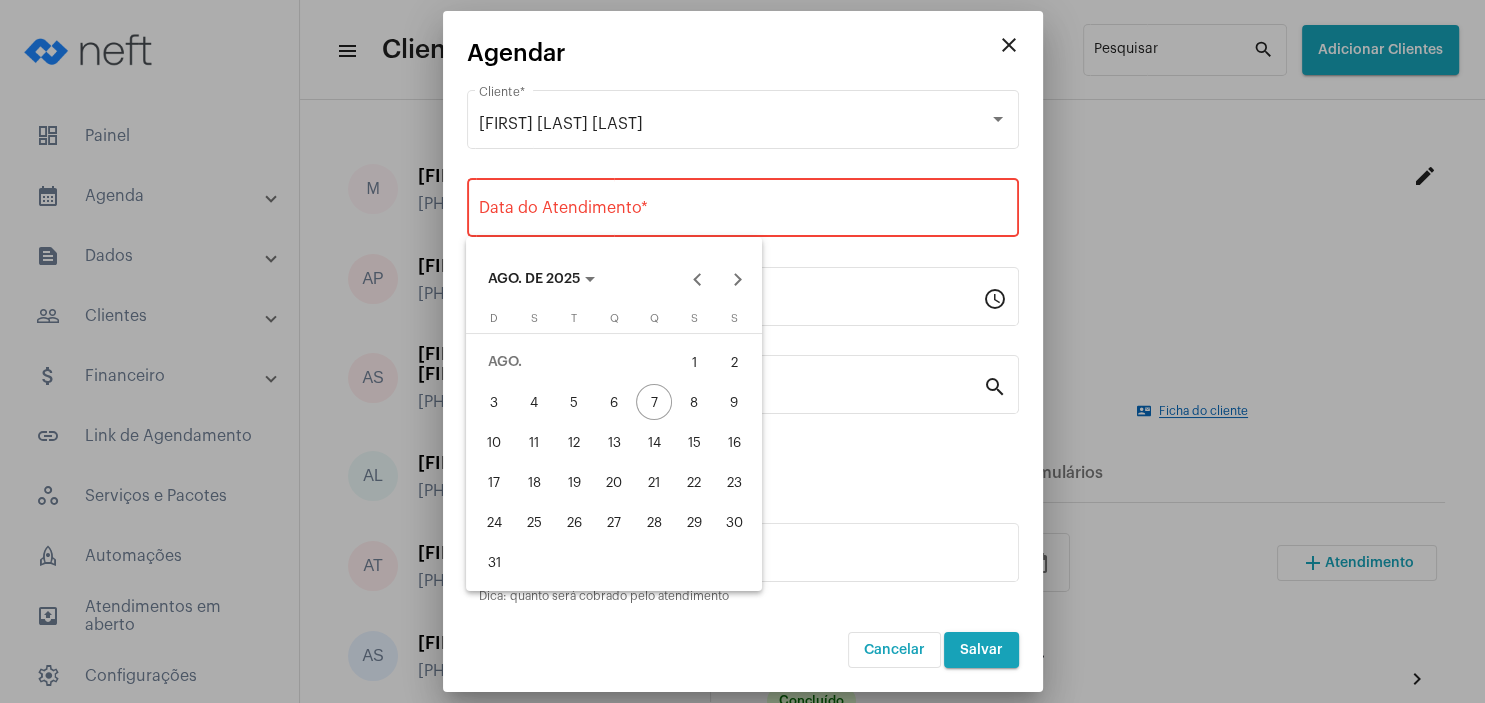 click on "13" at bounding box center (614, 442) 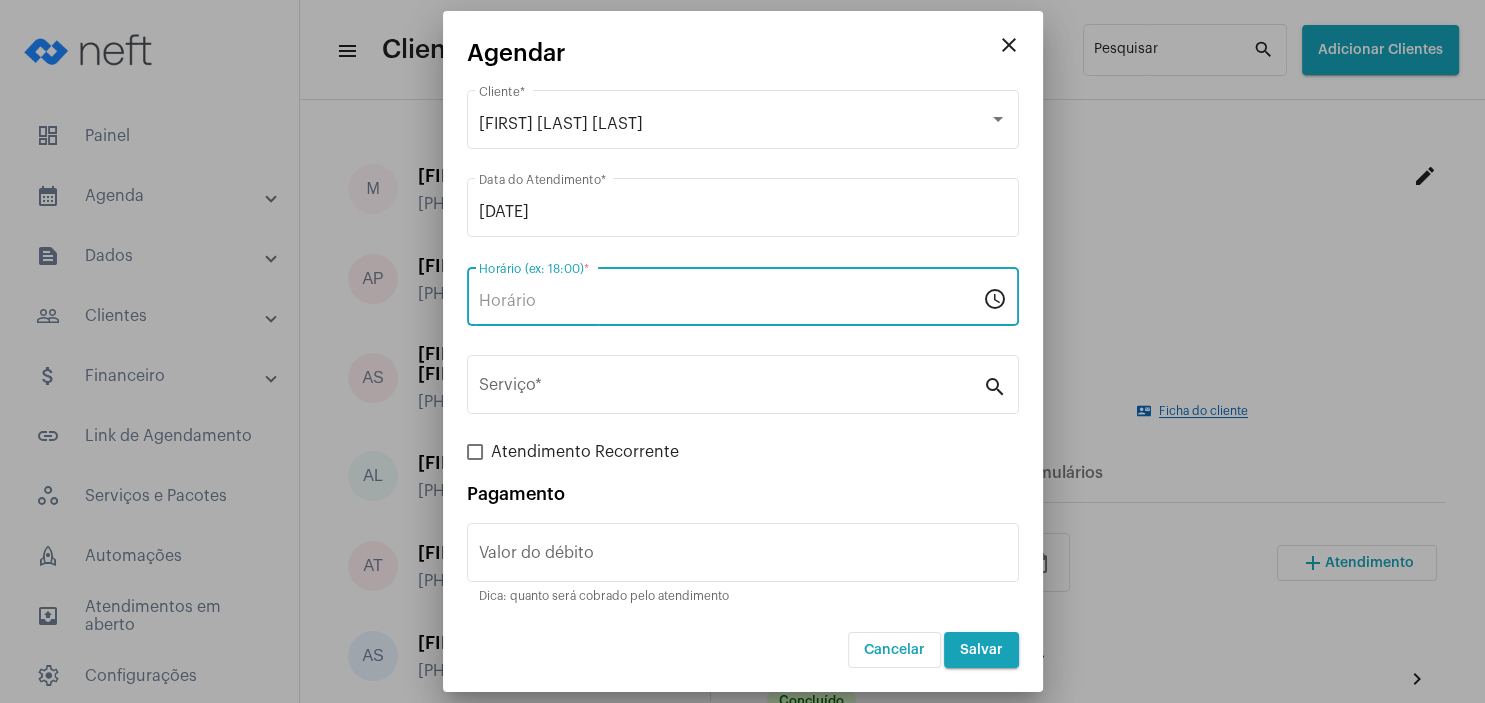 click on "Horário (ex: 18:00)  *" at bounding box center (731, 301) 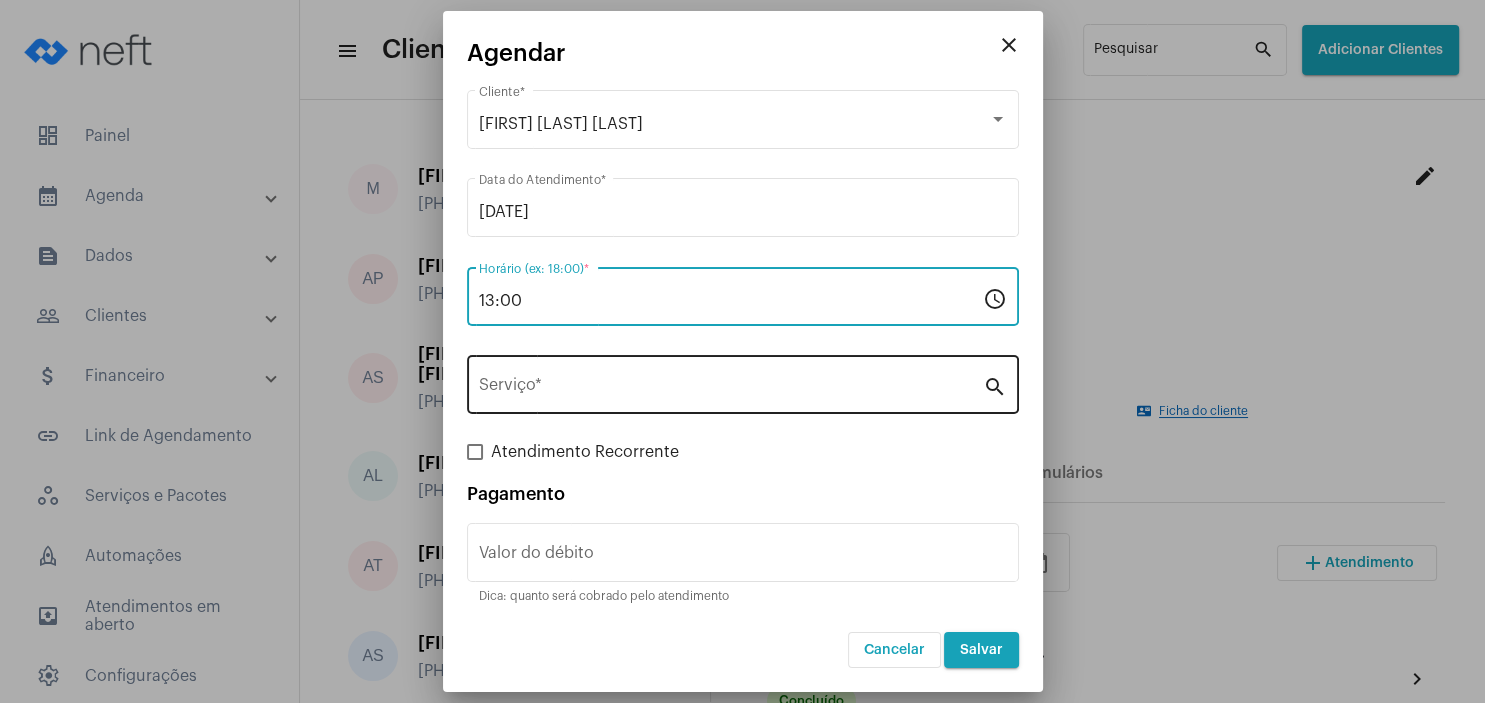 type on "13:00" 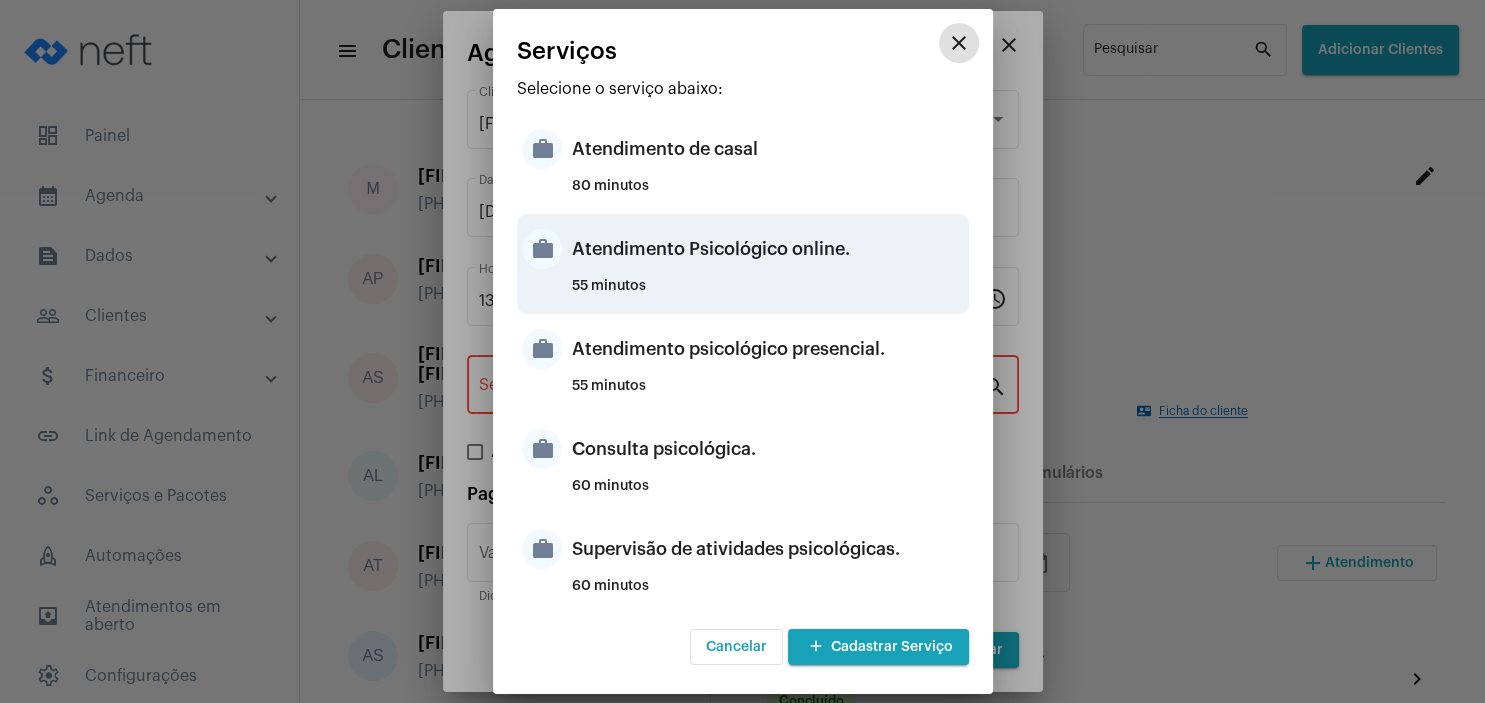 click on "Atendimento Psicológico online." at bounding box center (768, 249) 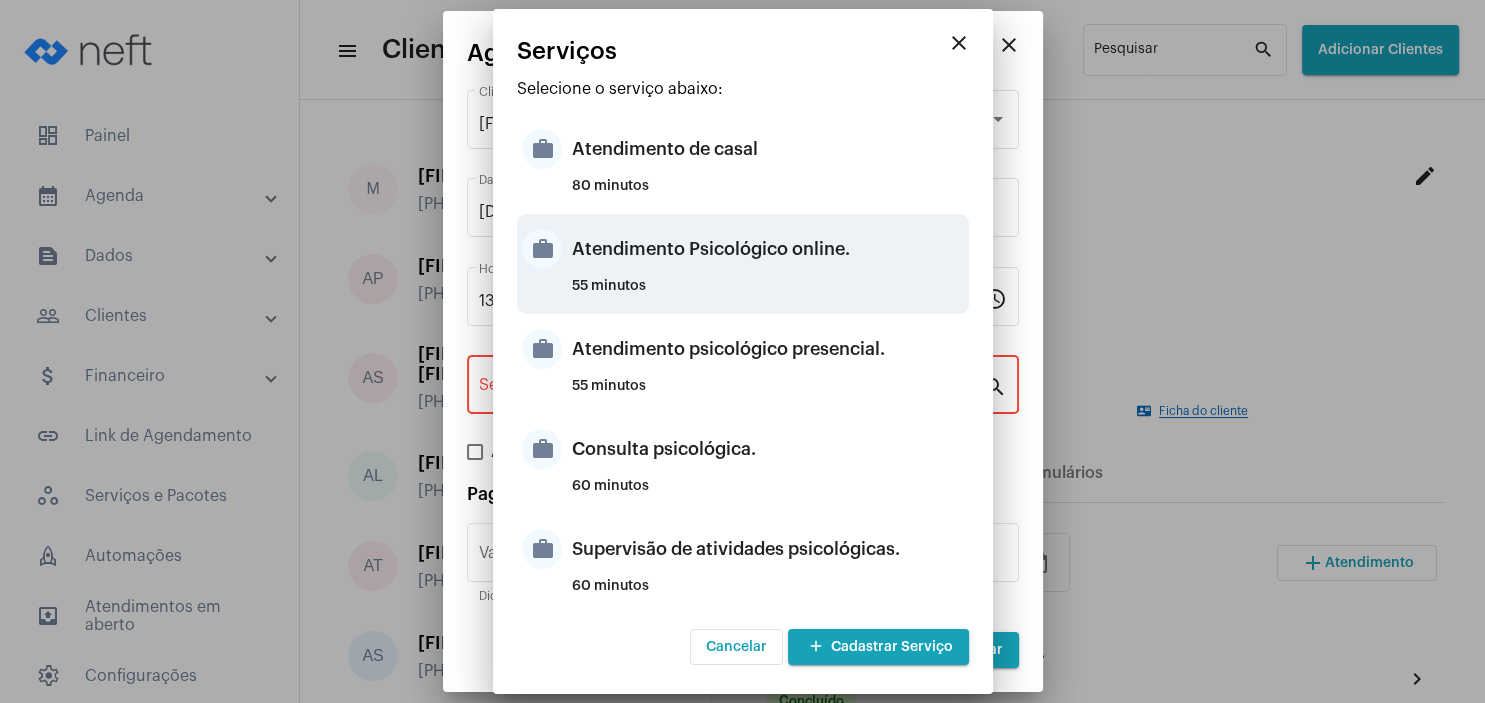 type on "Atendimento Psicológico online." 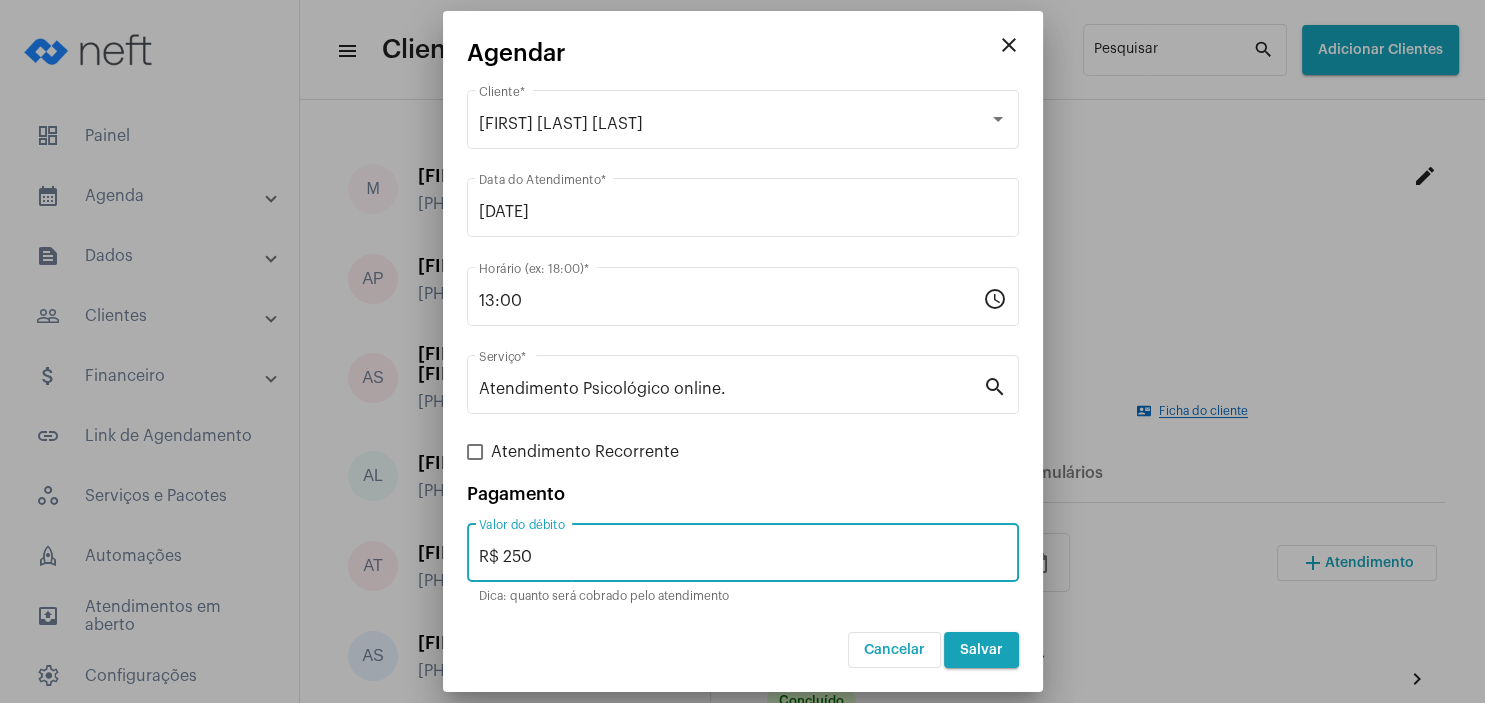 click on "R$ 250" at bounding box center [743, 557] 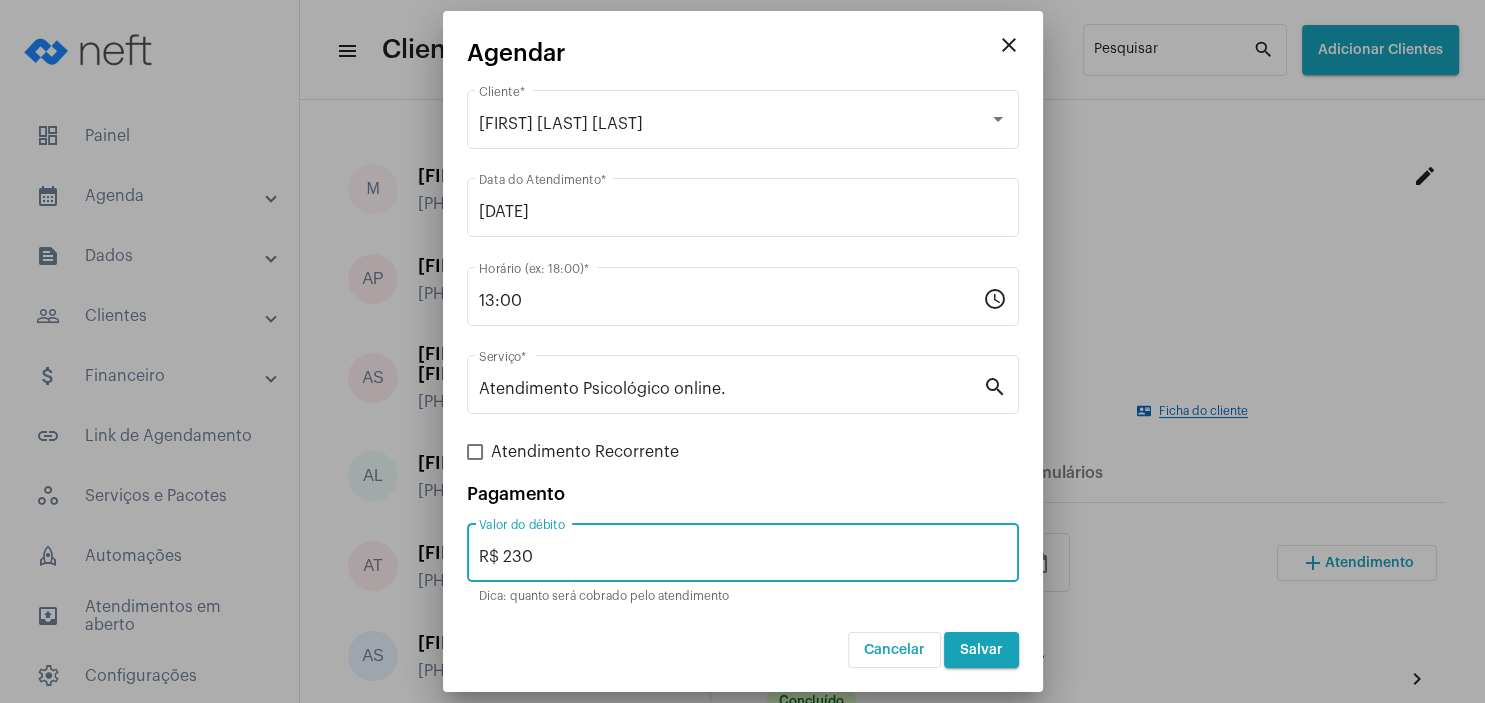 type on "R$ 230" 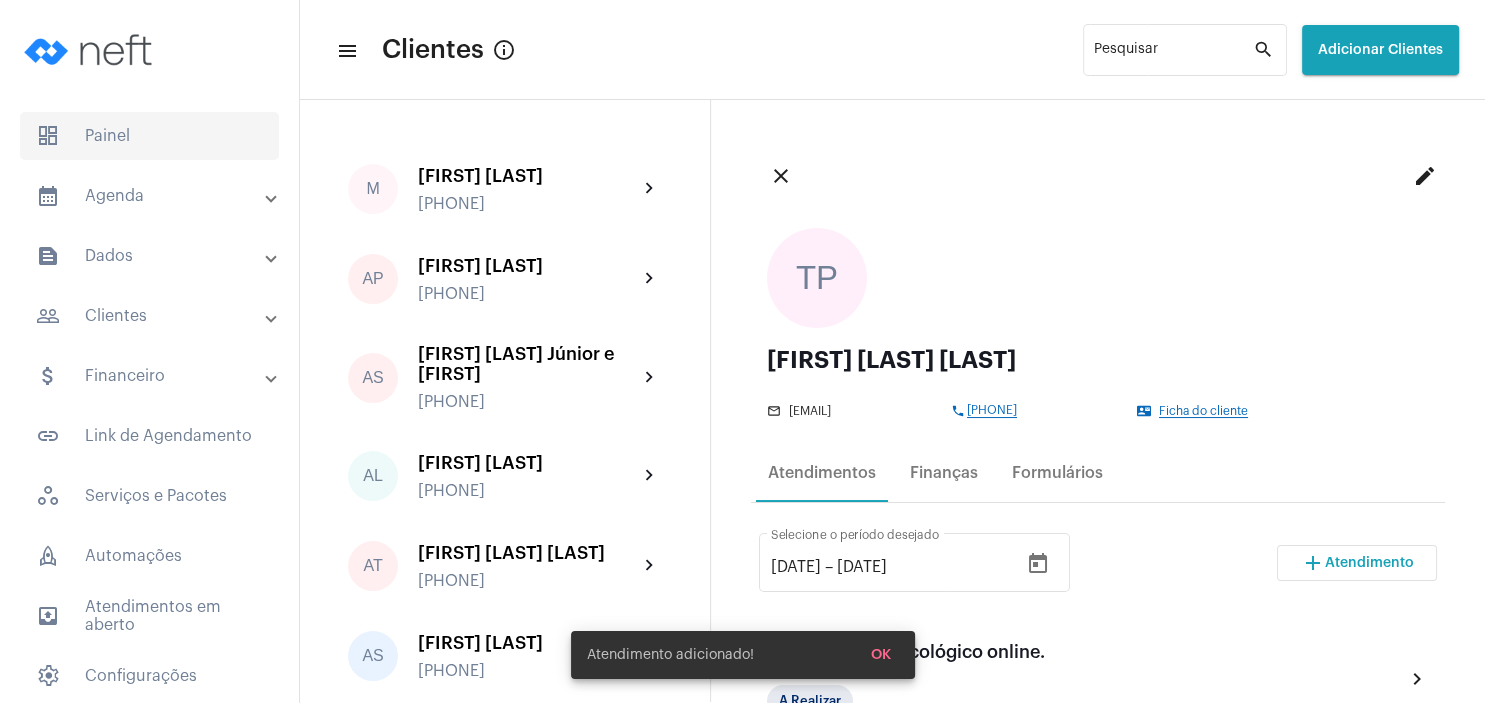 click on "dashboard   Painel" 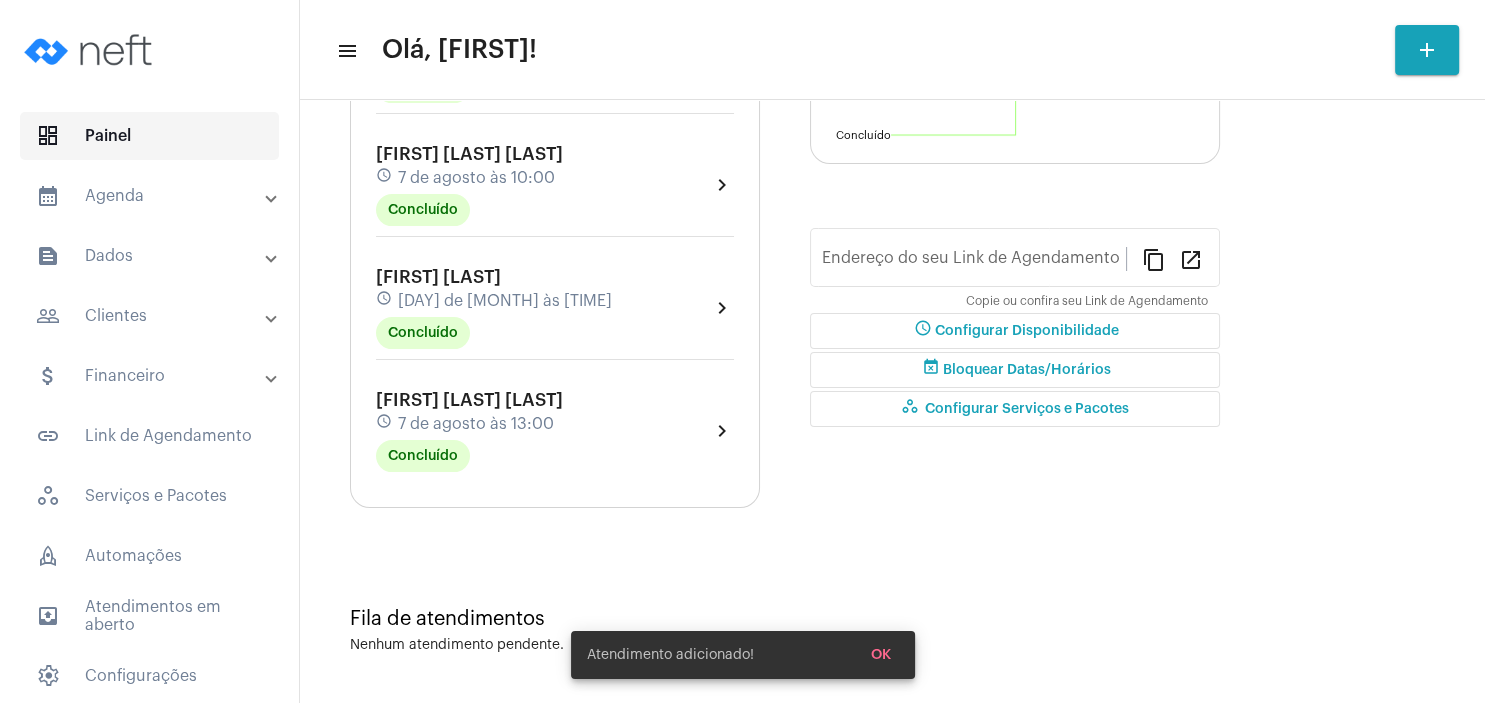 type on "https://neft.com.br/tania-regina-aosani" 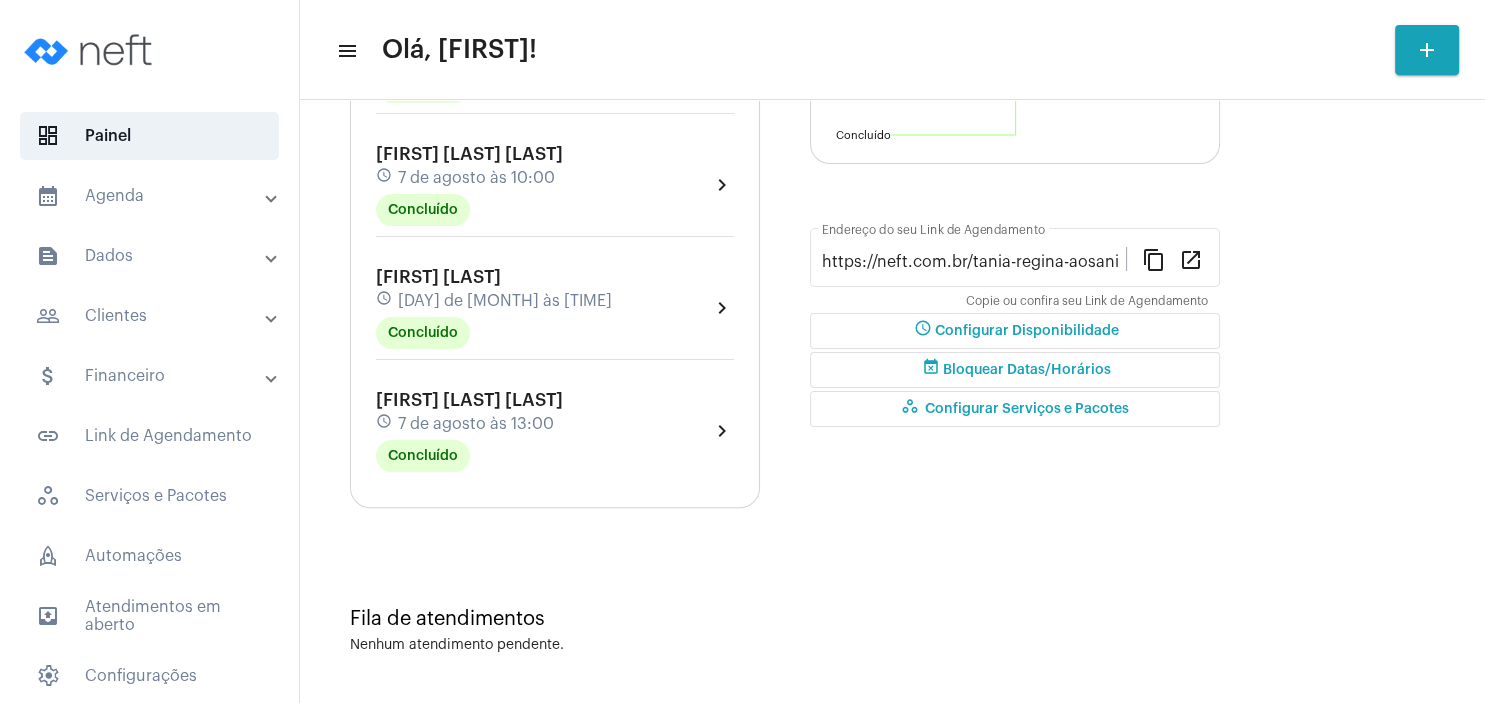 click on "people_outline  Clientes" at bounding box center (151, 316) 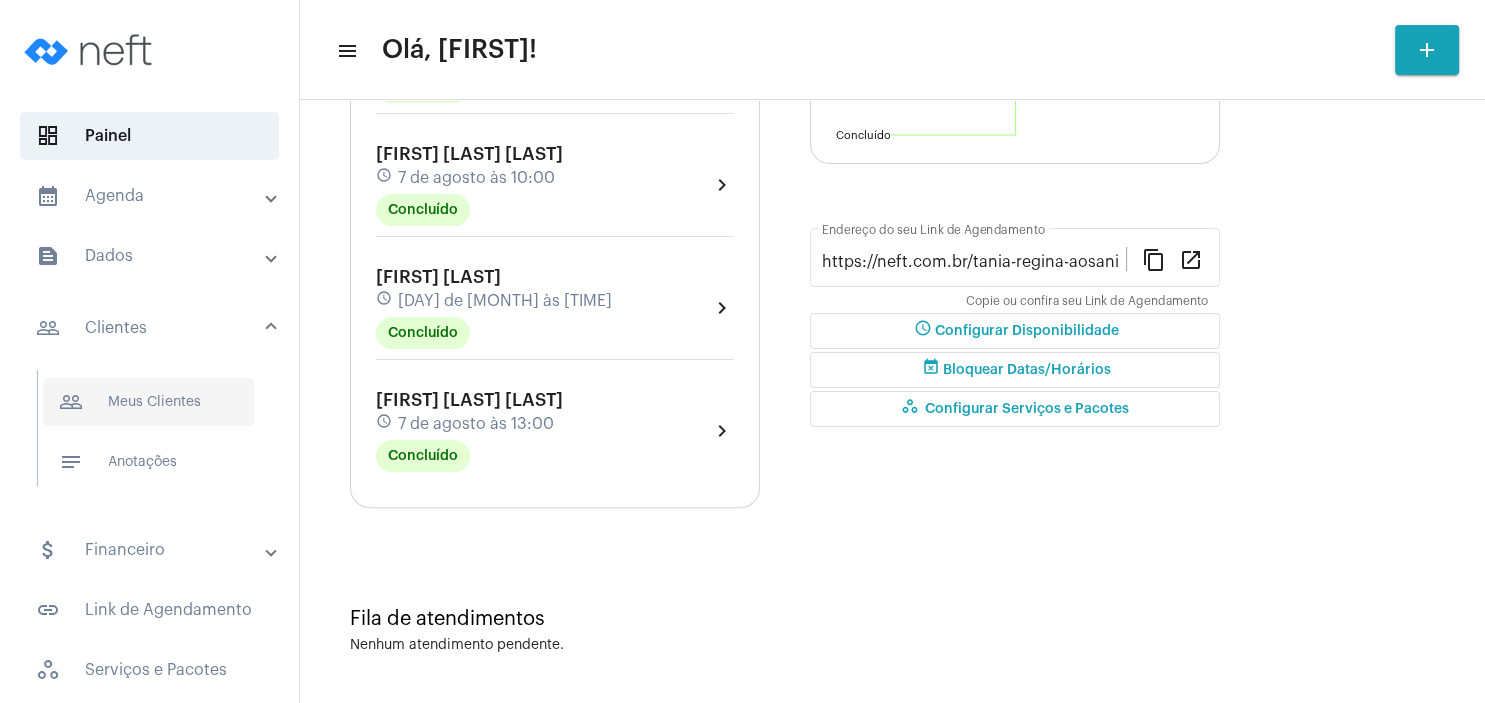click on "people_outline  Meus Clientes" at bounding box center (148, 402) 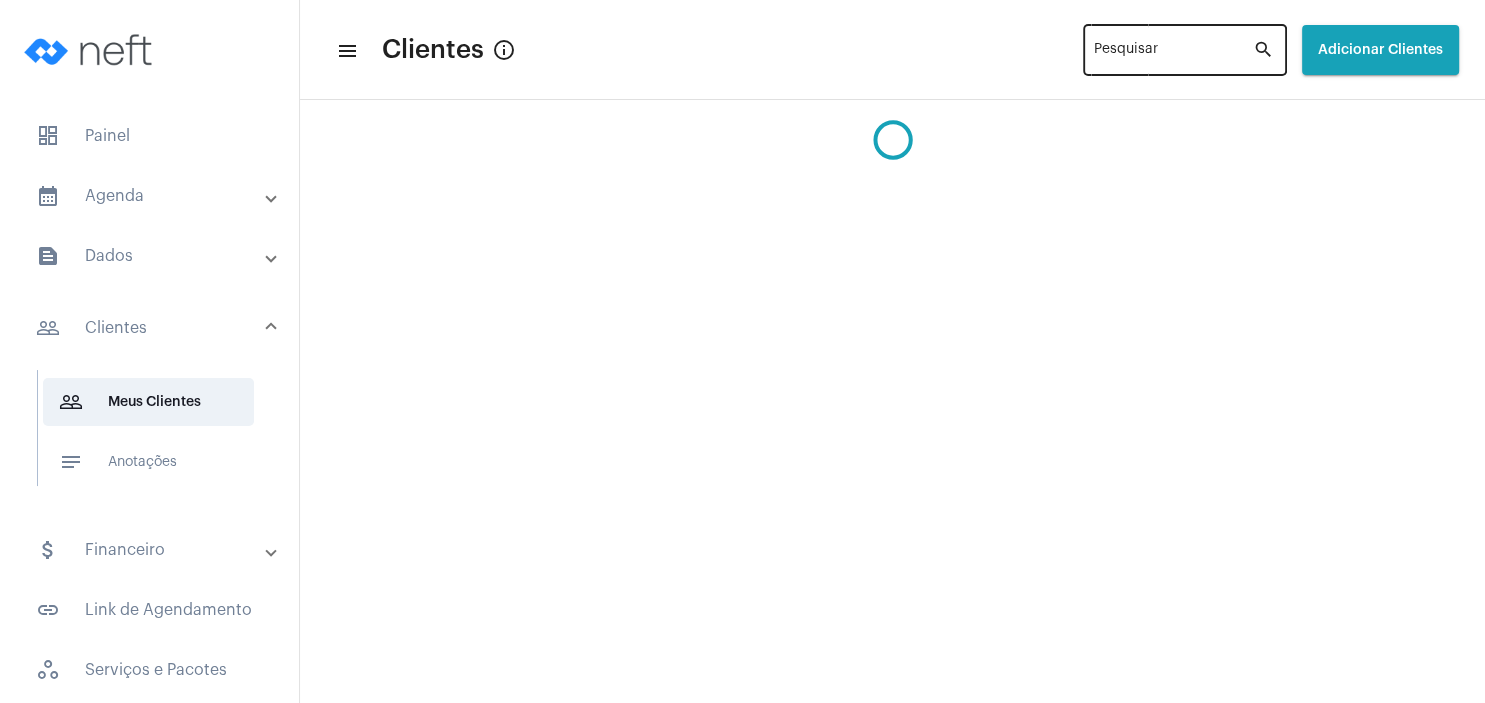 click on "Pesquisar" 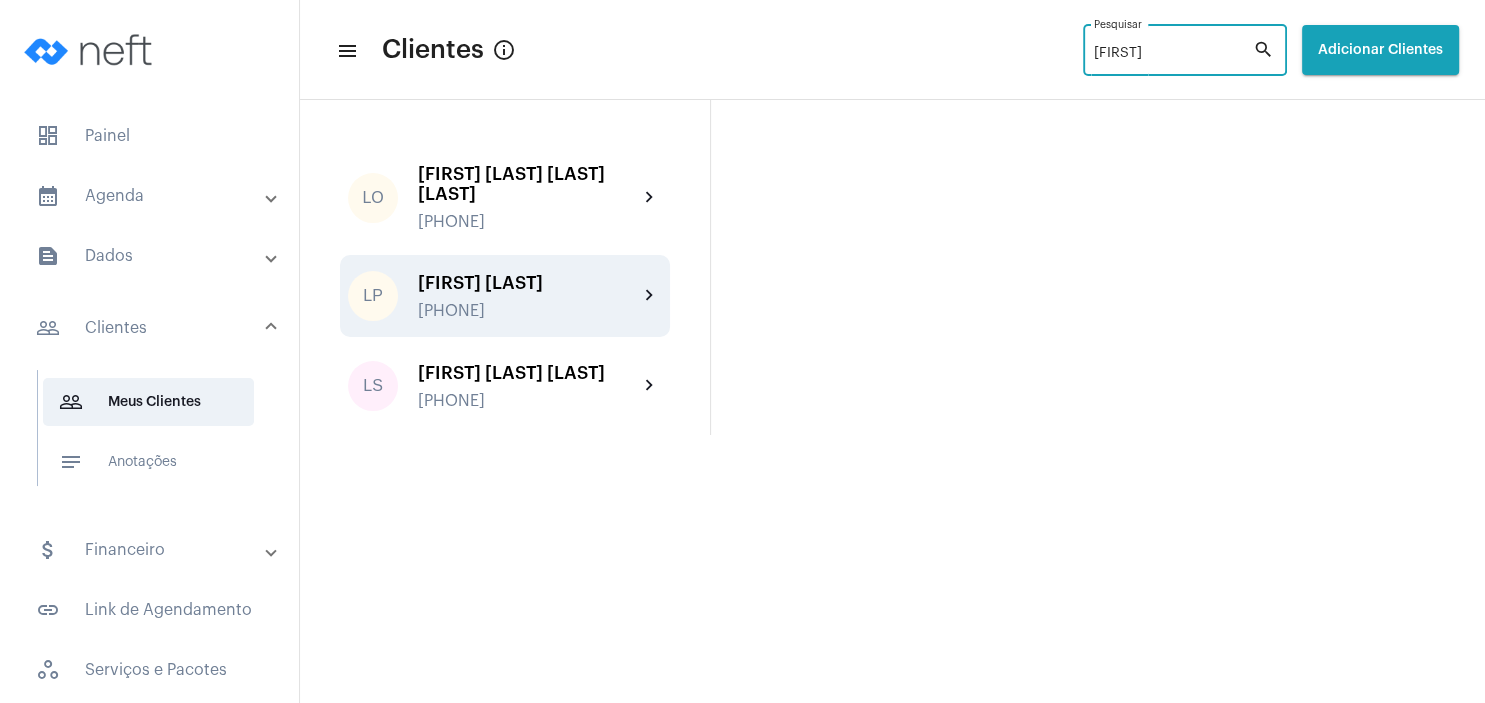 type on "[FIRST]" 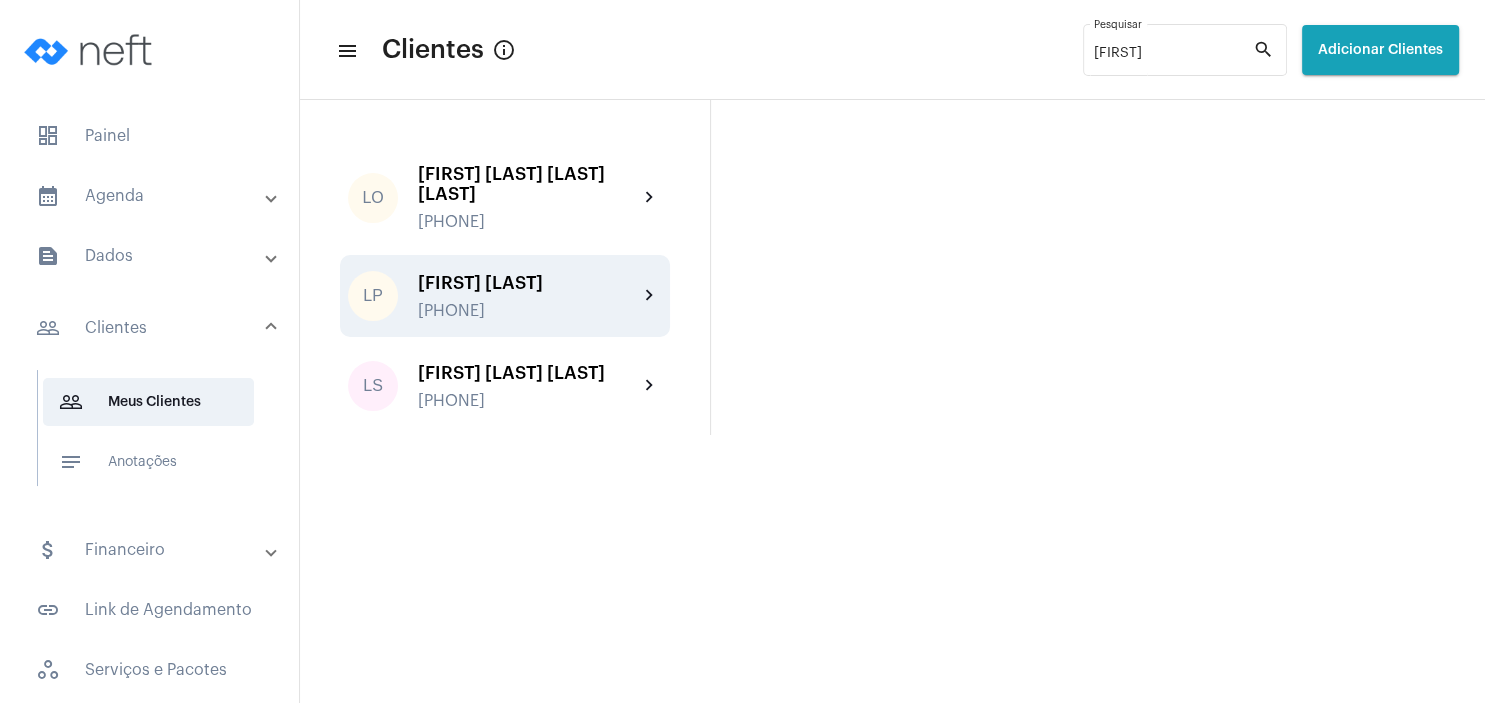 click on "[FIRST] [LAST] [PHONE]" 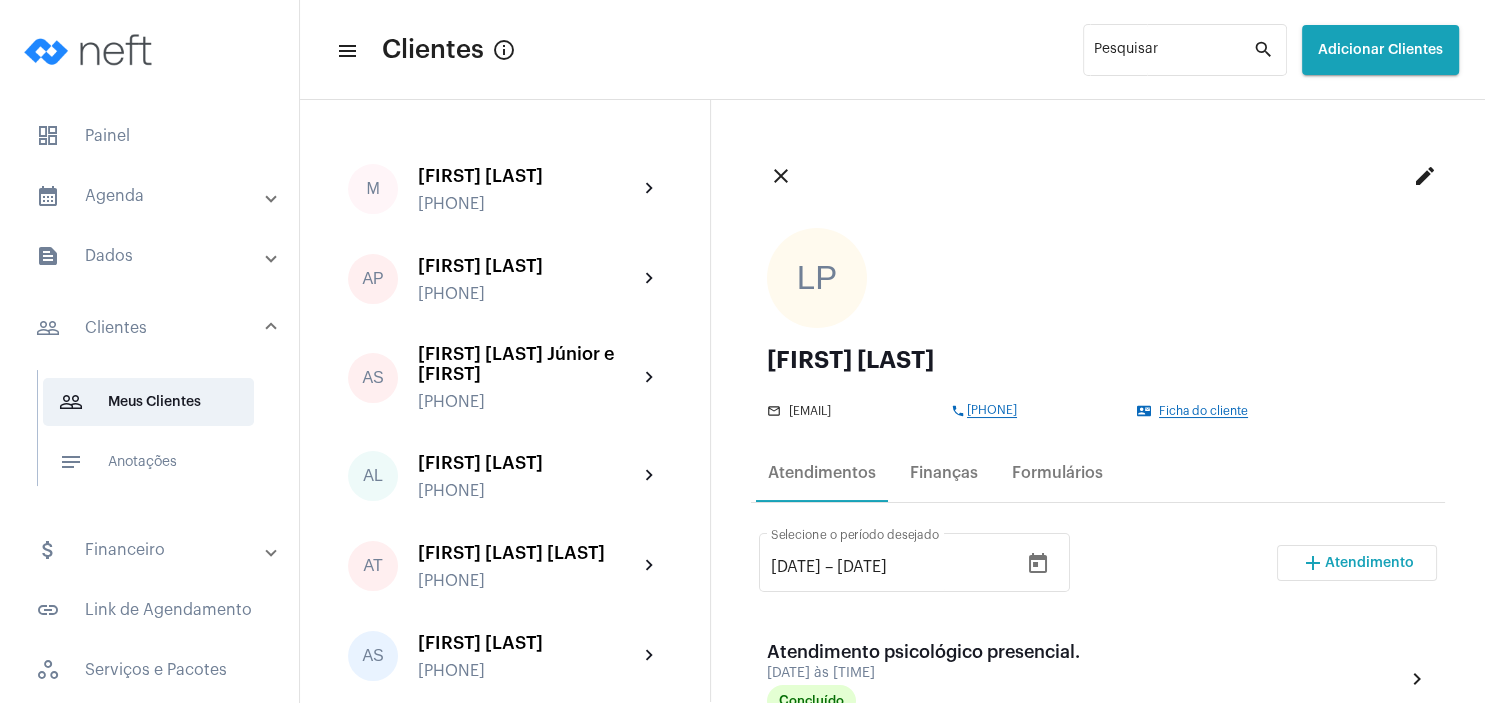 click on "Atendimento" at bounding box center [1369, 563] 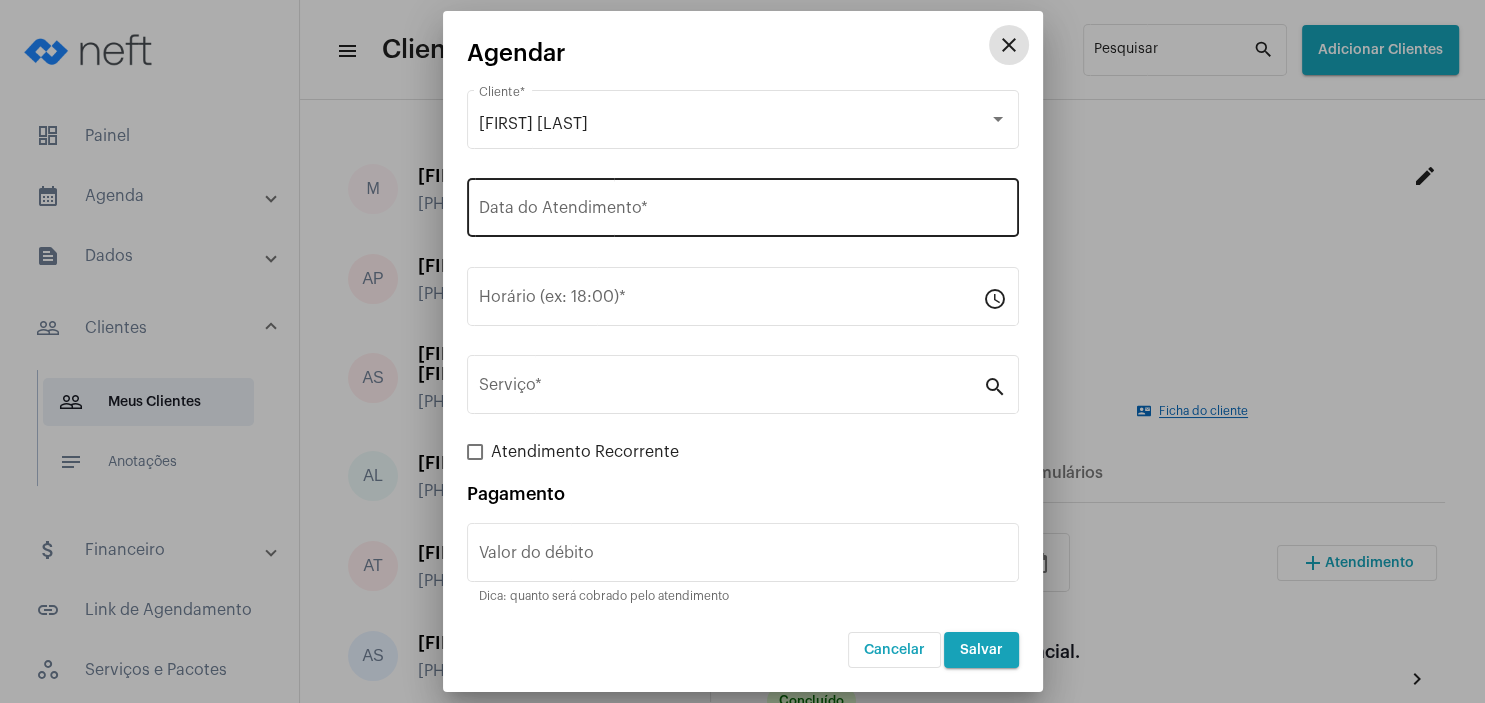 click on "Data do Atendimento  *" at bounding box center (743, 212) 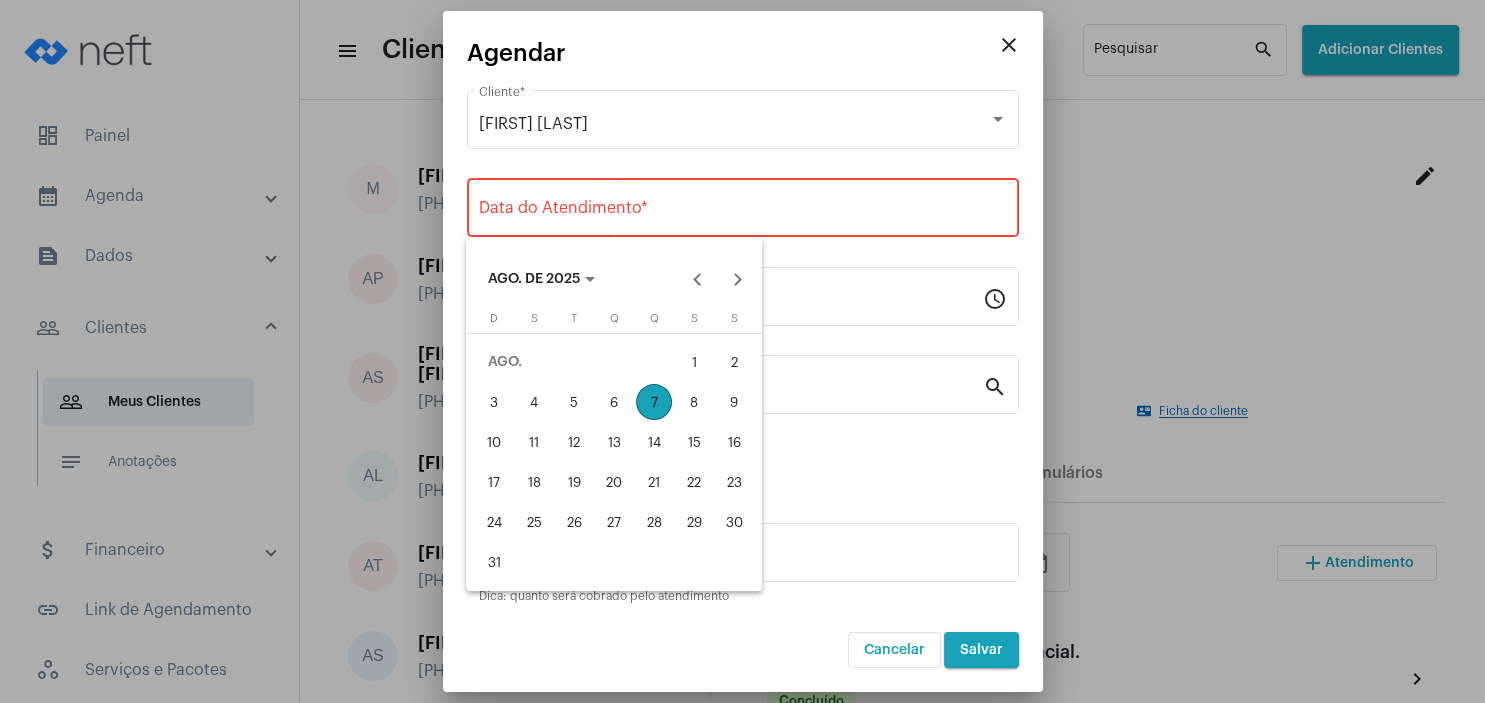 click on "14" at bounding box center (654, 442) 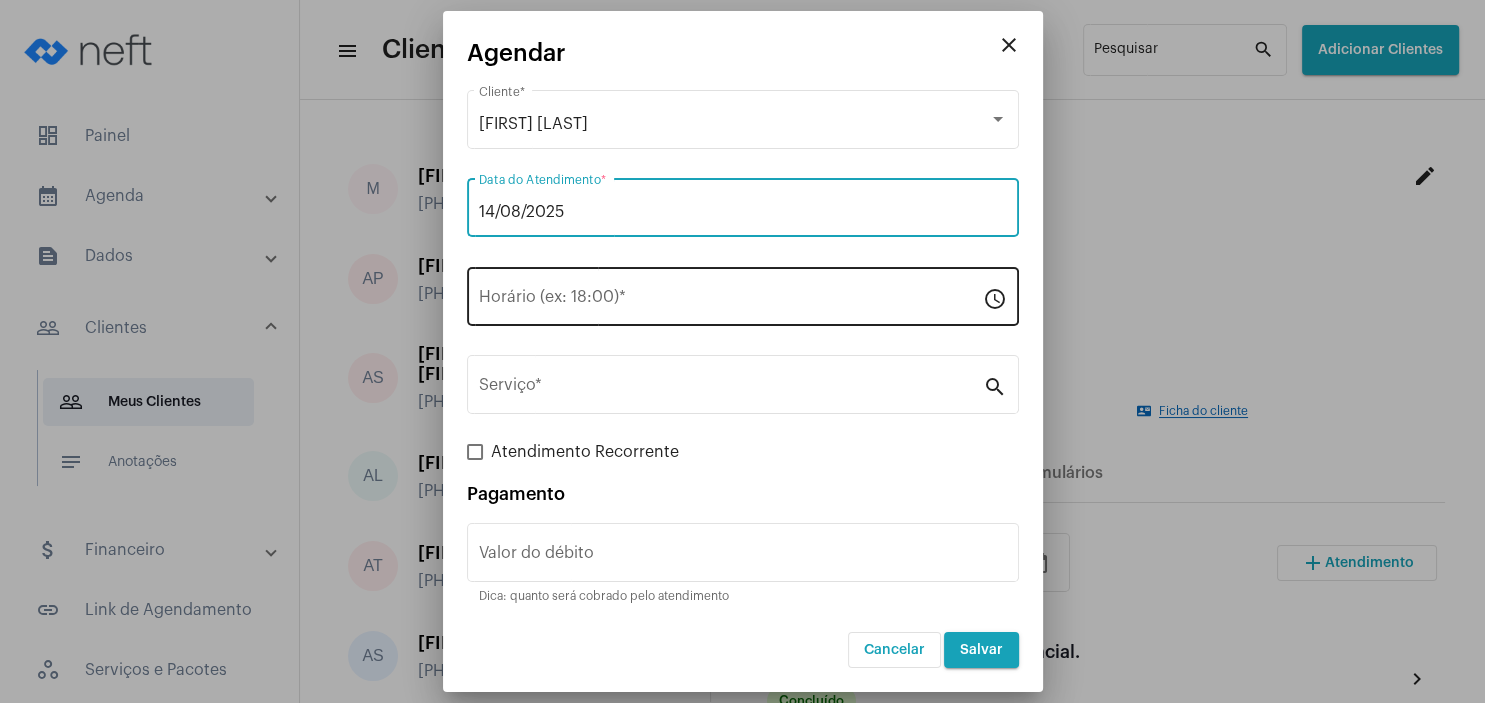 click on "Horário (ex: 18:00)  *" at bounding box center [731, 294] 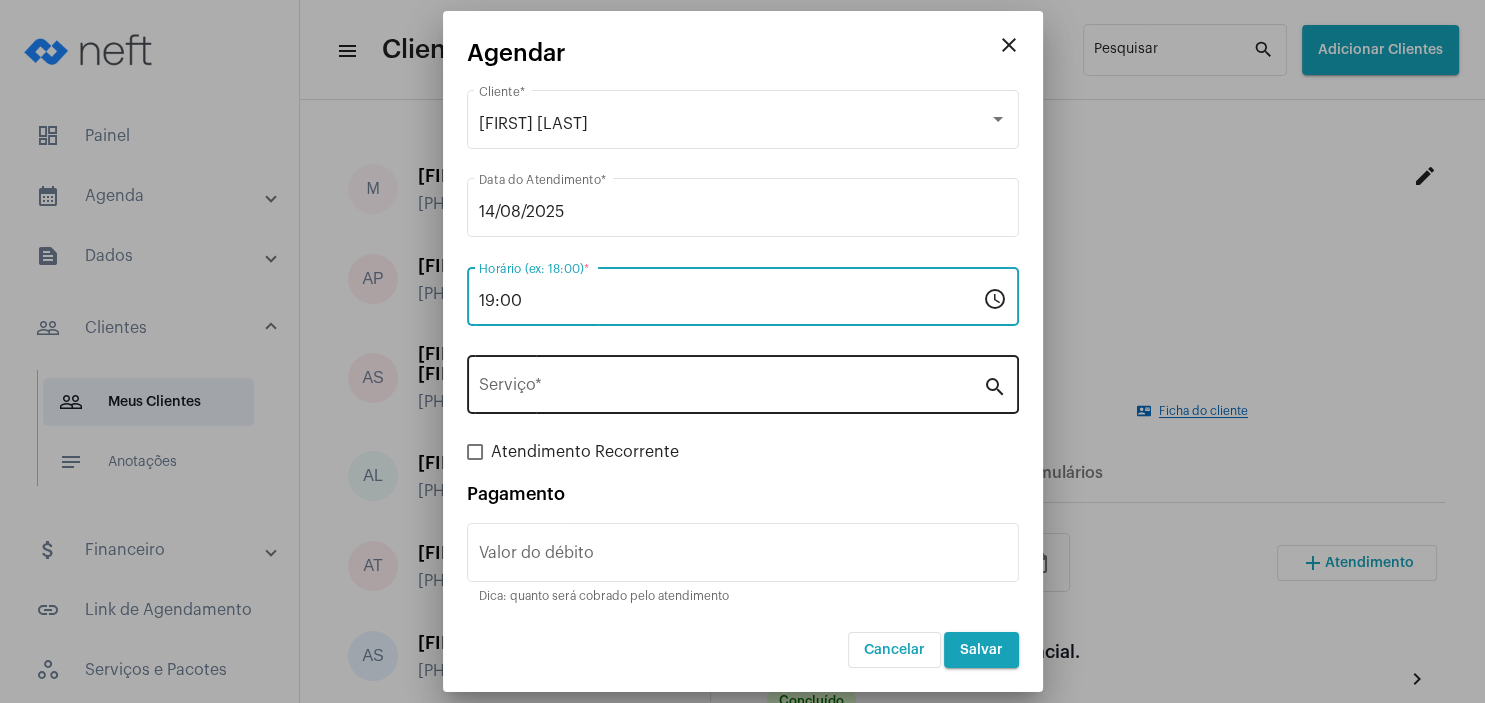 type on "19:00" 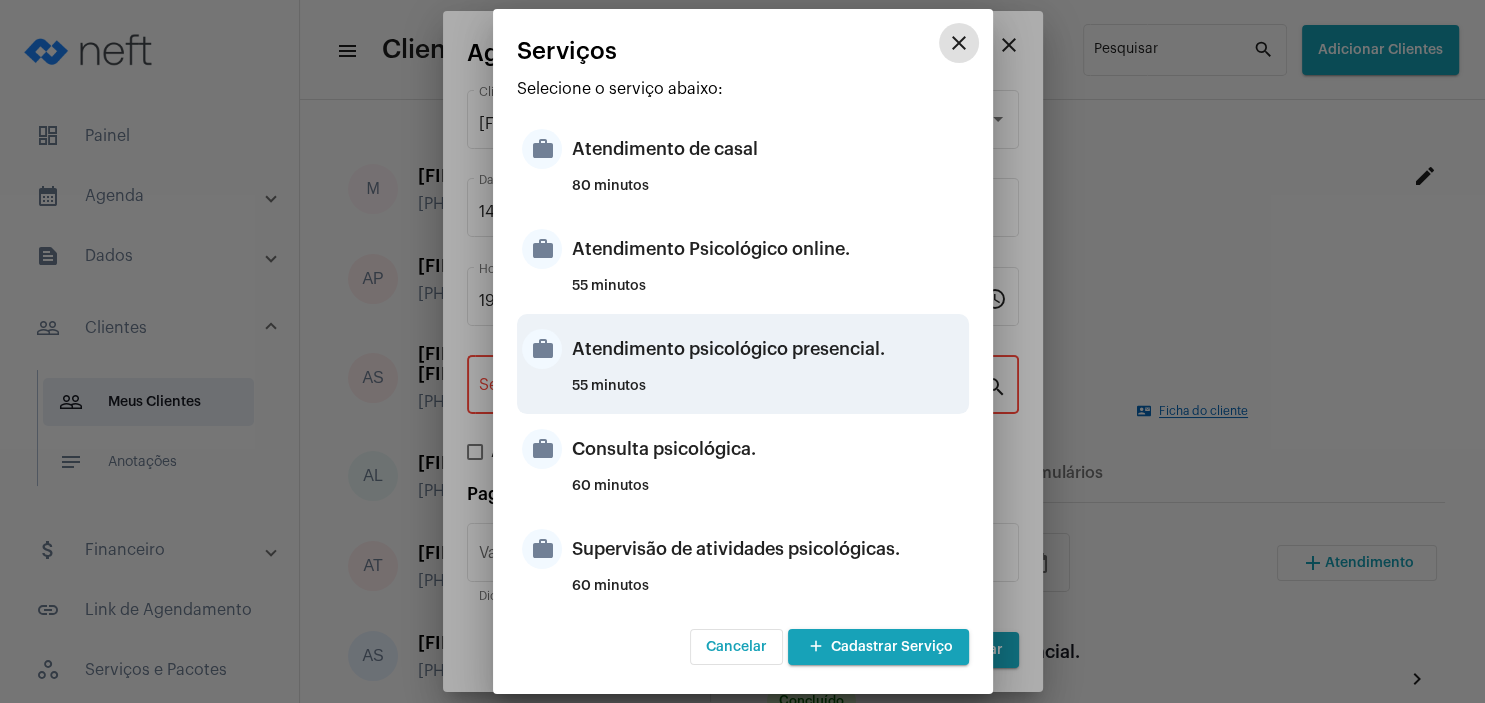 click on "Atendimento psicológico presencial." at bounding box center [768, 349] 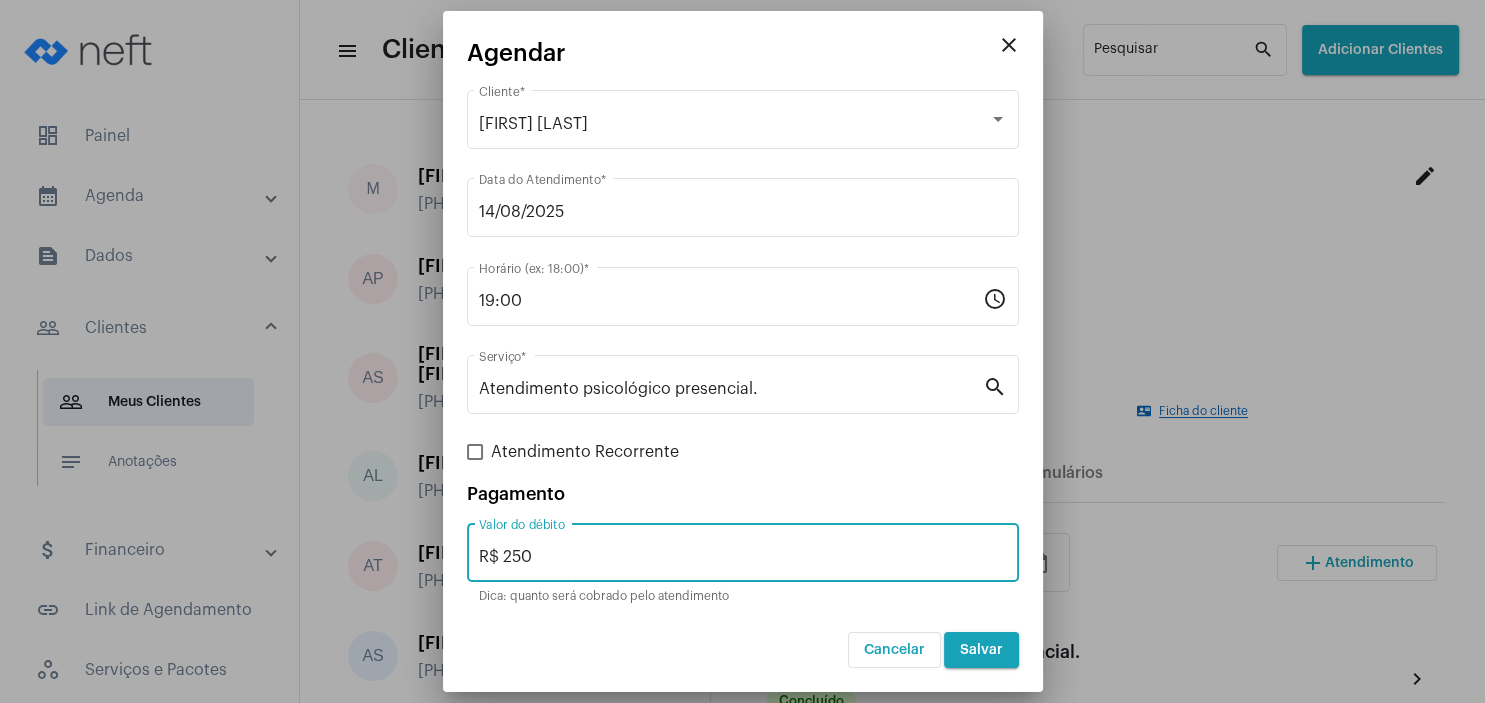 click on "R$ 250" at bounding box center (743, 557) 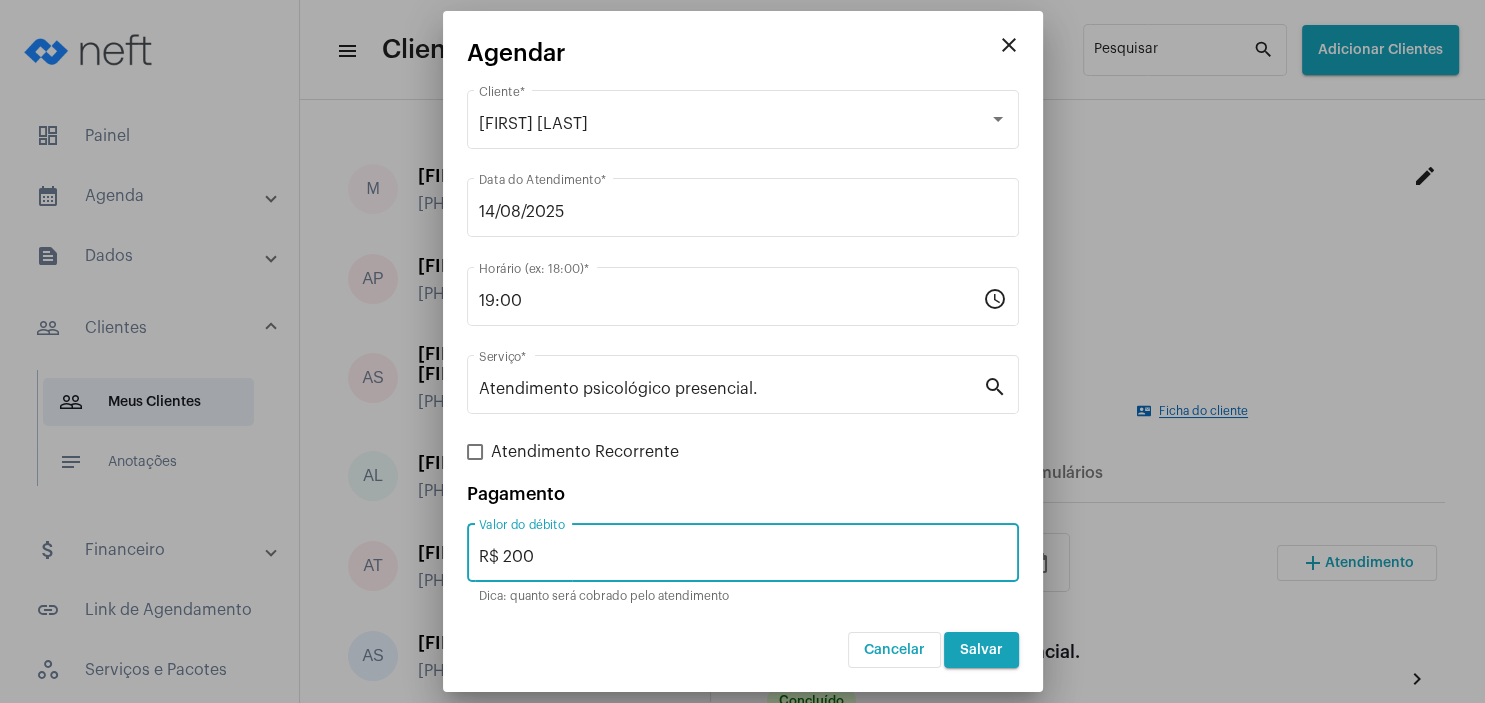 type on "R$ 200" 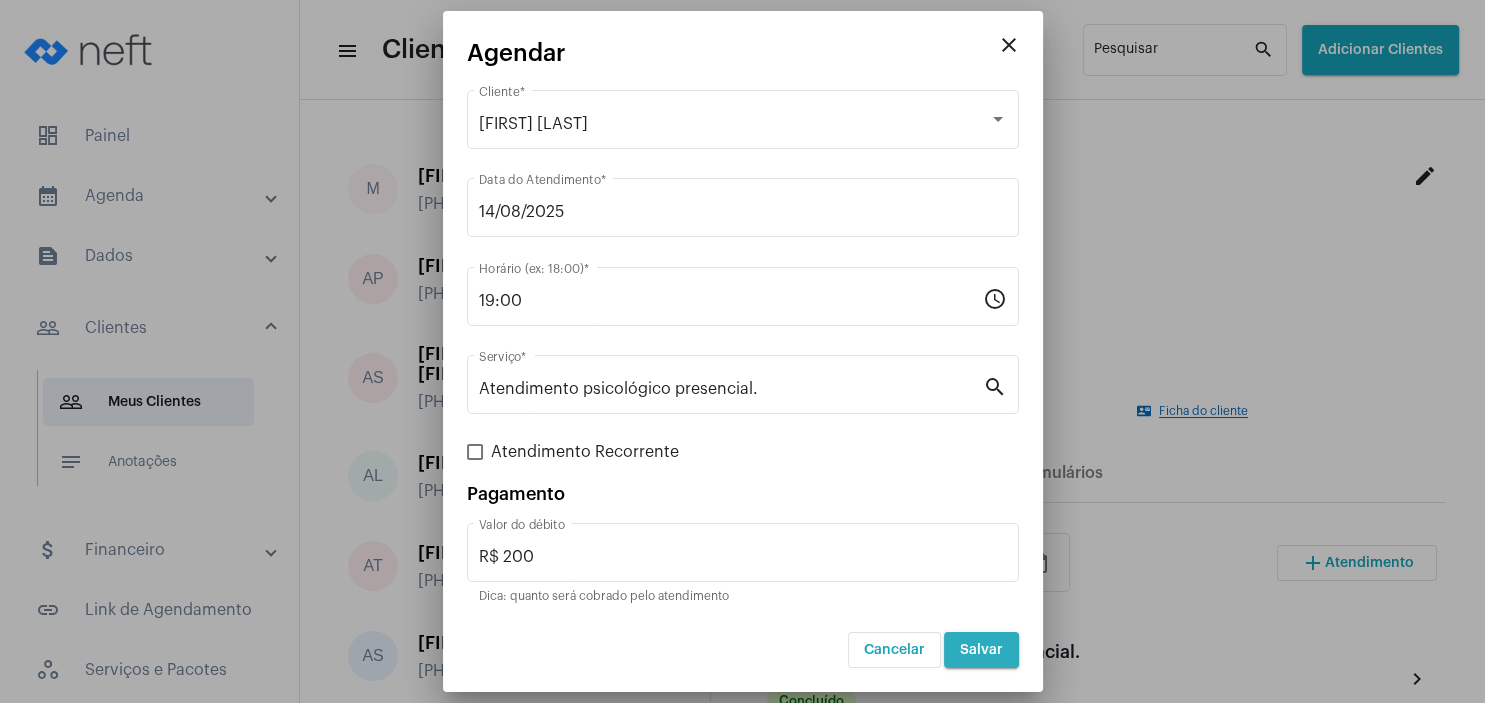 click on "Salvar" at bounding box center [981, 650] 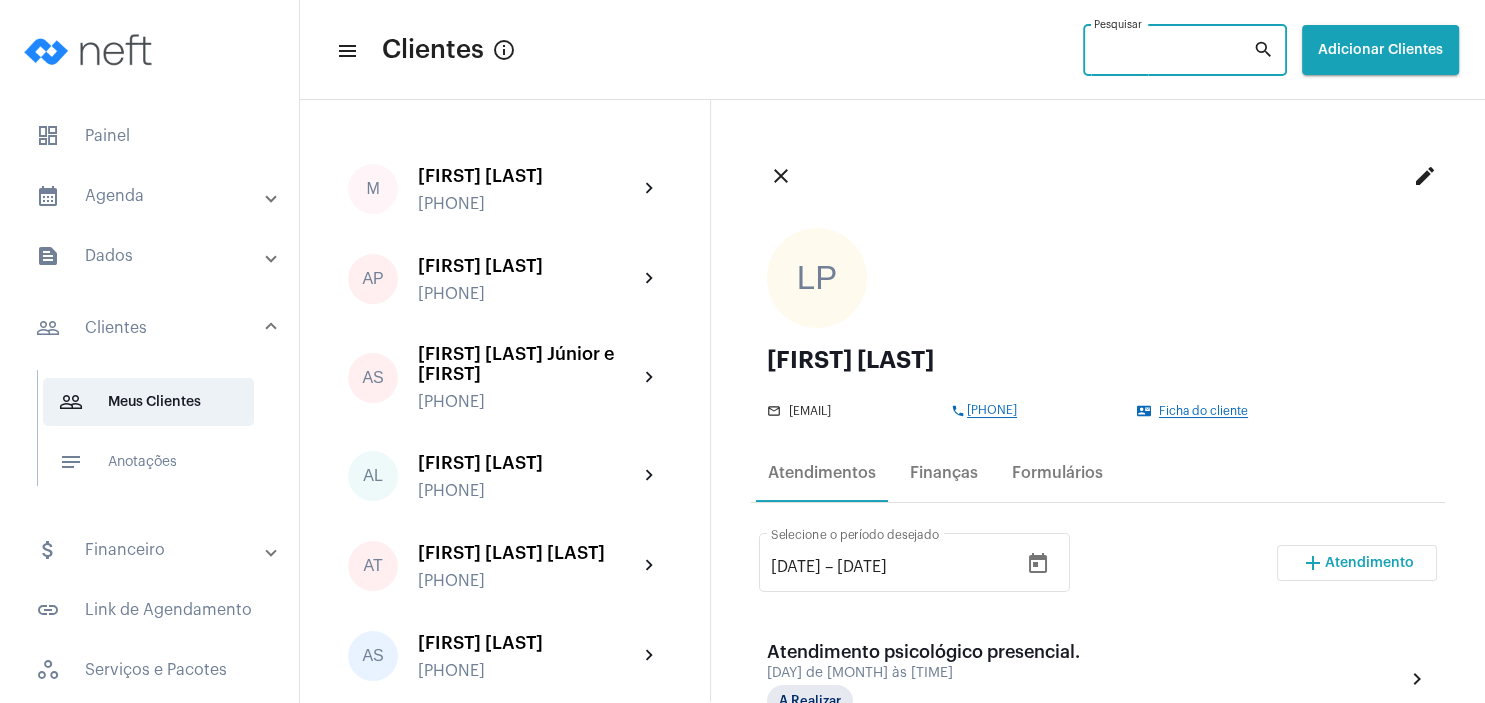 click on "Pesquisar" at bounding box center (1173, 54) 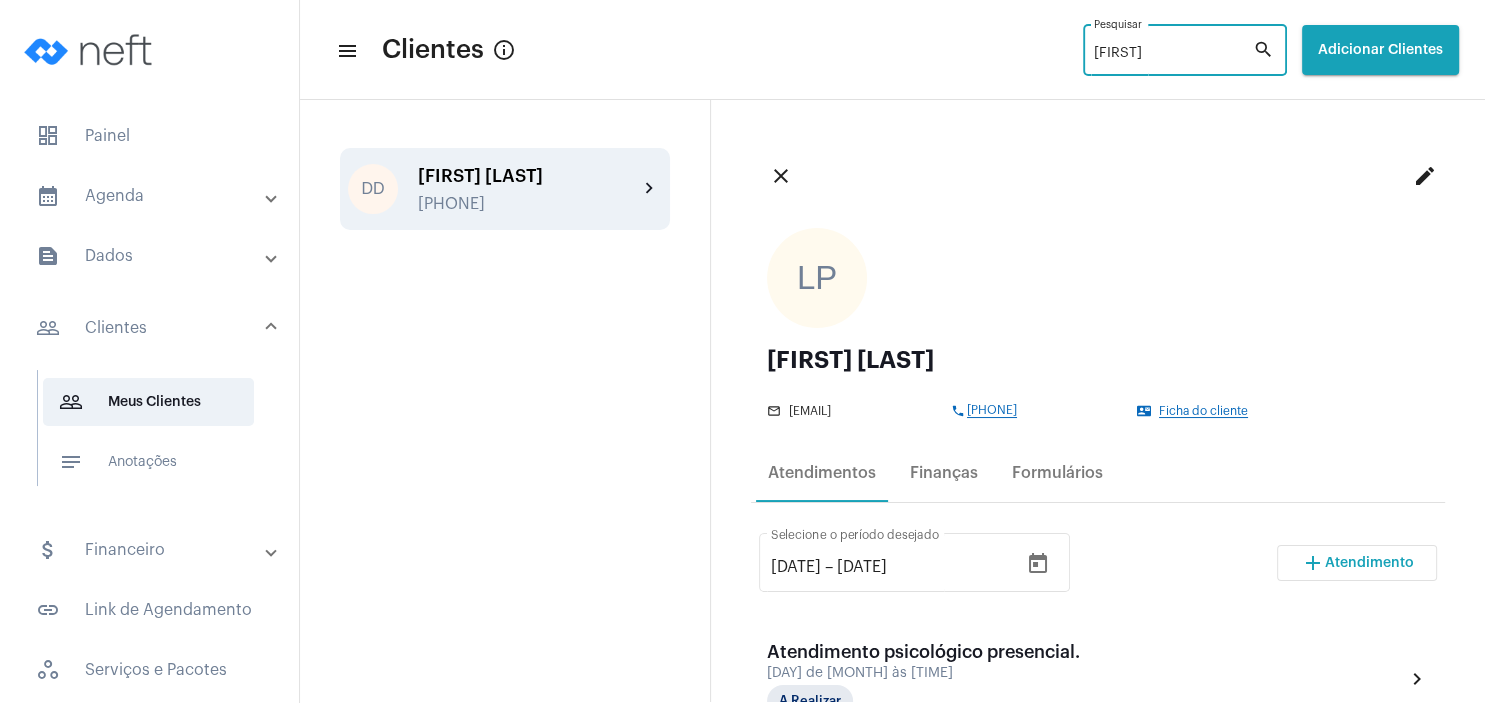type on "[FIRST]" 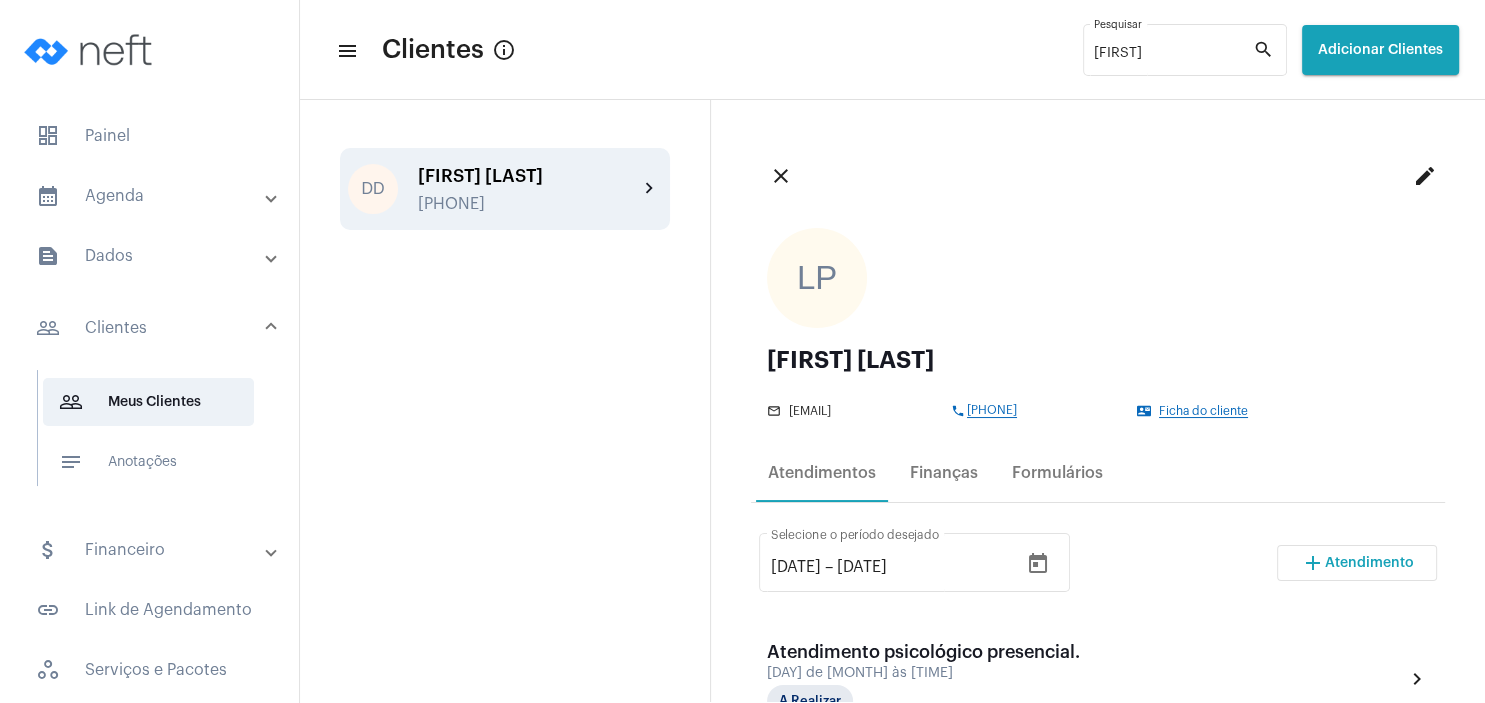 click on "[PHONE]" 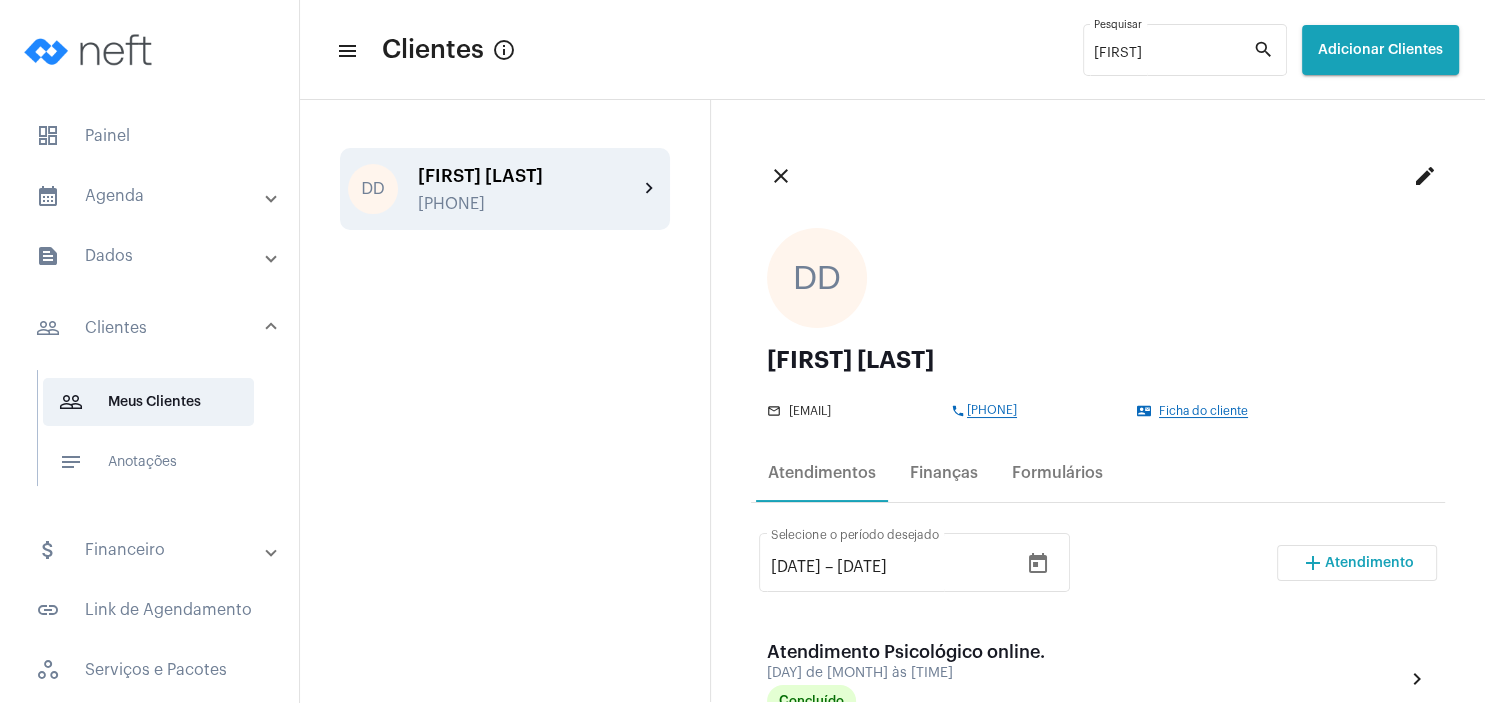 scroll, scrollTop: 192, scrollLeft: 0, axis: vertical 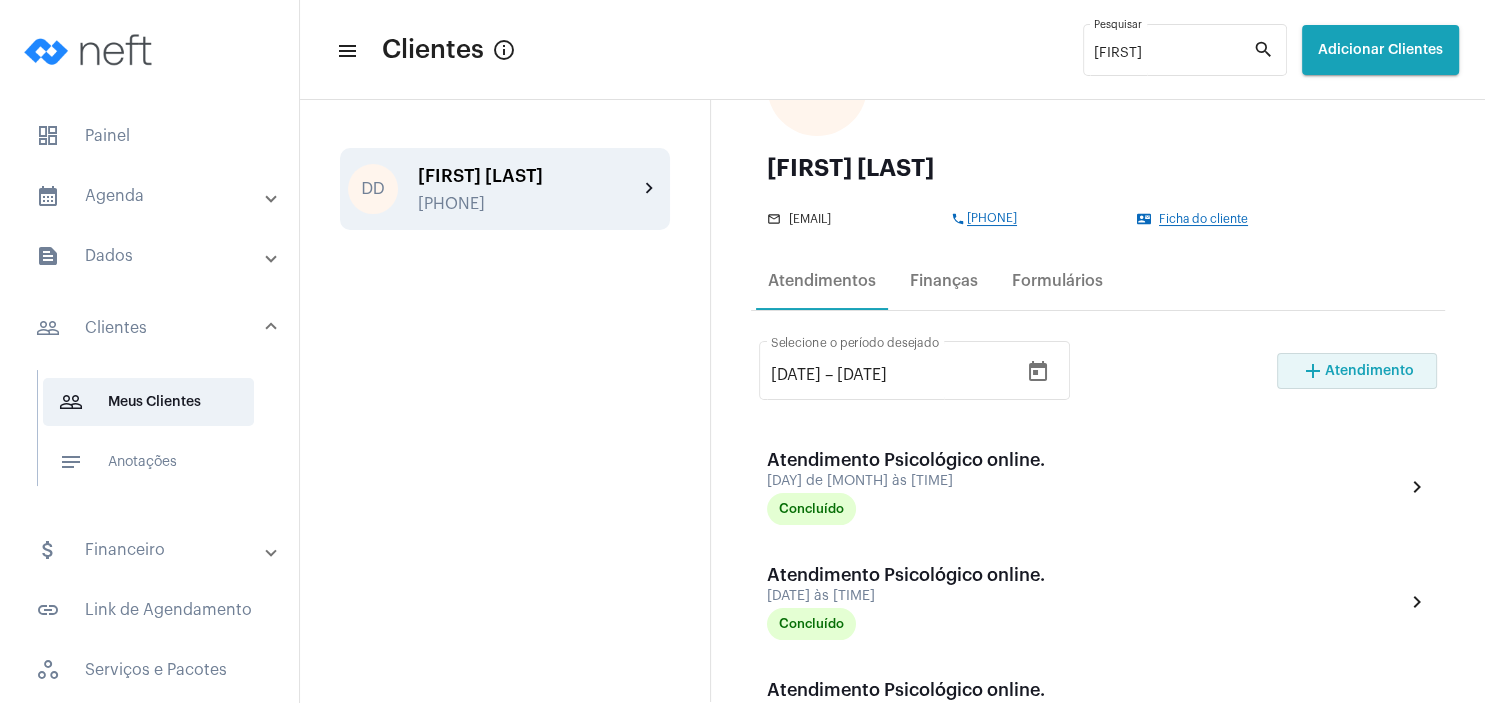 click on "add Atendimento" at bounding box center [1357, 371] 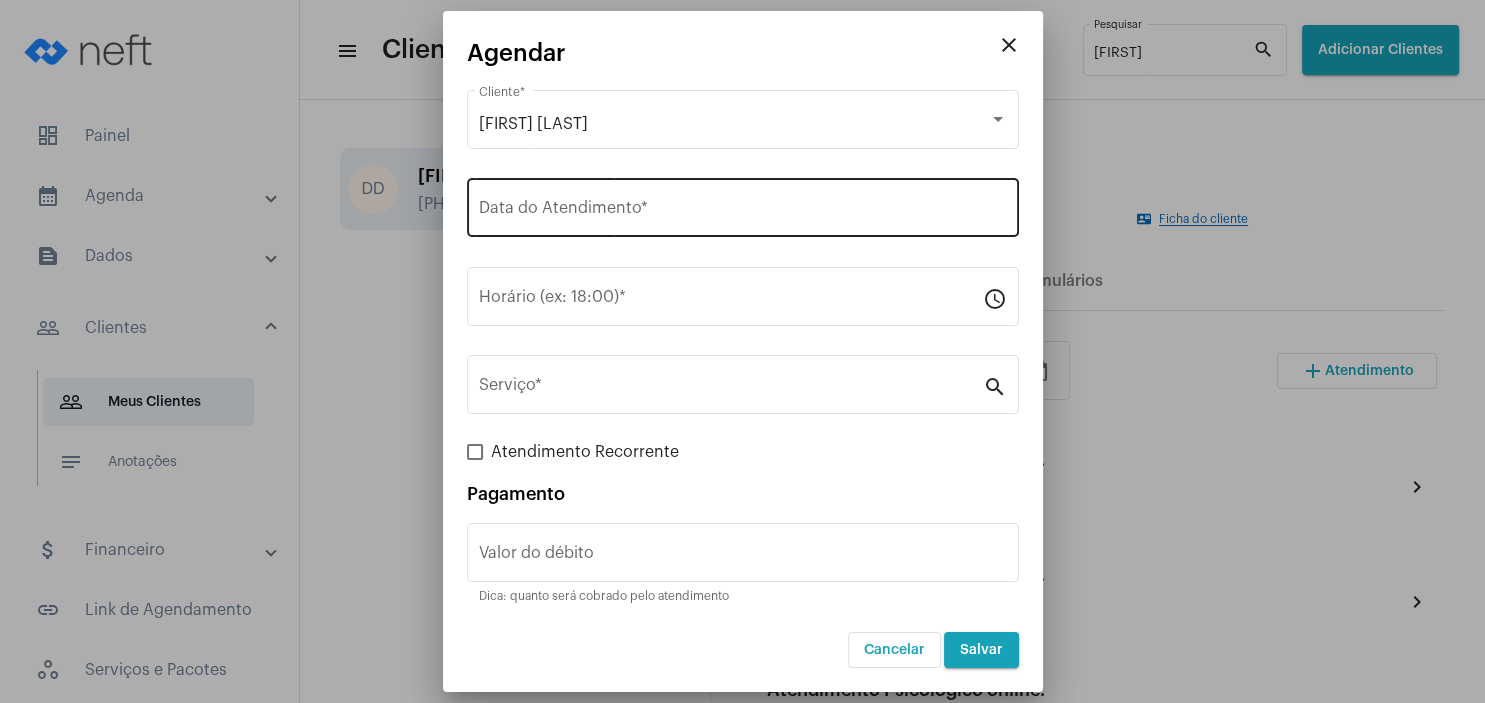 click on "Data do Atendimento  *" at bounding box center (743, 212) 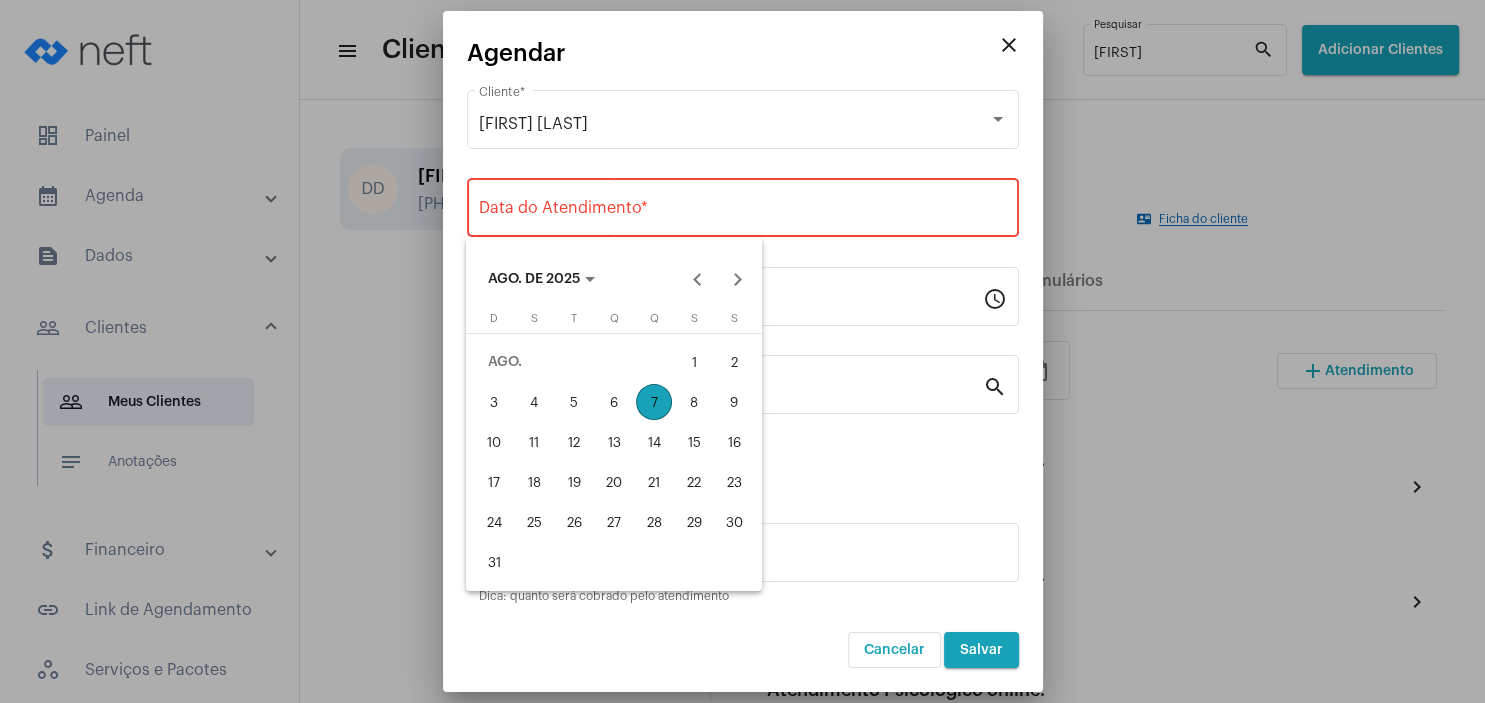click on "14" at bounding box center [654, 442] 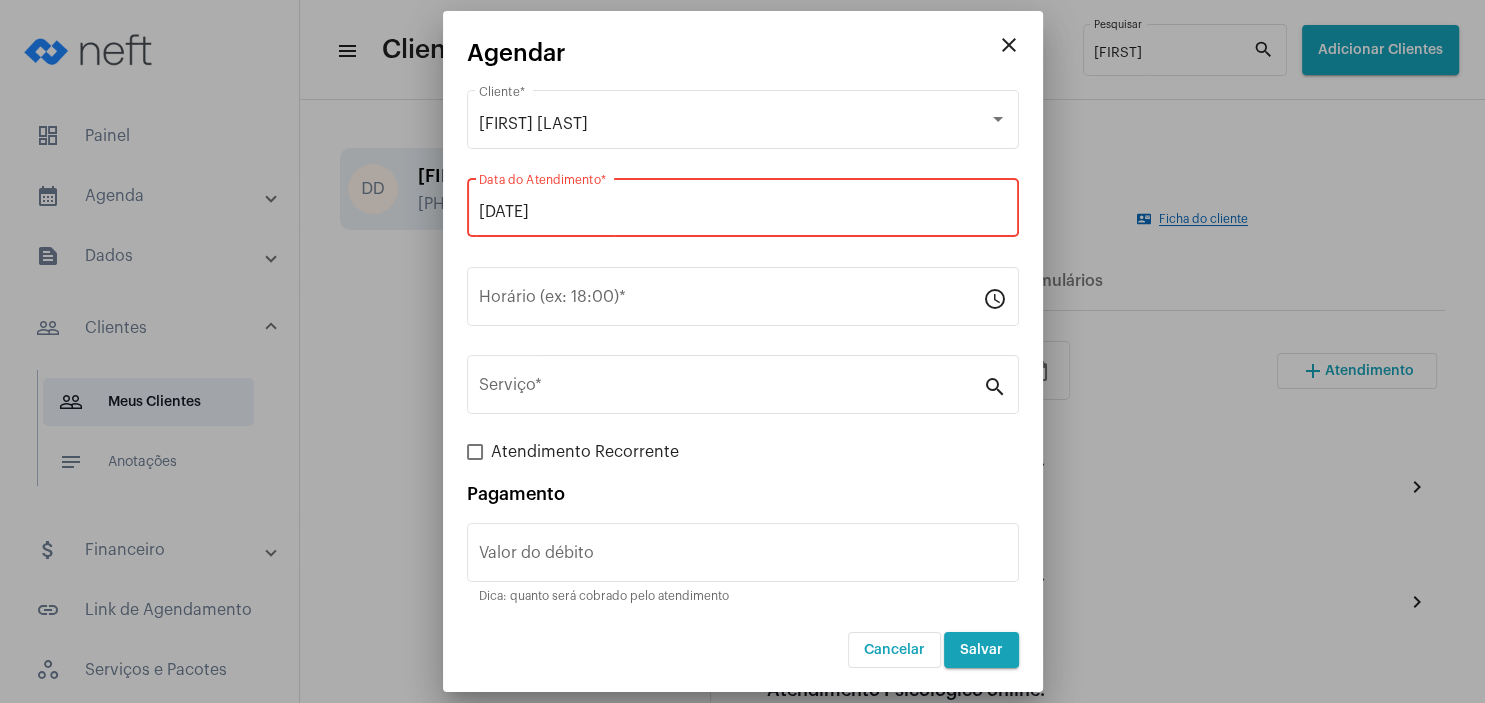 type on "14/08/2025" 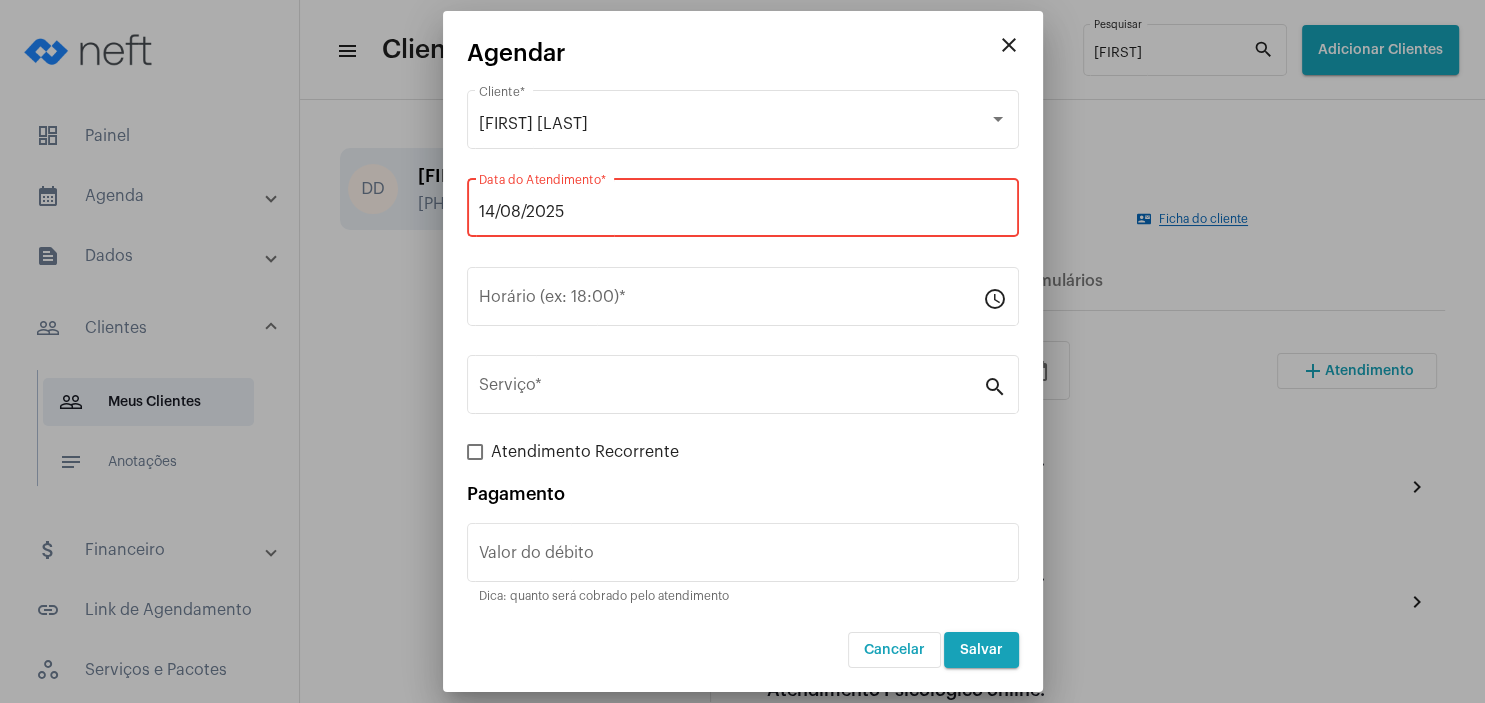 click on "14/08/2025" at bounding box center (743, 212) 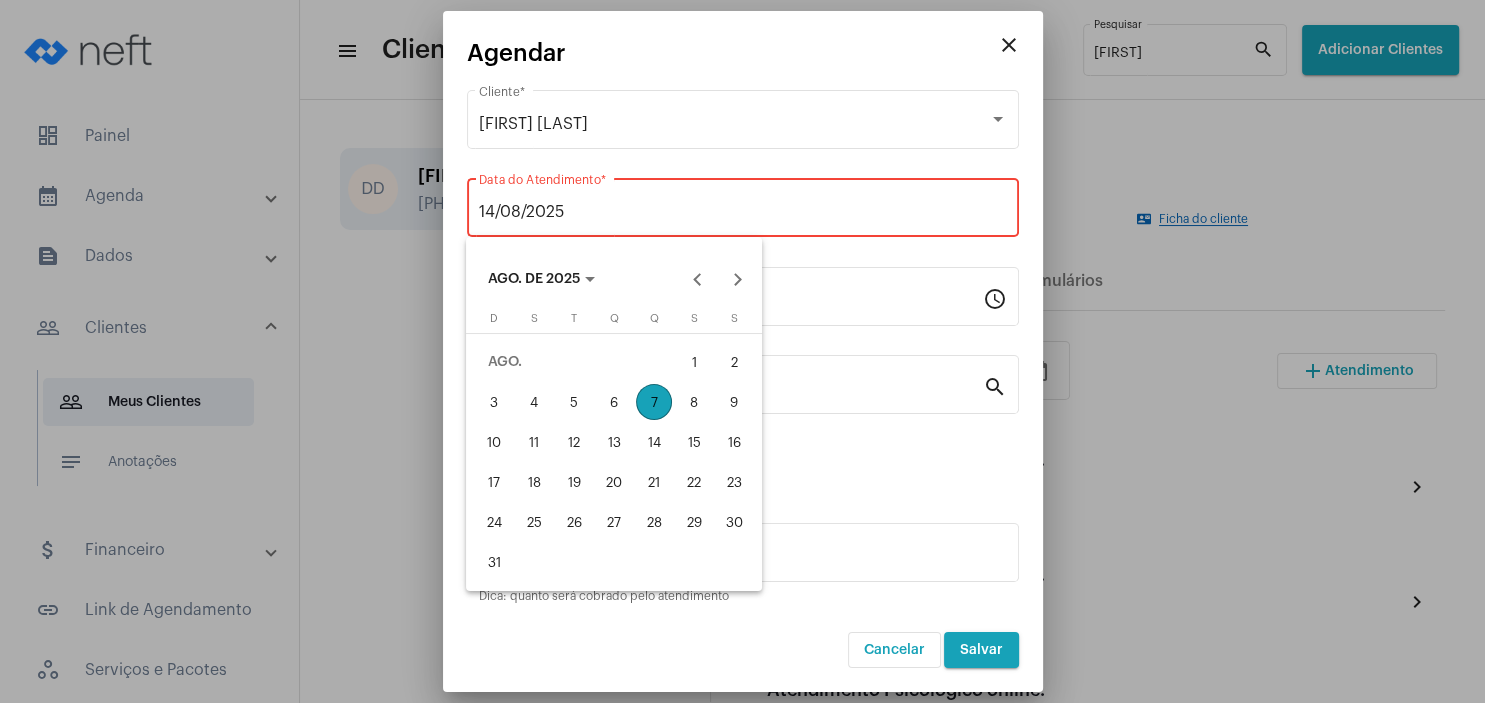 click on "14" at bounding box center [654, 442] 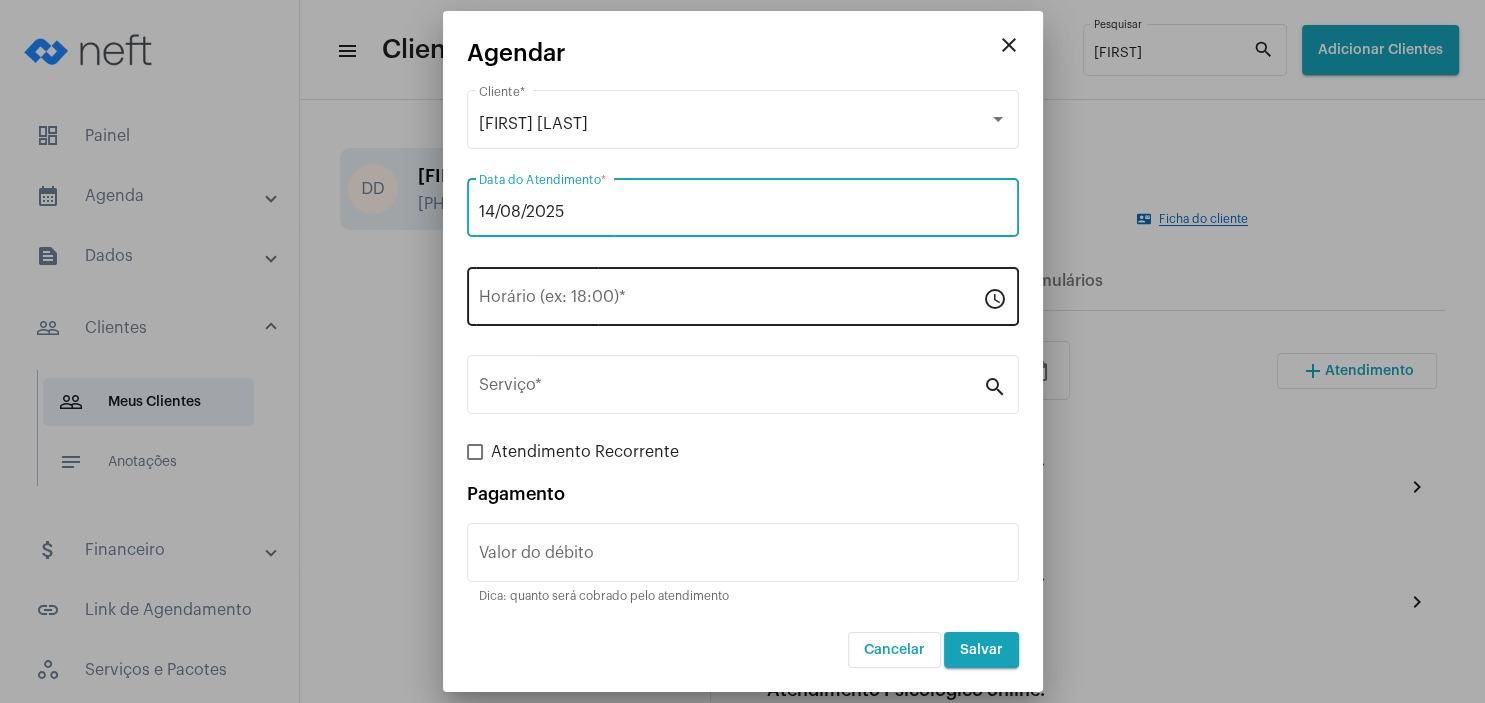 click on "Horário (ex: 18:00)  *" at bounding box center [731, 301] 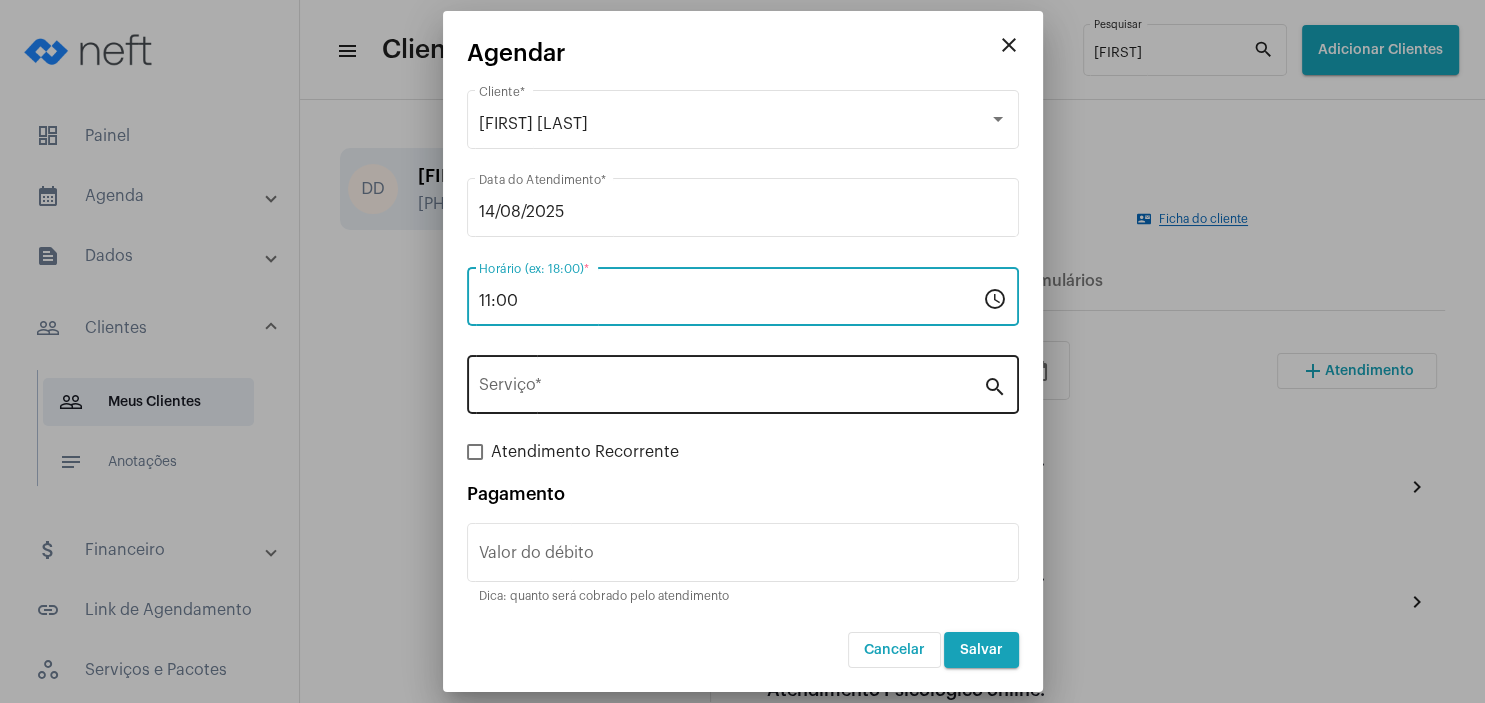type on "11:00" 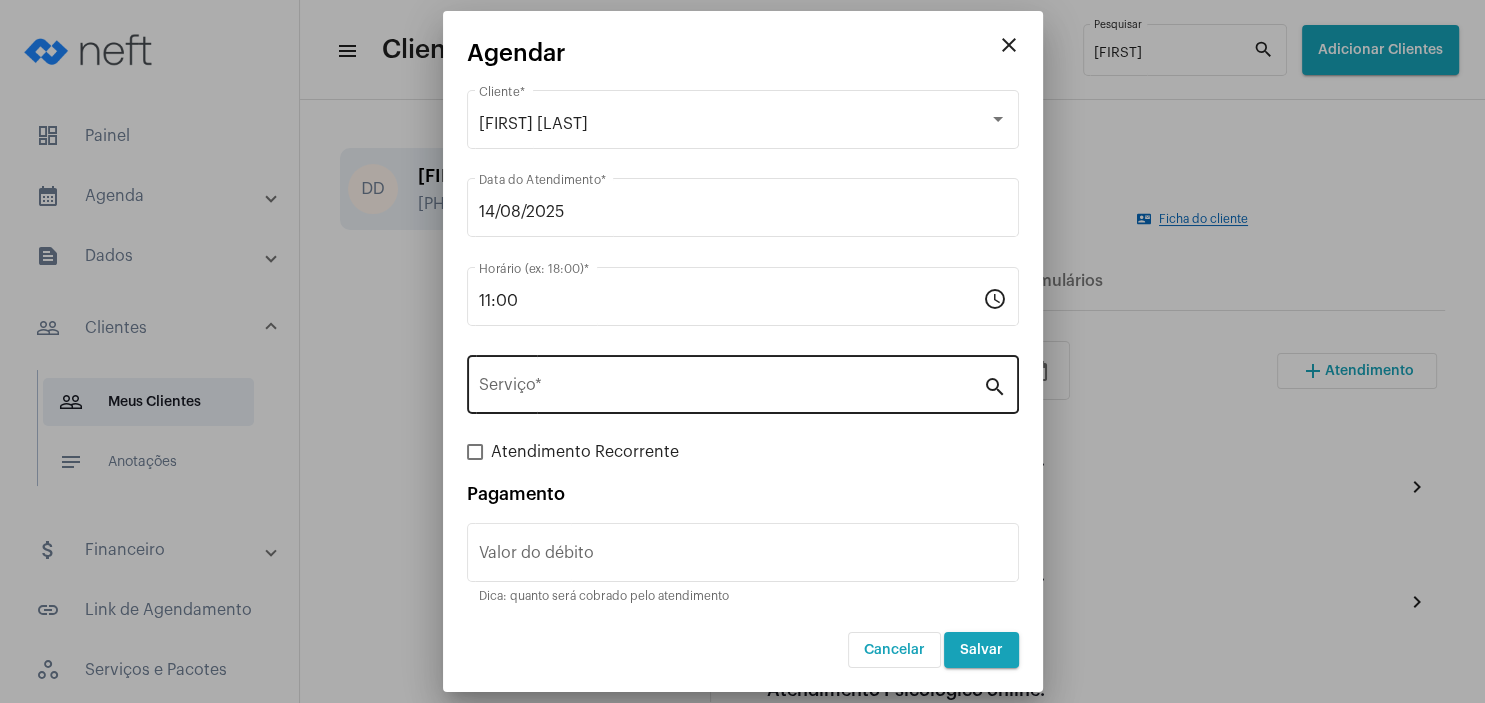 click on "Serviço  *" at bounding box center [731, 382] 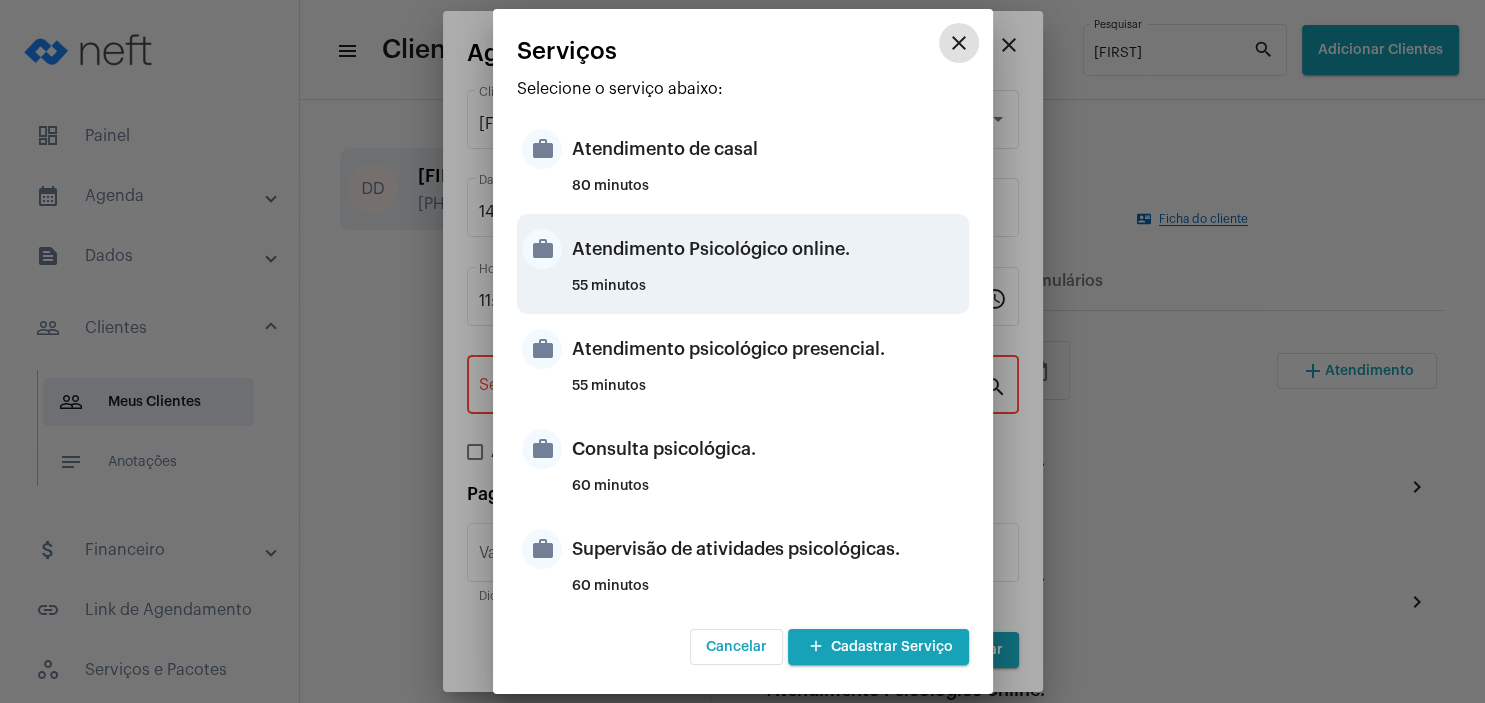 click on "Atendimento Psicológico online." at bounding box center [768, 249] 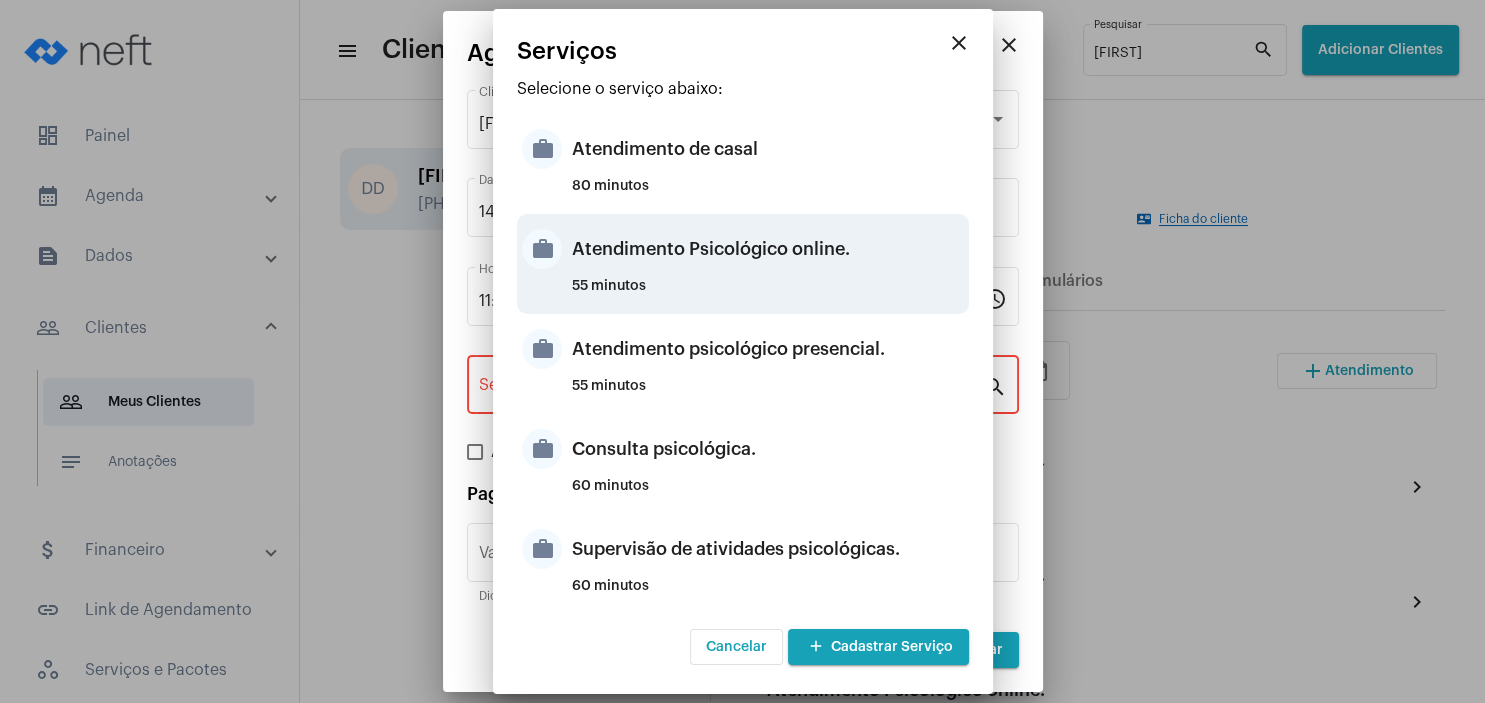 type on "Atendimento Psicológico online." 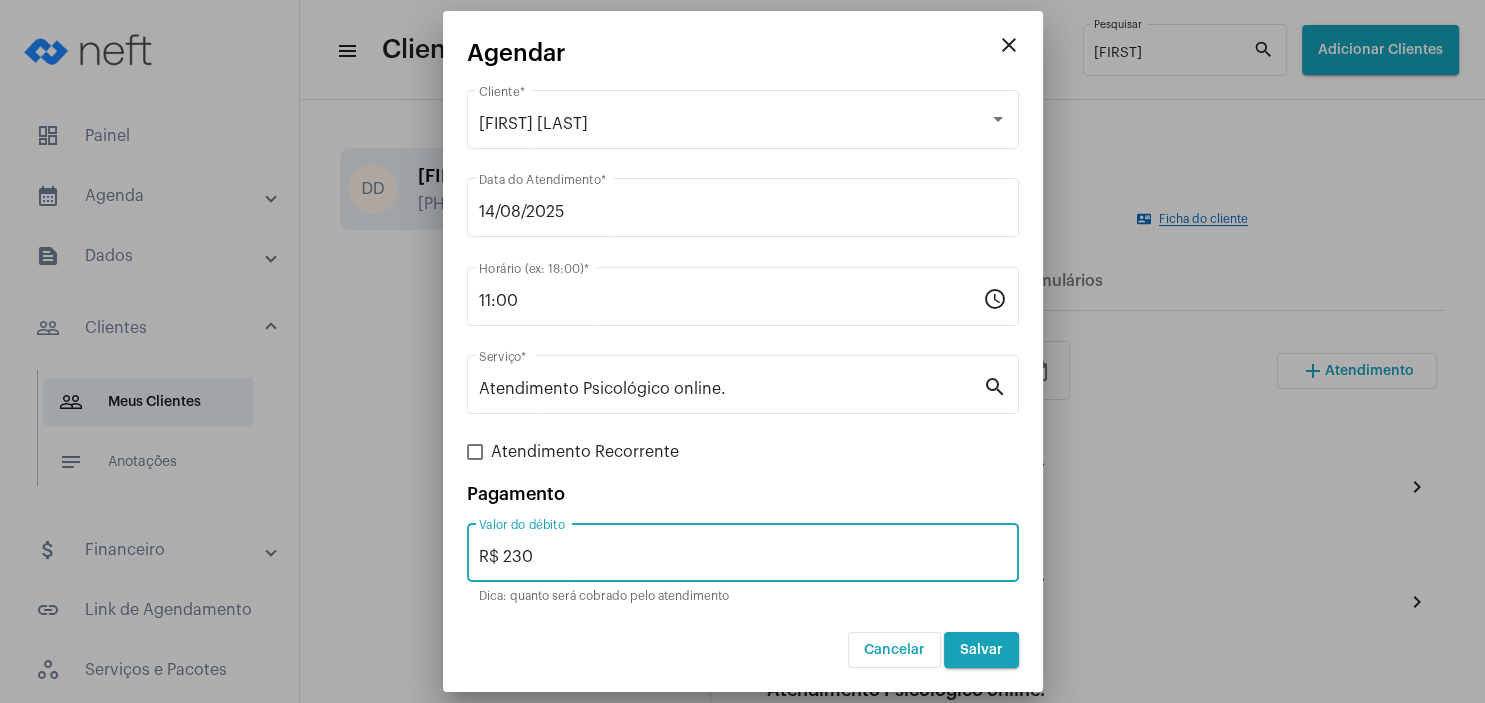 drag, startPoint x: 601, startPoint y: 559, endPoint x: 585, endPoint y: 552, distance: 17.464249 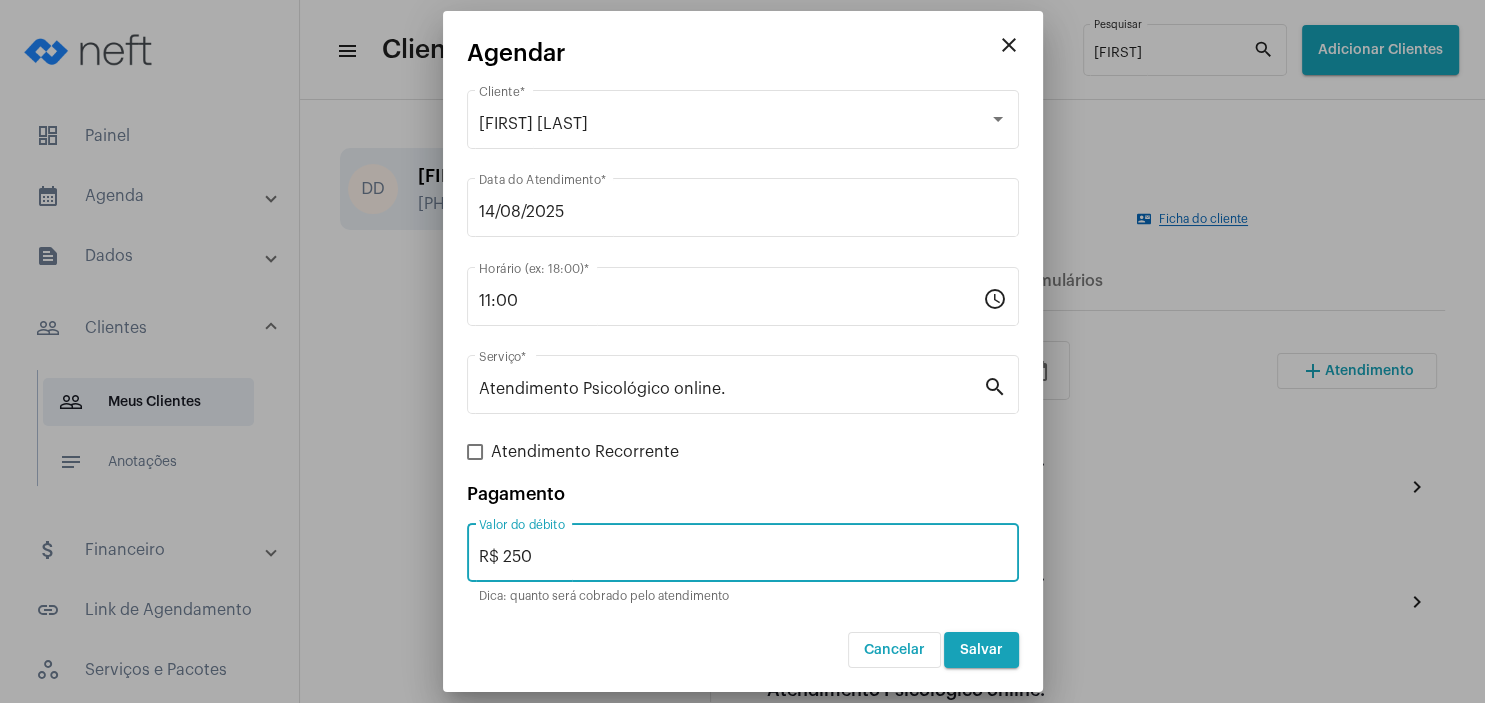 type on "R$ 250" 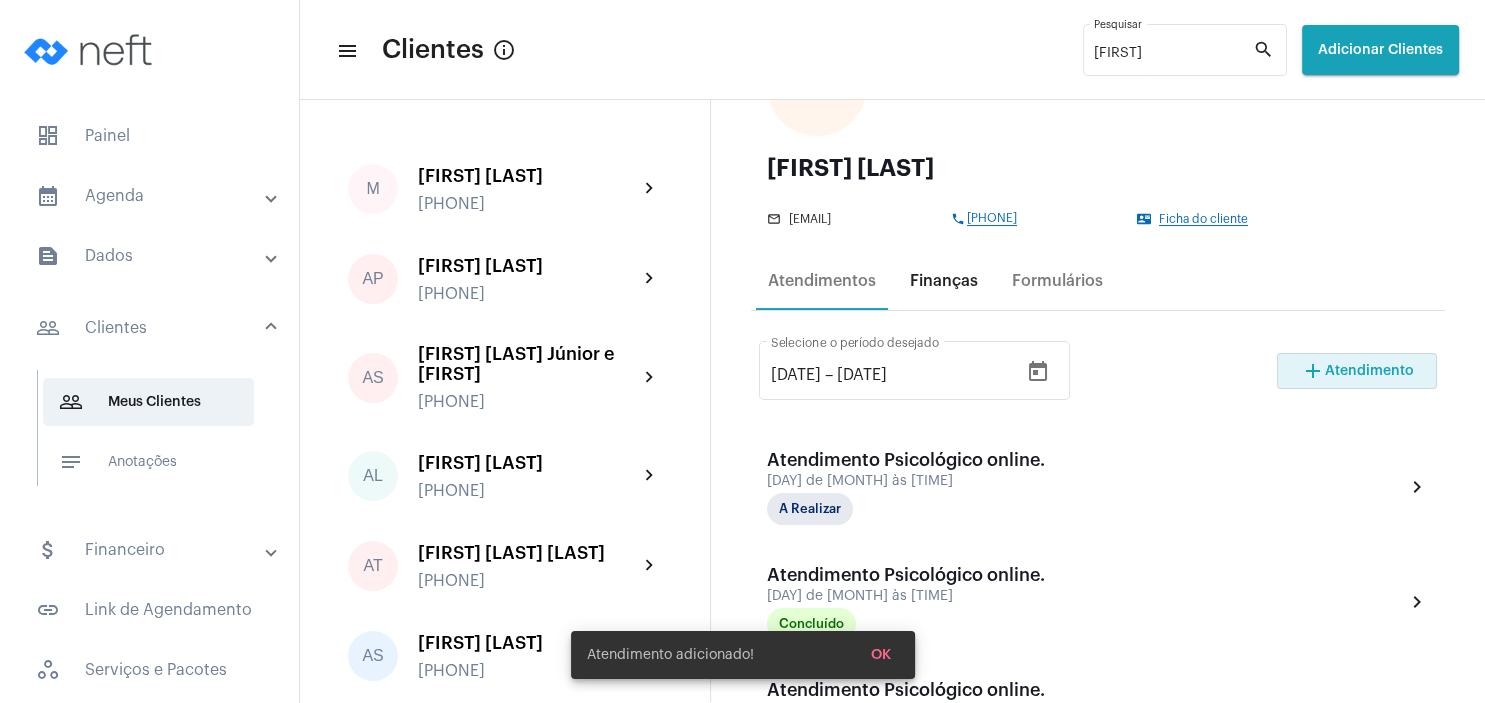 click on "Finanças" at bounding box center [944, 281] 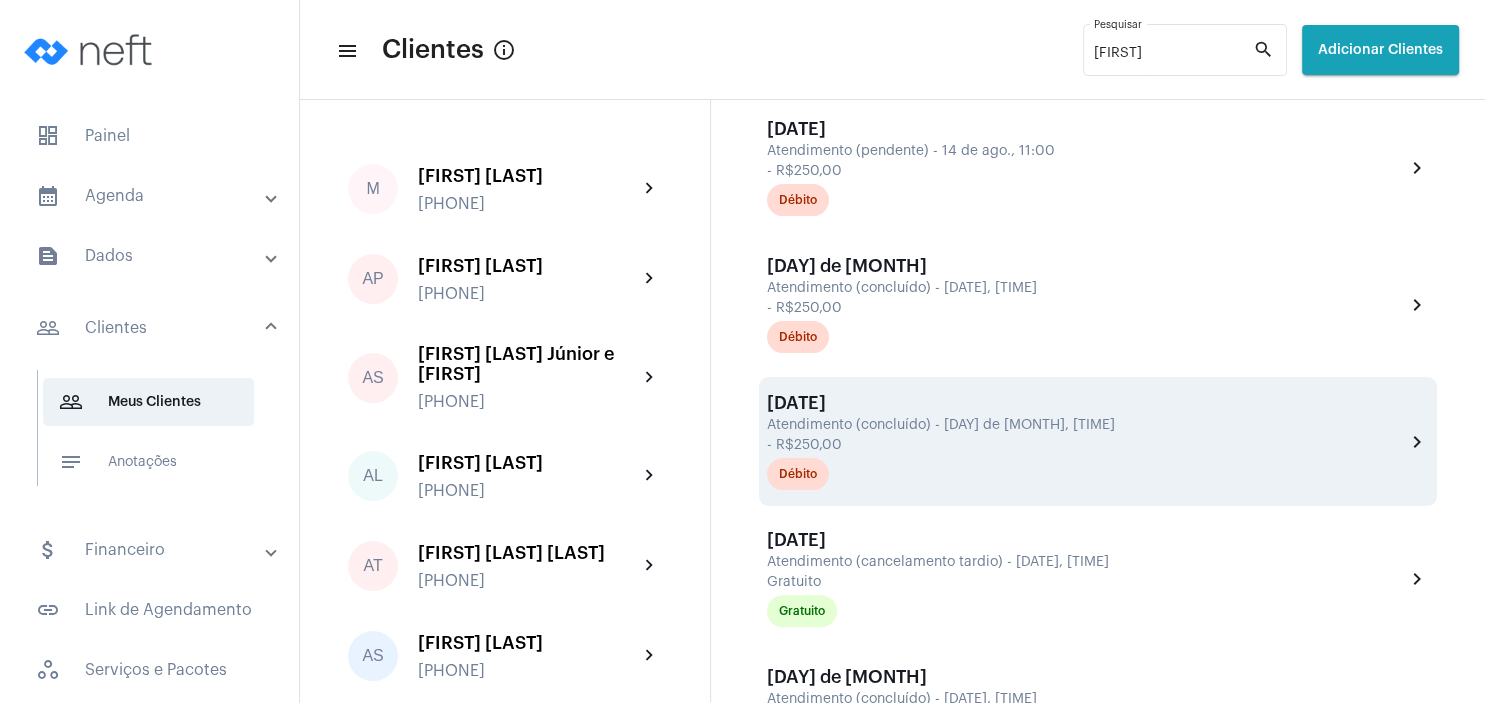 scroll, scrollTop: 0, scrollLeft: 0, axis: both 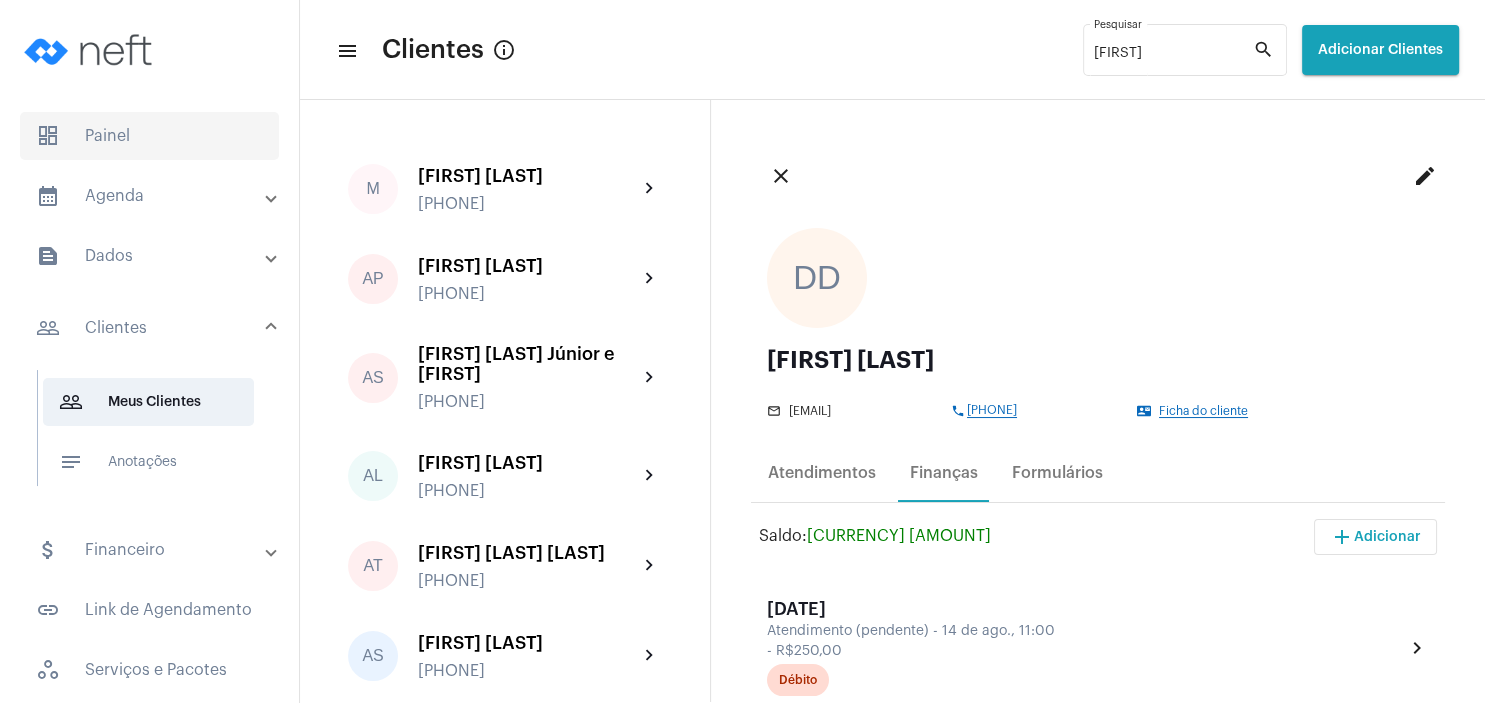 click on "dashboard   Painel" 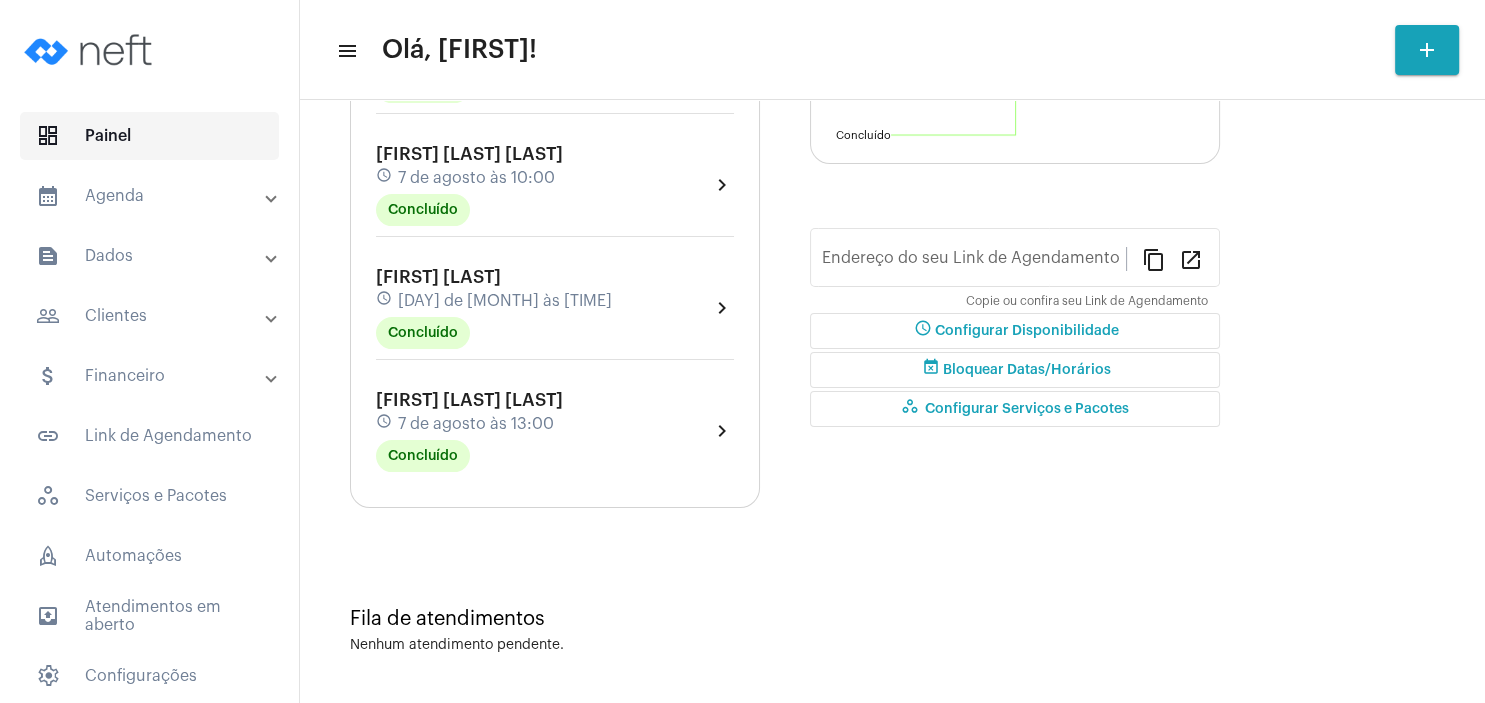 type on "https://neft.com.br/tania-regina-aosani" 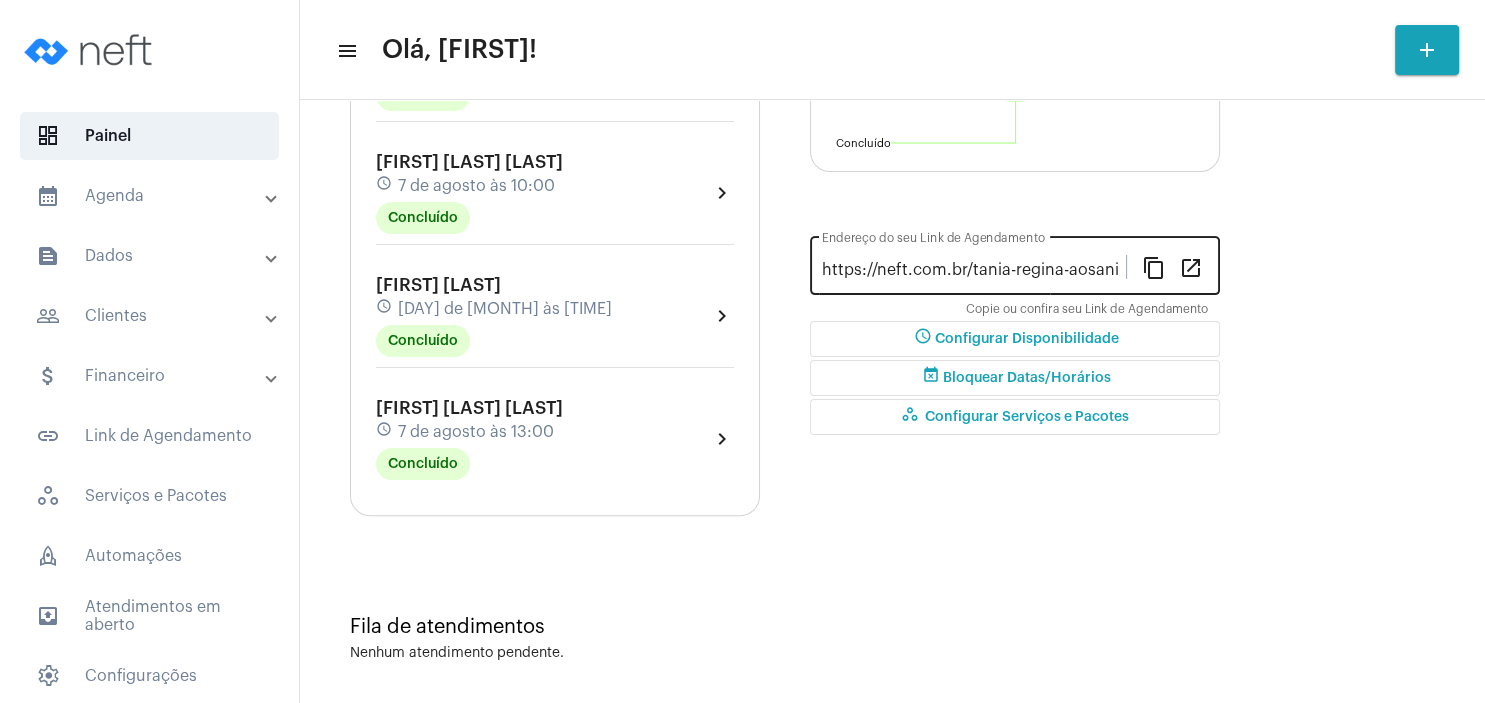 scroll, scrollTop: 424, scrollLeft: 0, axis: vertical 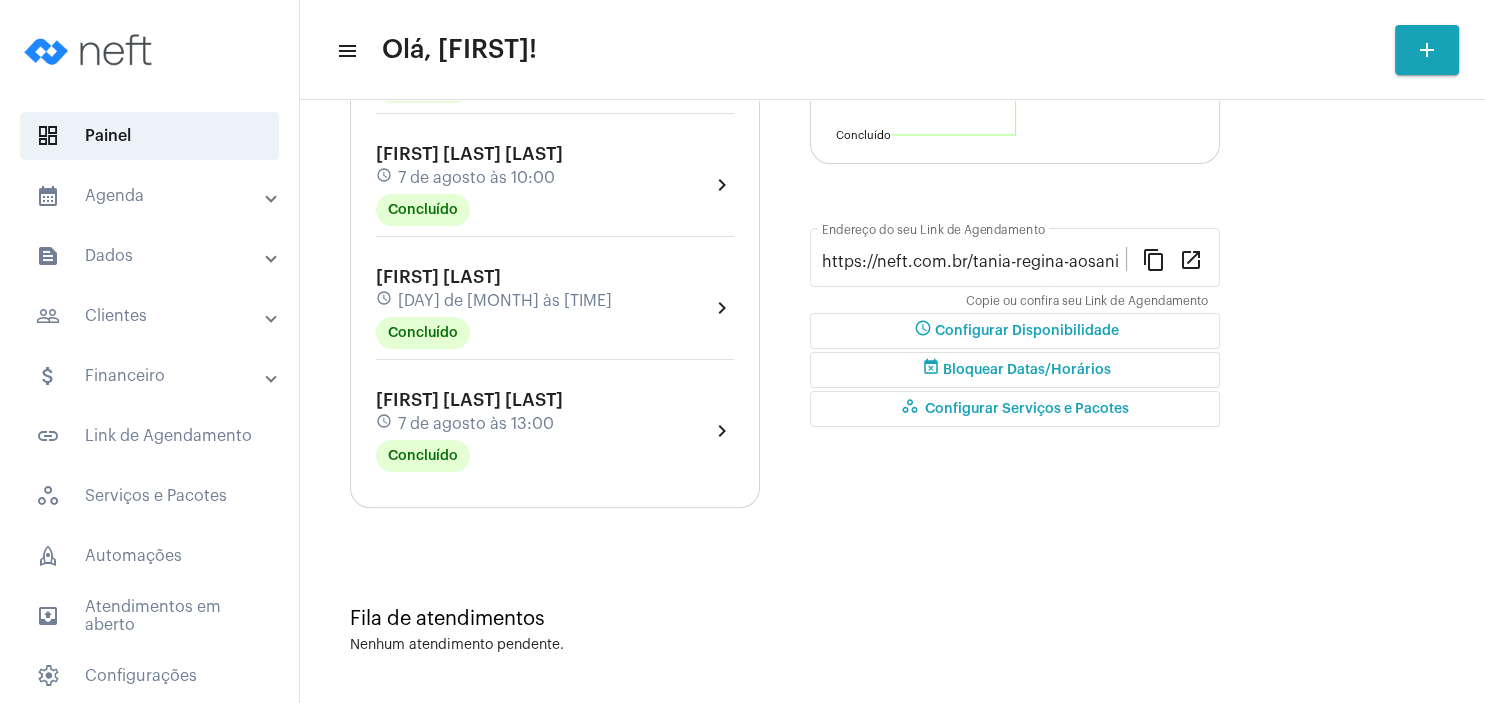 click on "people_outline  Clientes" at bounding box center [151, 316] 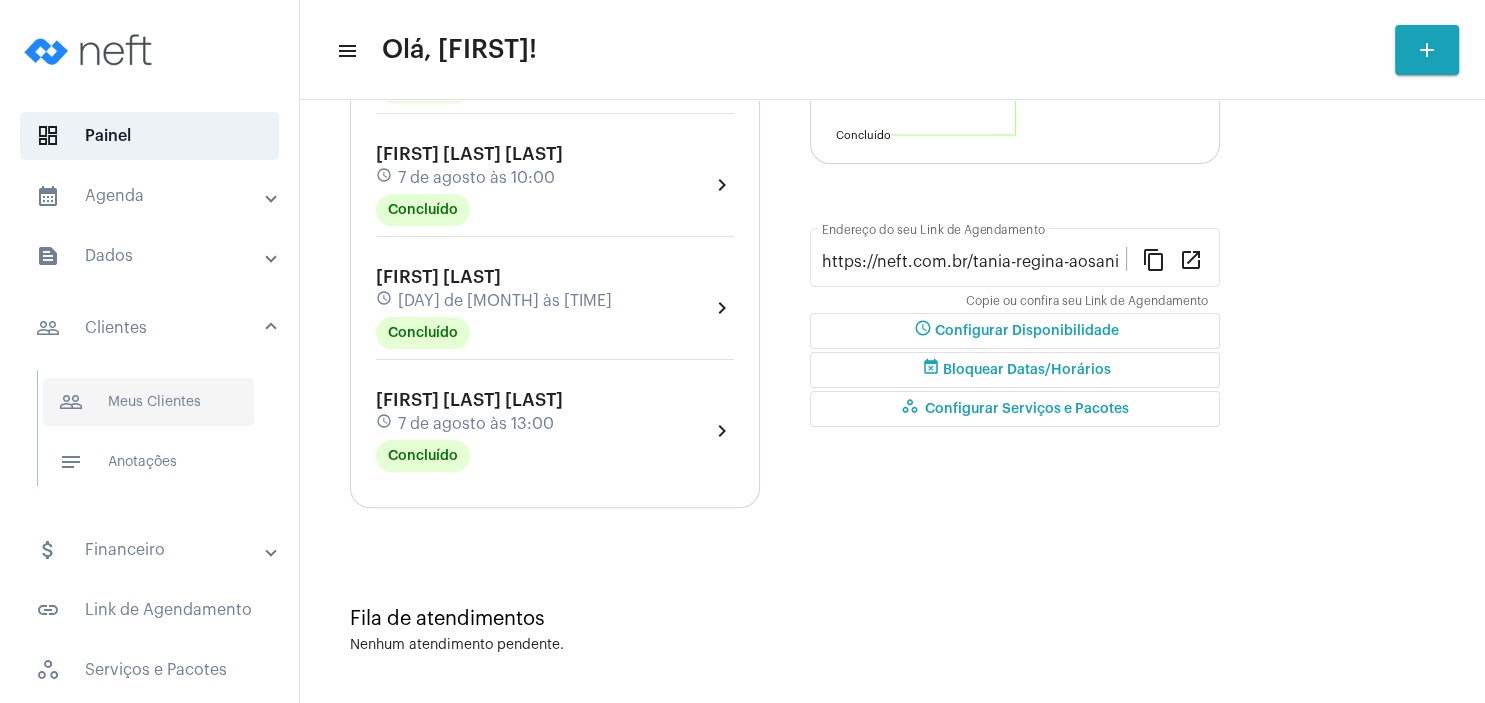 click on "people_outline  Meus Clientes" at bounding box center (148, 402) 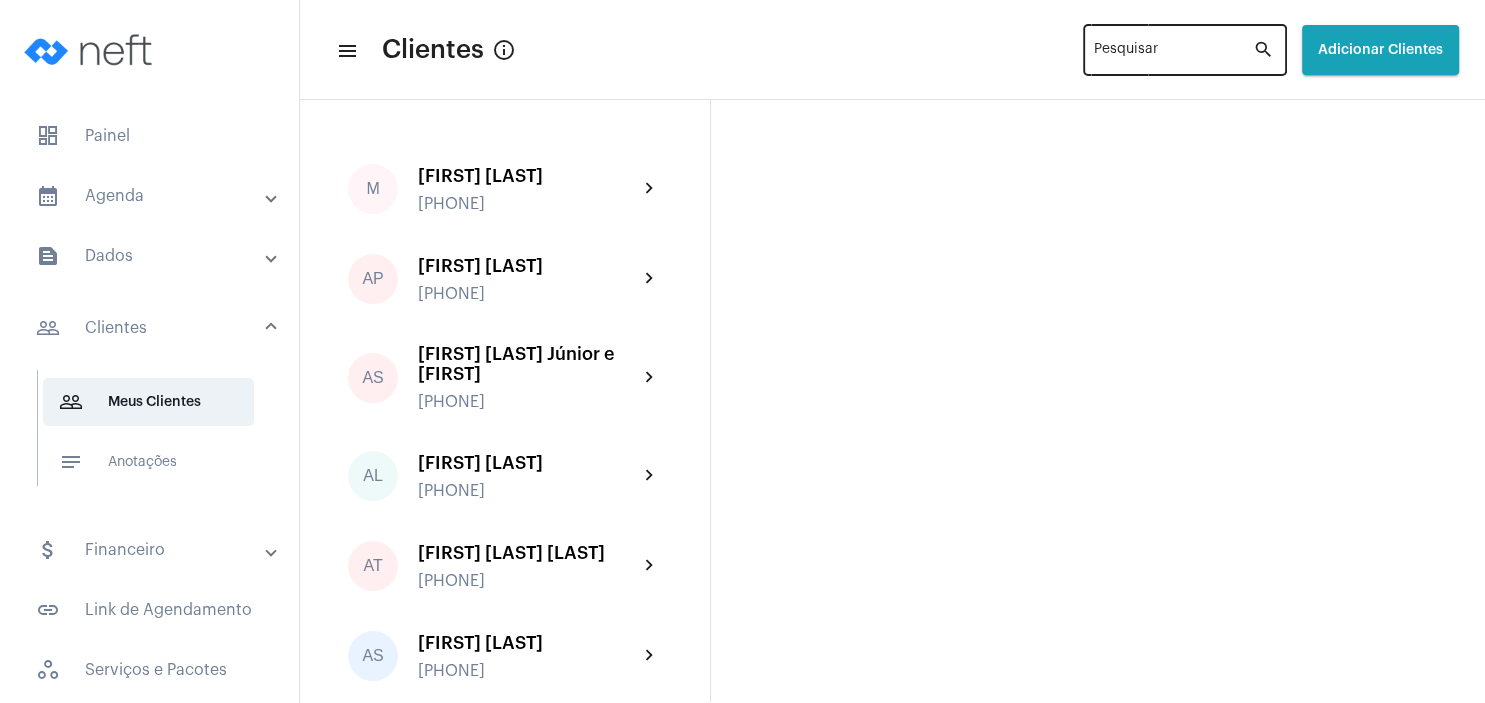 click on "Pesquisar" 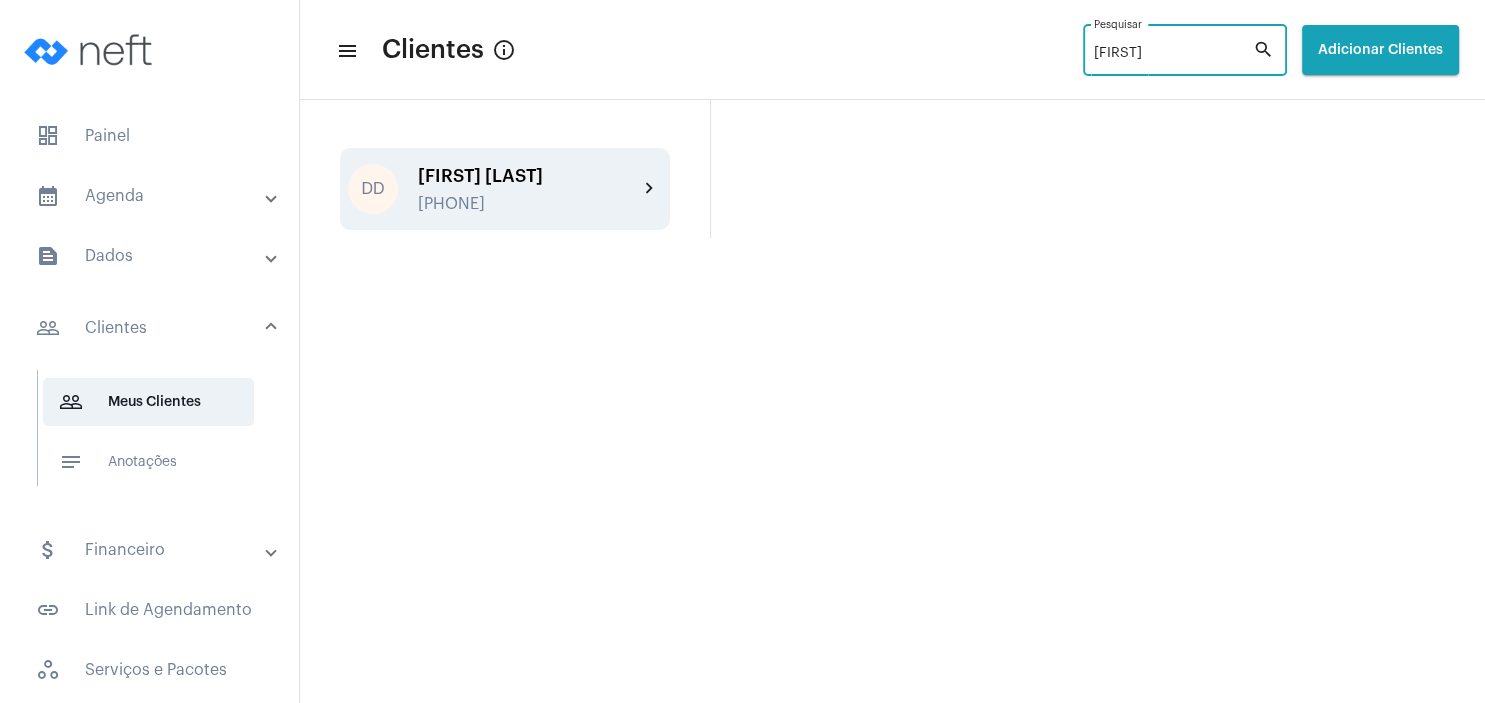 type on "[FIRST]" 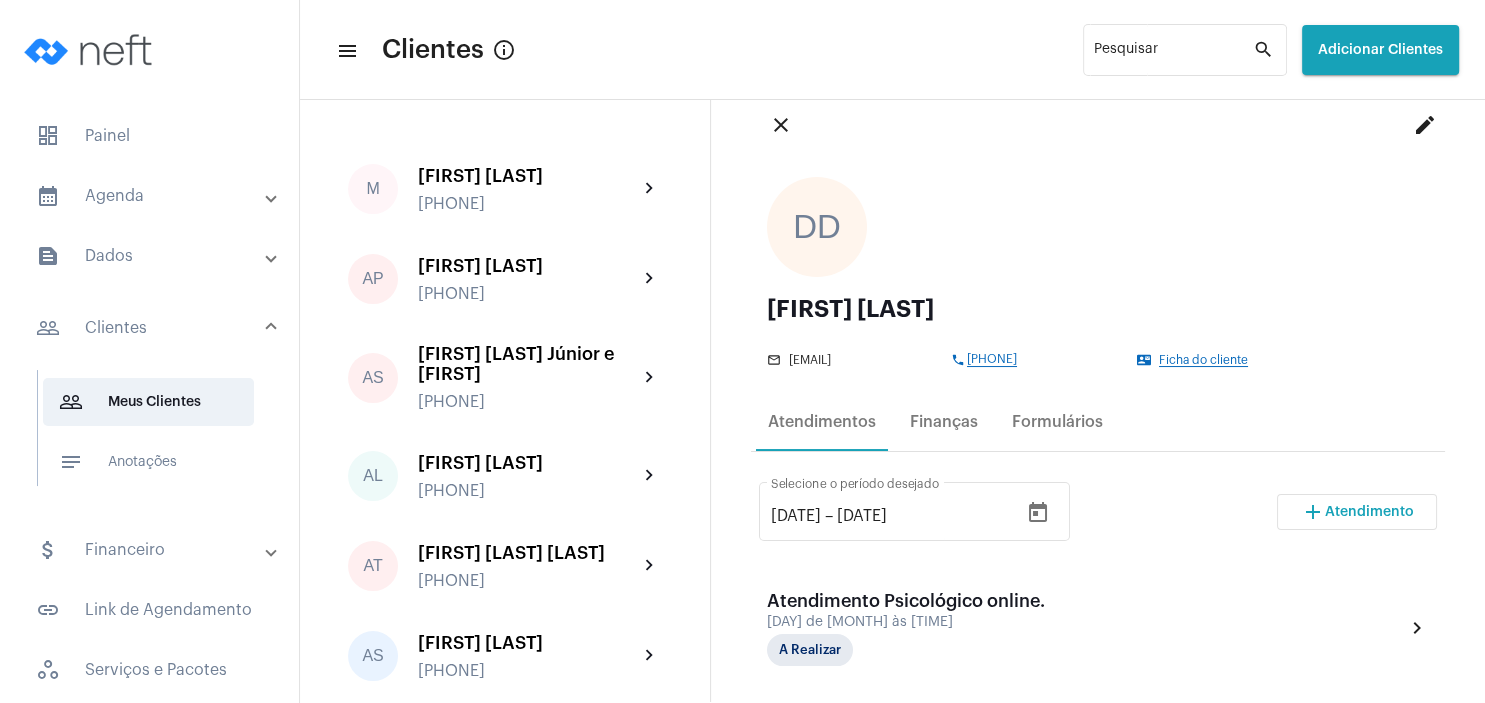 scroll, scrollTop: 288, scrollLeft: 0, axis: vertical 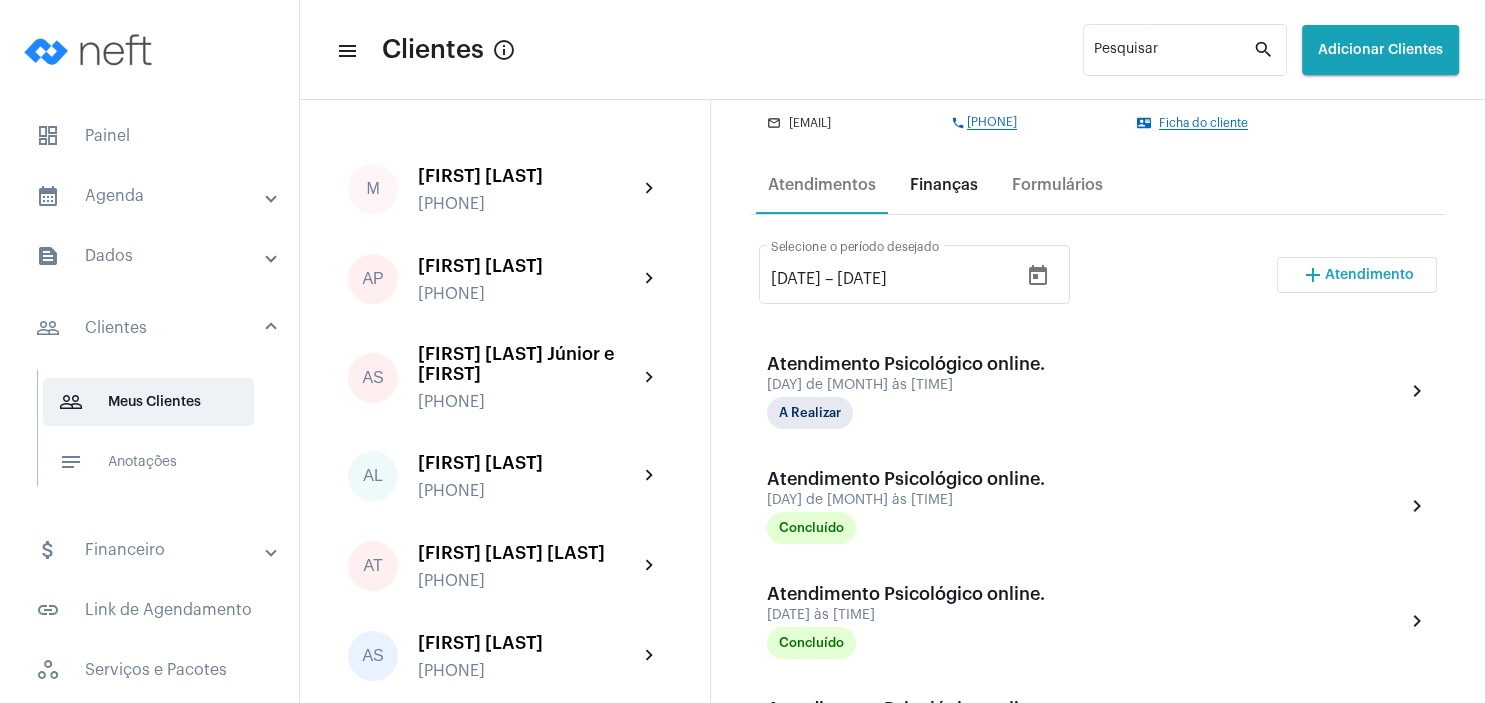 click on "Finanças" at bounding box center (944, 185) 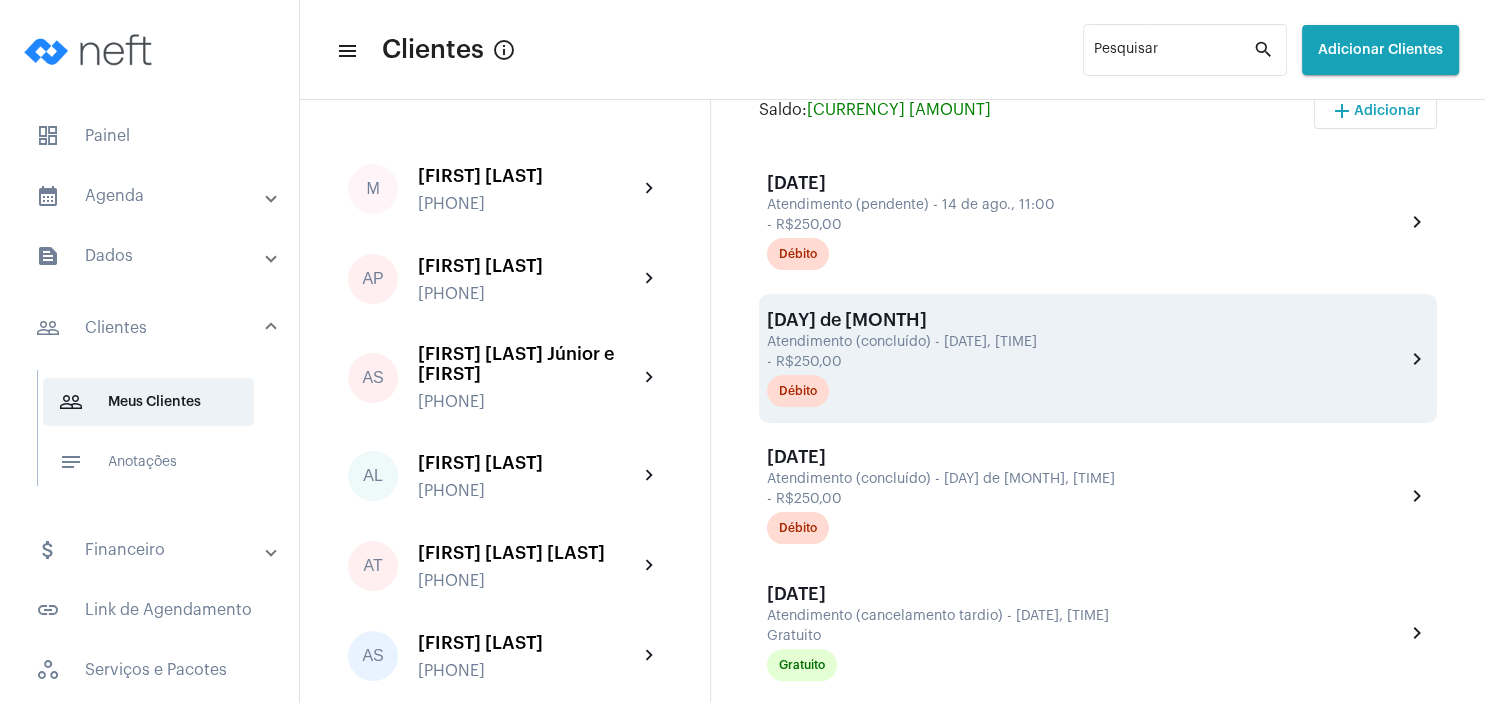 scroll, scrollTop: 384, scrollLeft: 0, axis: vertical 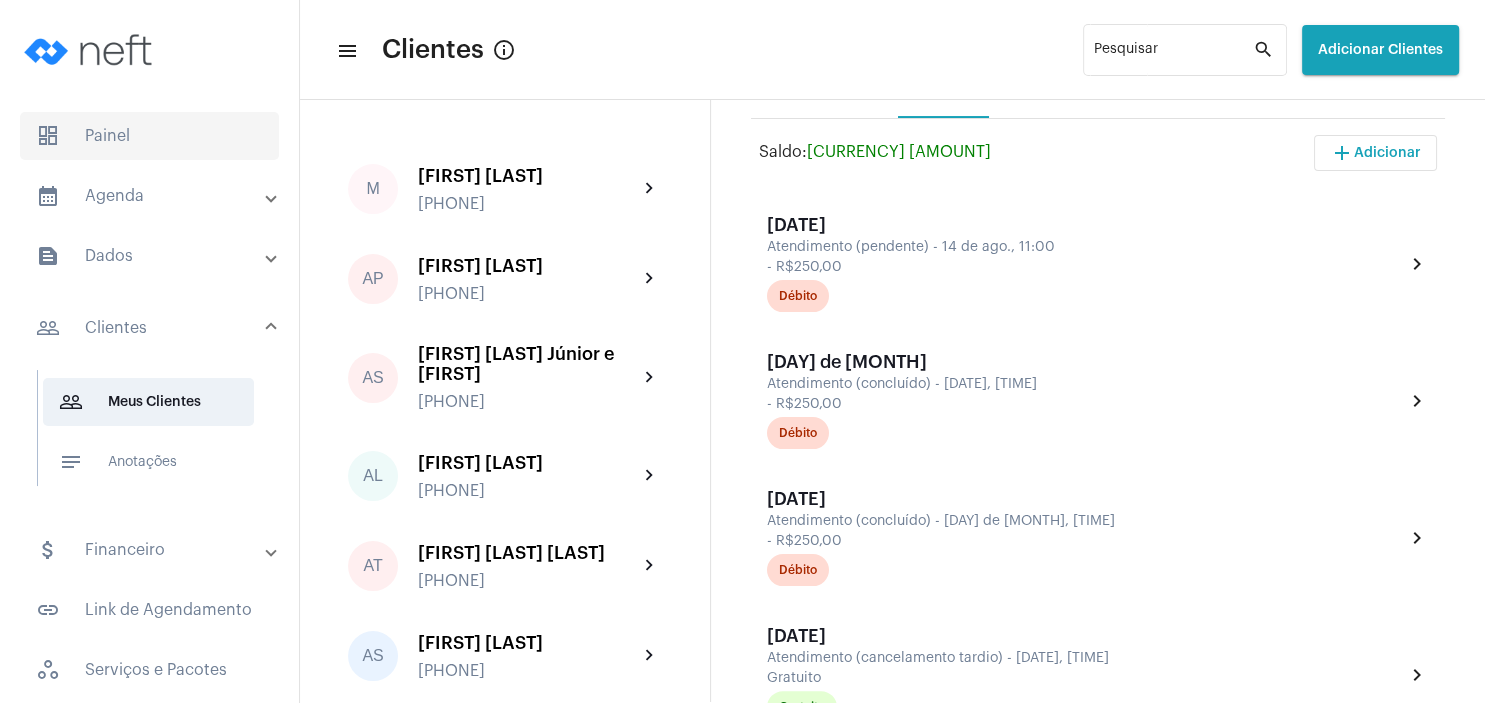click on "dashboard   Painel" 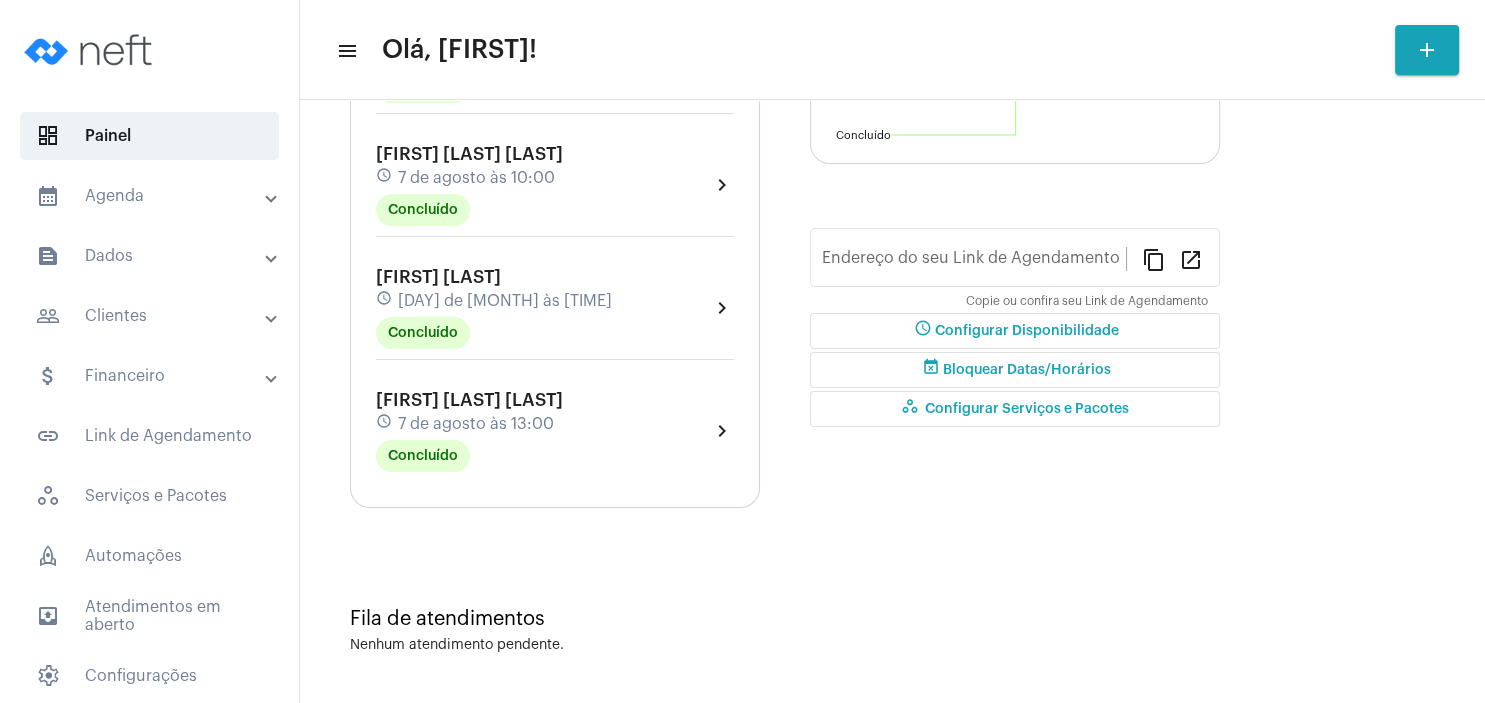 scroll, scrollTop: 0, scrollLeft: 0, axis: both 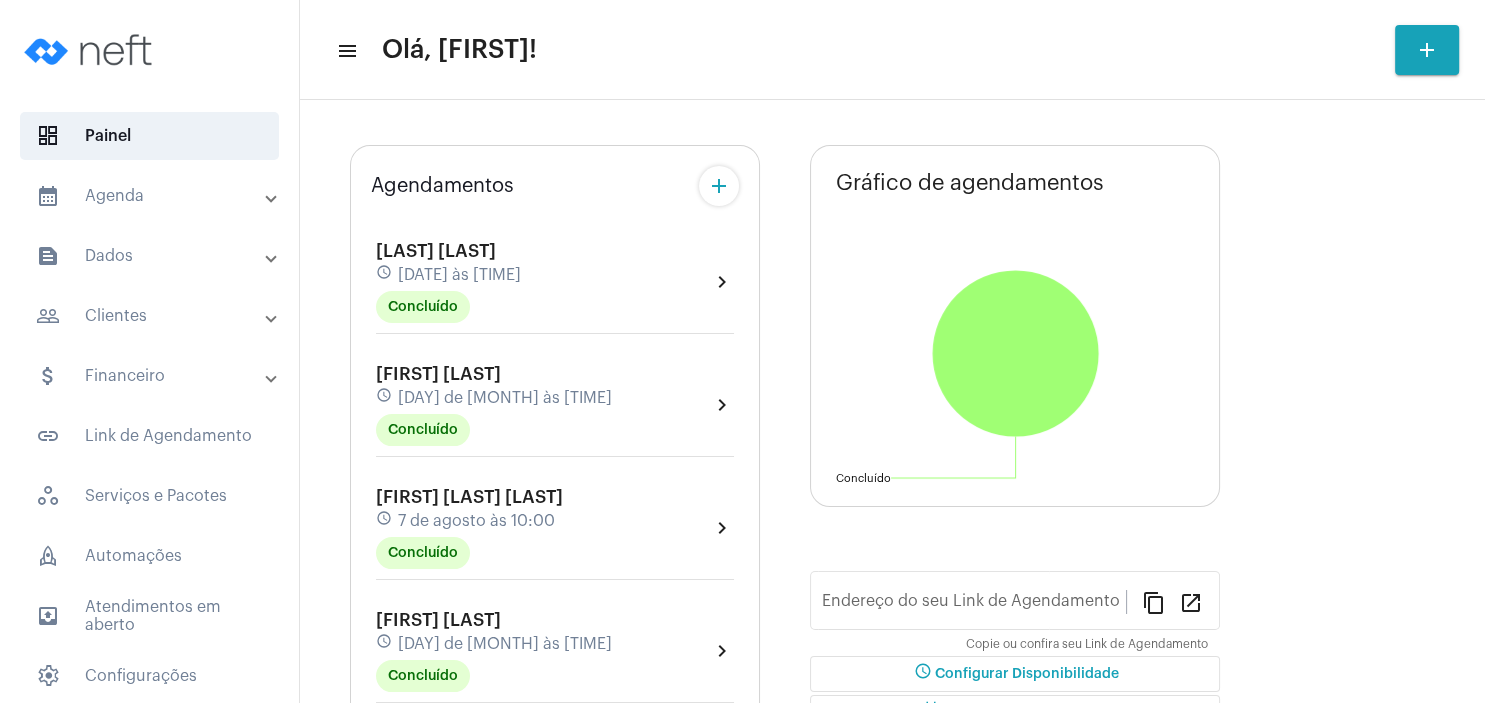 type on "https://neft.com.br/tania-regina-aosani" 